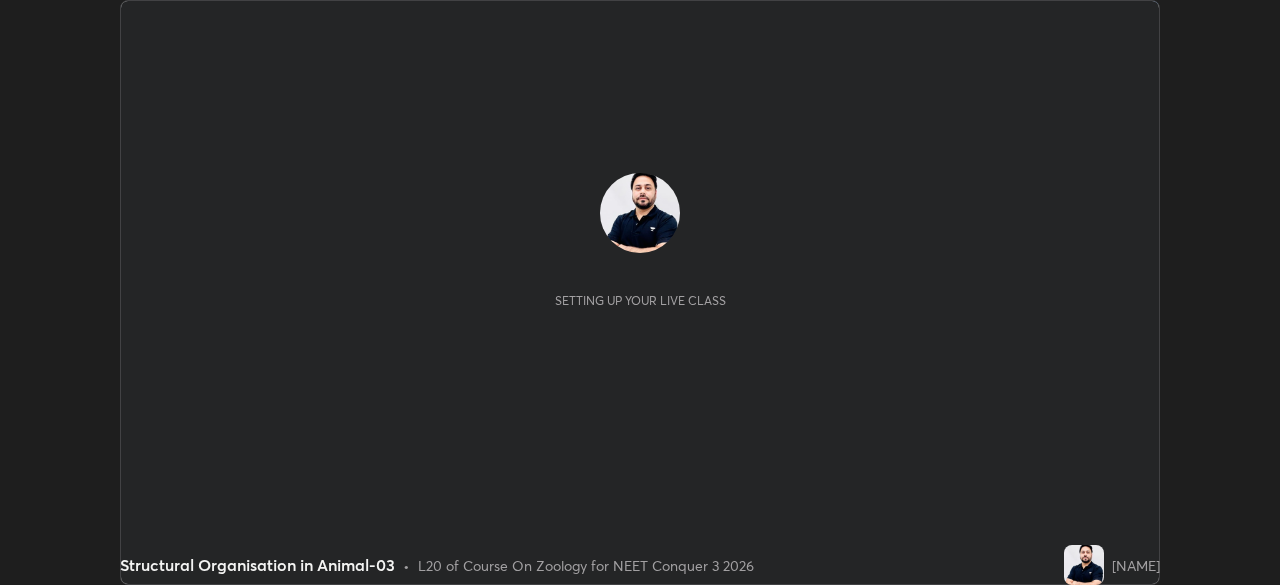 scroll, scrollTop: 0, scrollLeft: 0, axis: both 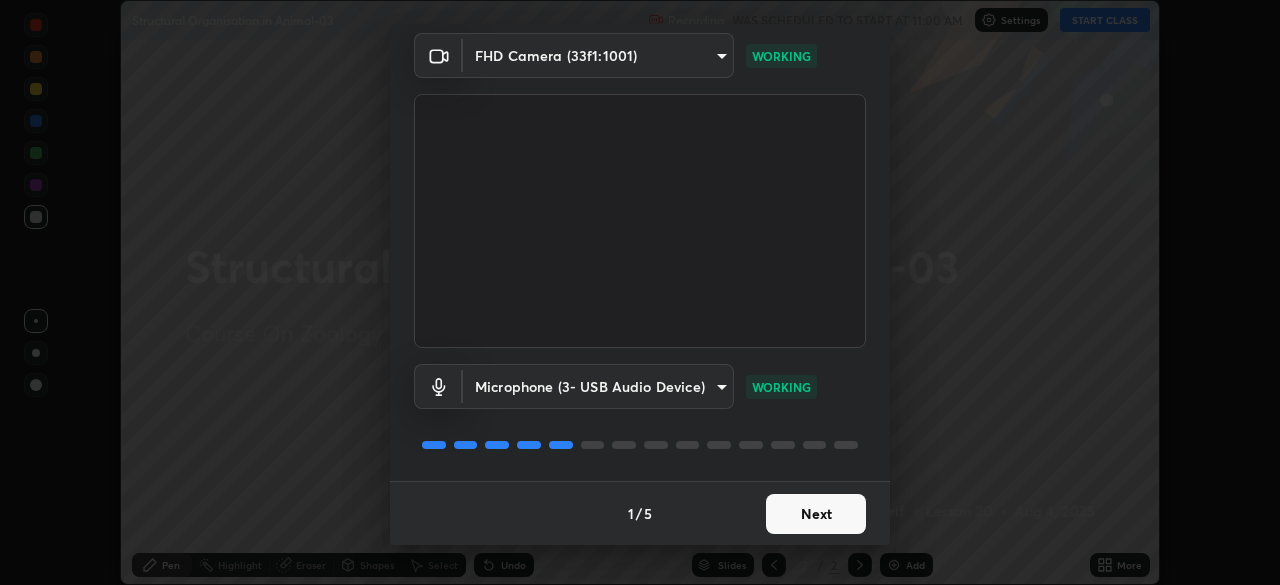 click on "Next" at bounding box center (816, 514) 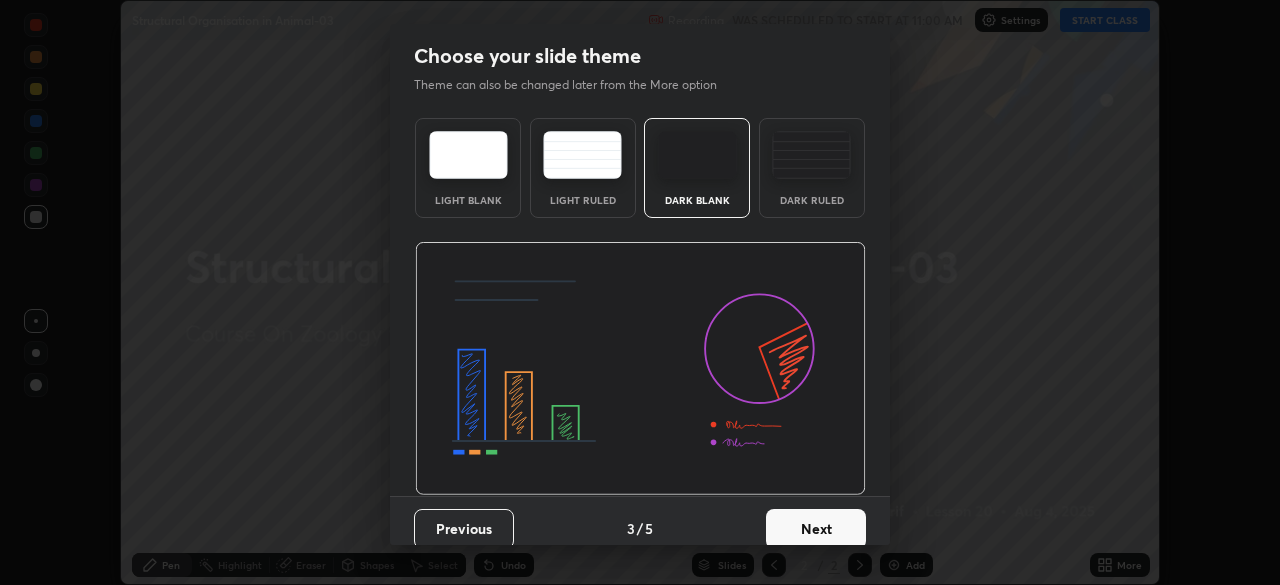 click on "Next" at bounding box center (816, 529) 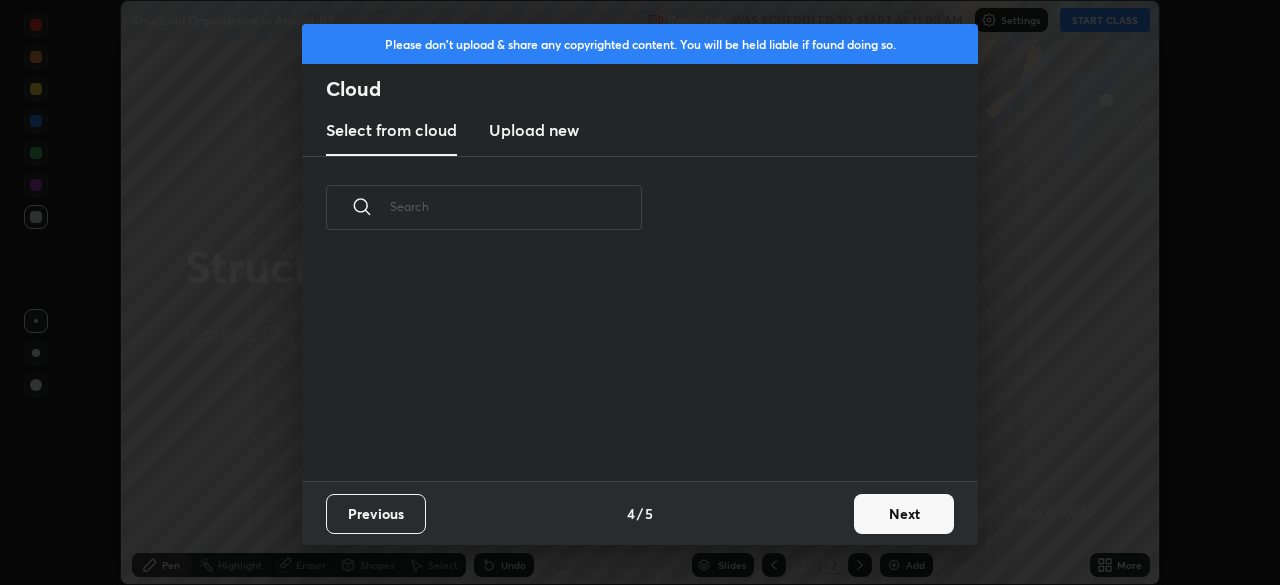 click on "Previous 4 / 5 Next" at bounding box center [640, 513] 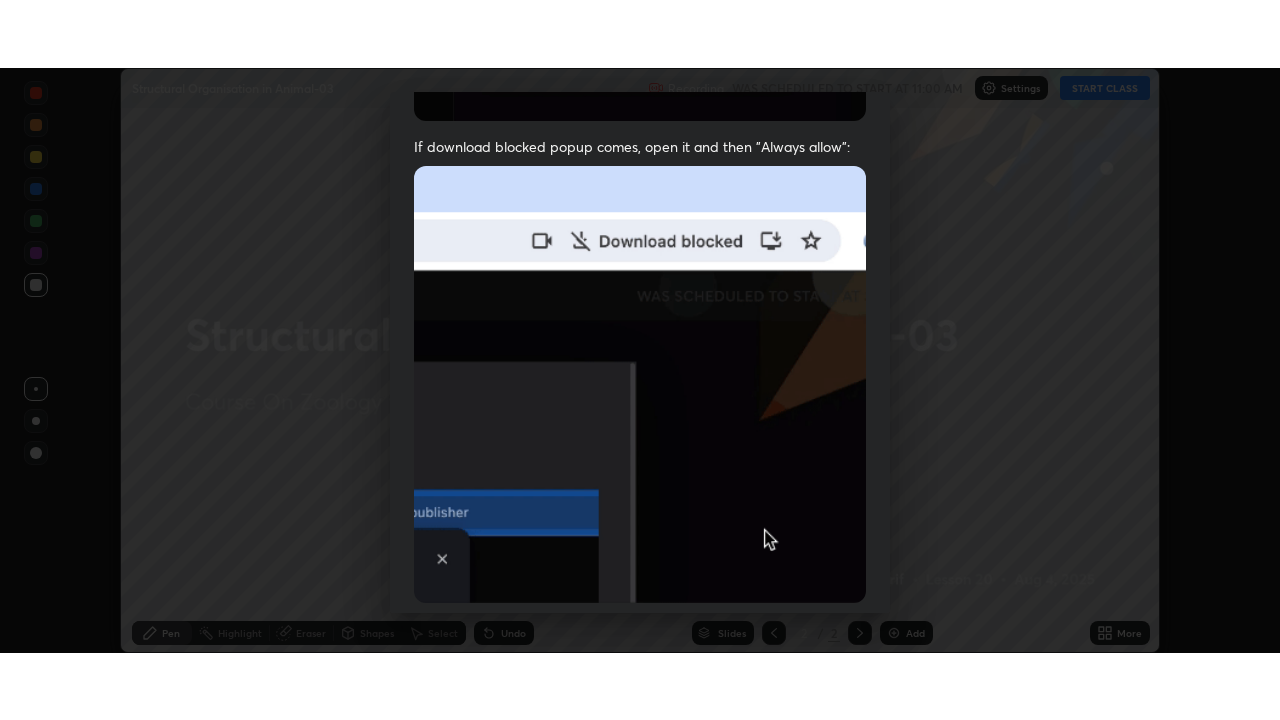 scroll, scrollTop: 479, scrollLeft: 0, axis: vertical 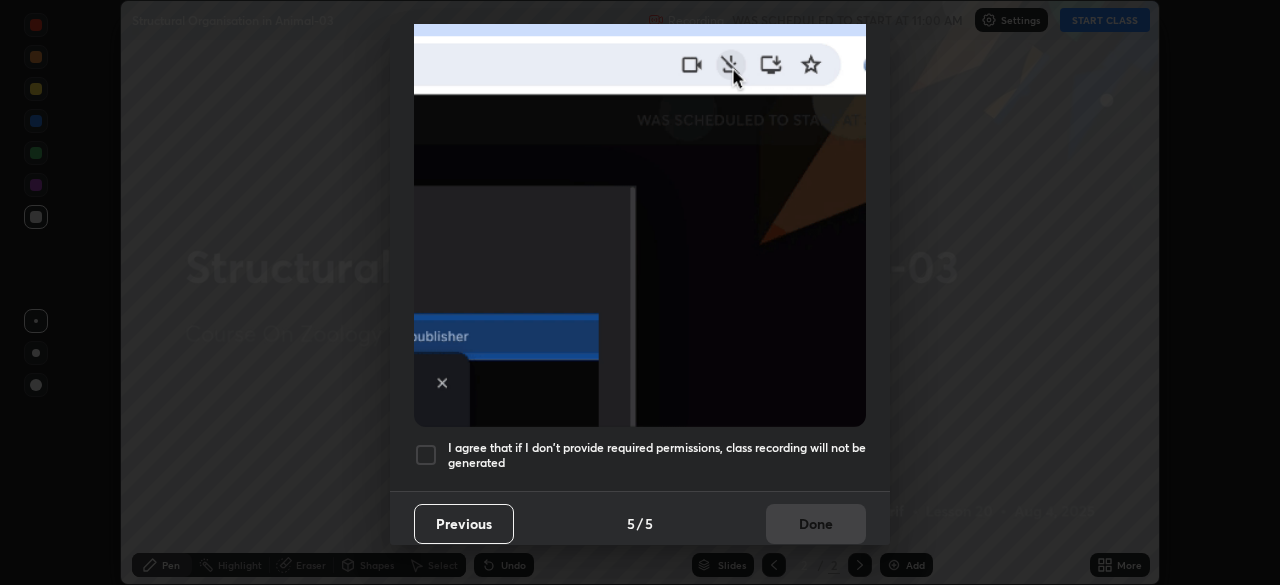 click on "I agree that if I don't provide required permissions, class recording will not be generated" at bounding box center [657, 455] 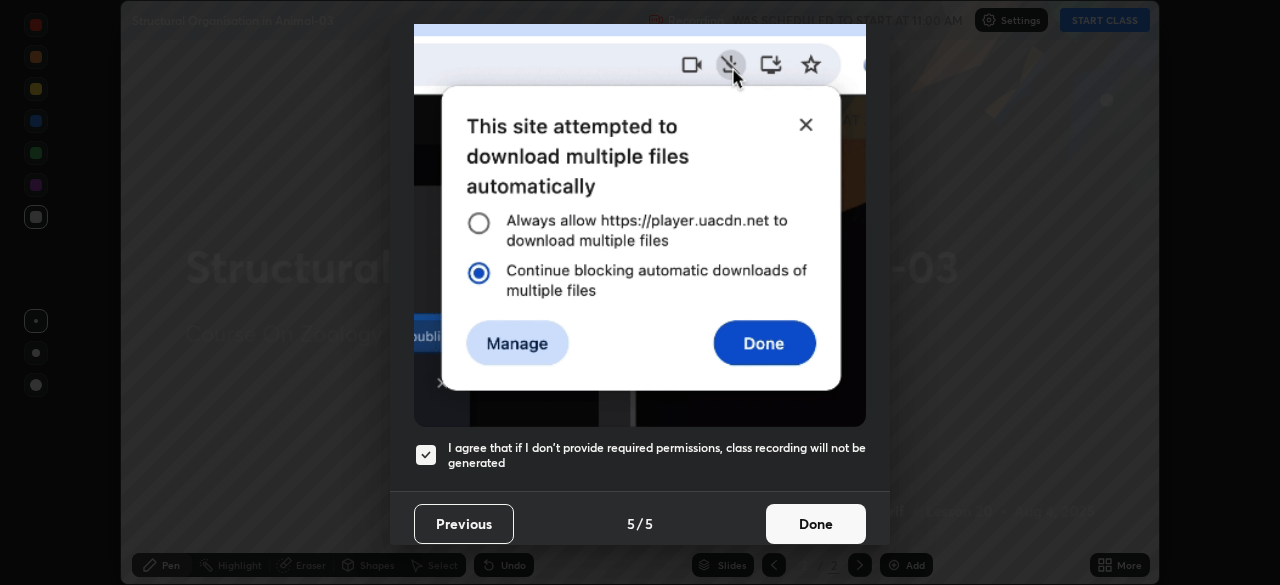 click on "Done" at bounding box center (816, 524) 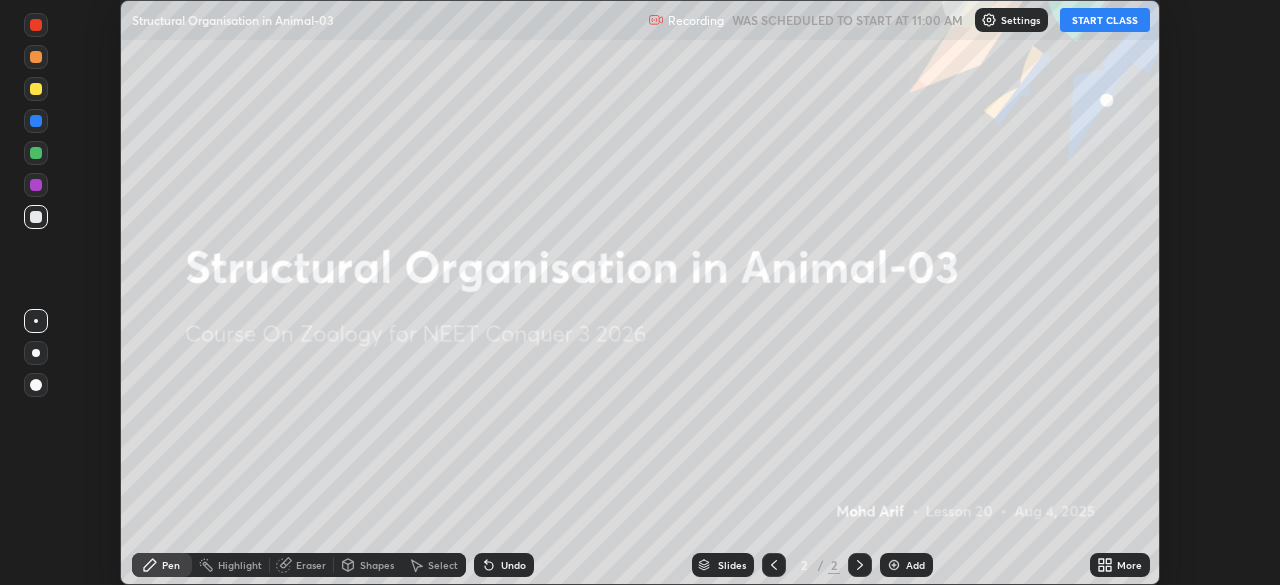click on "More" at bounding box center (1129, 565) 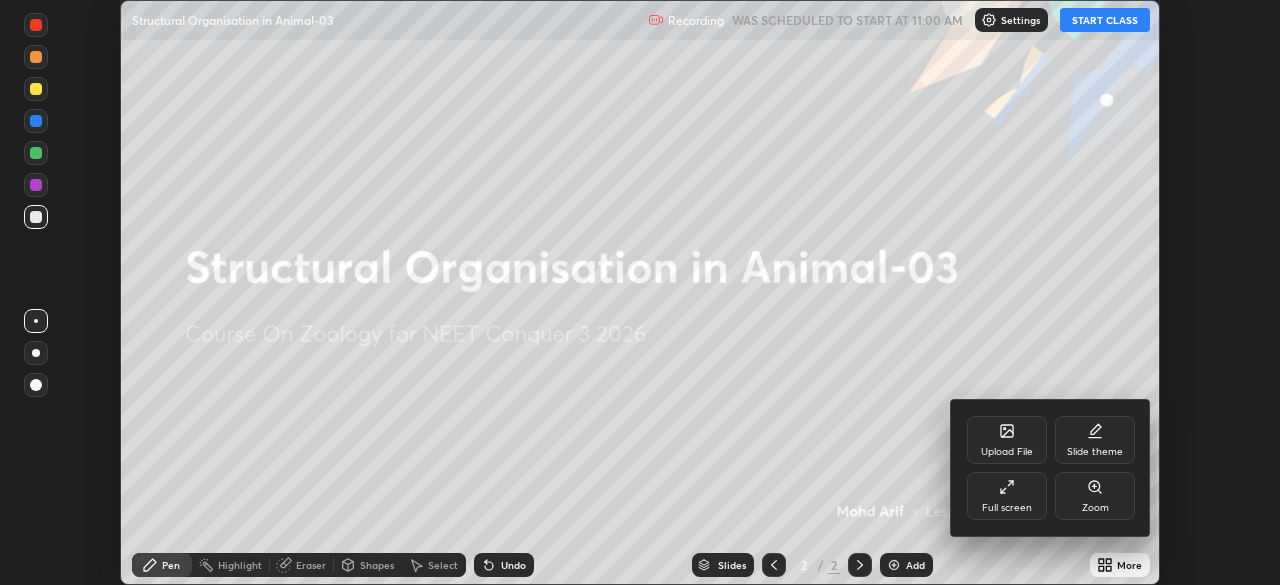 click on "Full screen" at bounding box center [1007, 496] 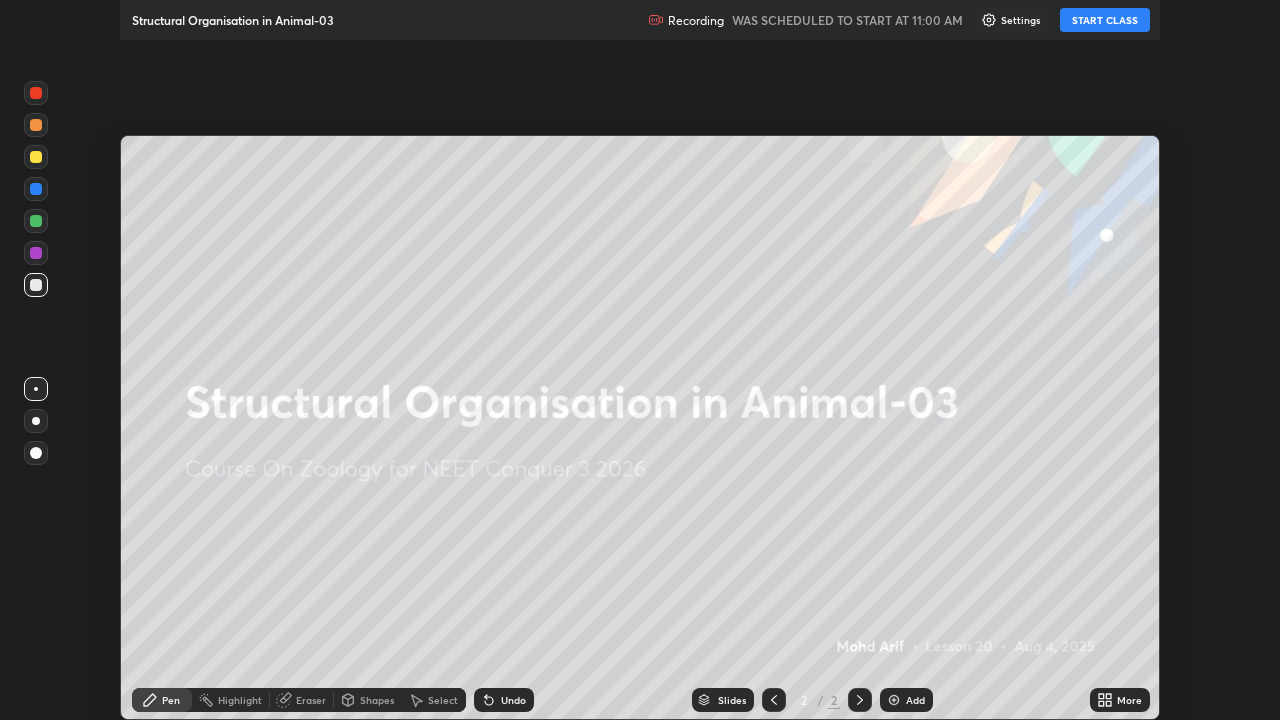scroll, scrollTop: 99280, scrollLeft: 98720, axis: both 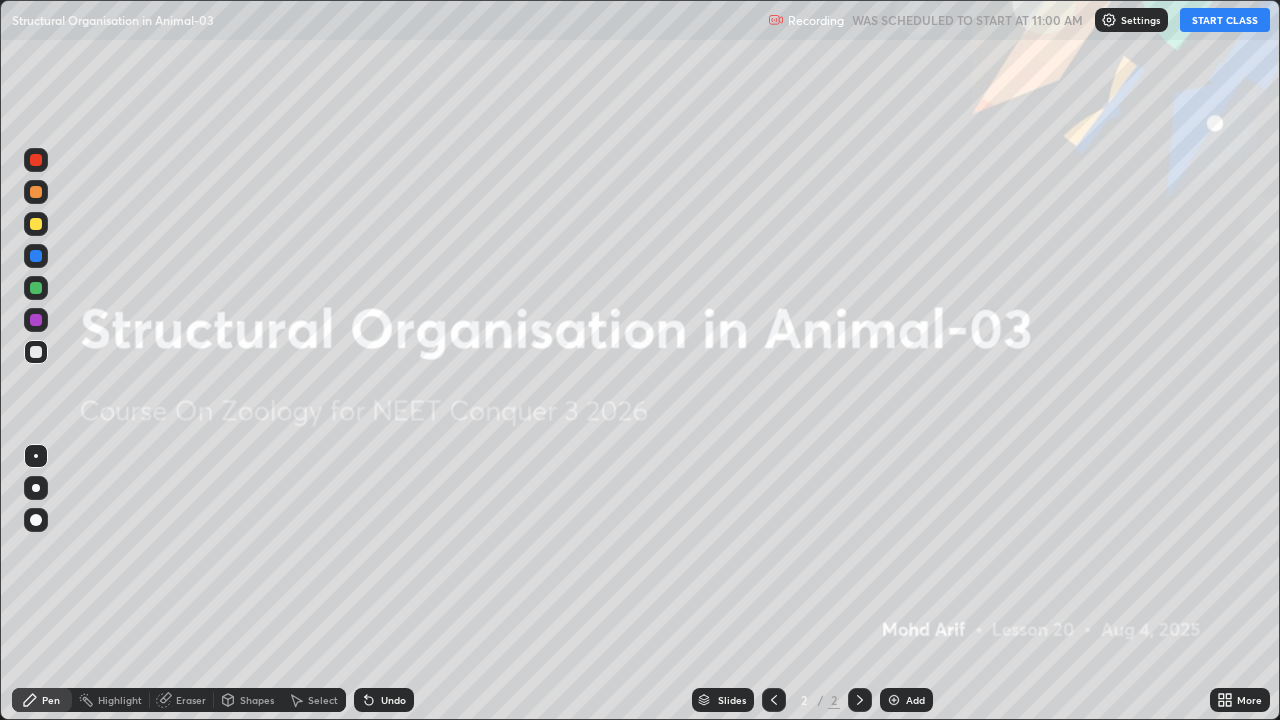 click on "START CLASS" at bounding box center (1225, 20) 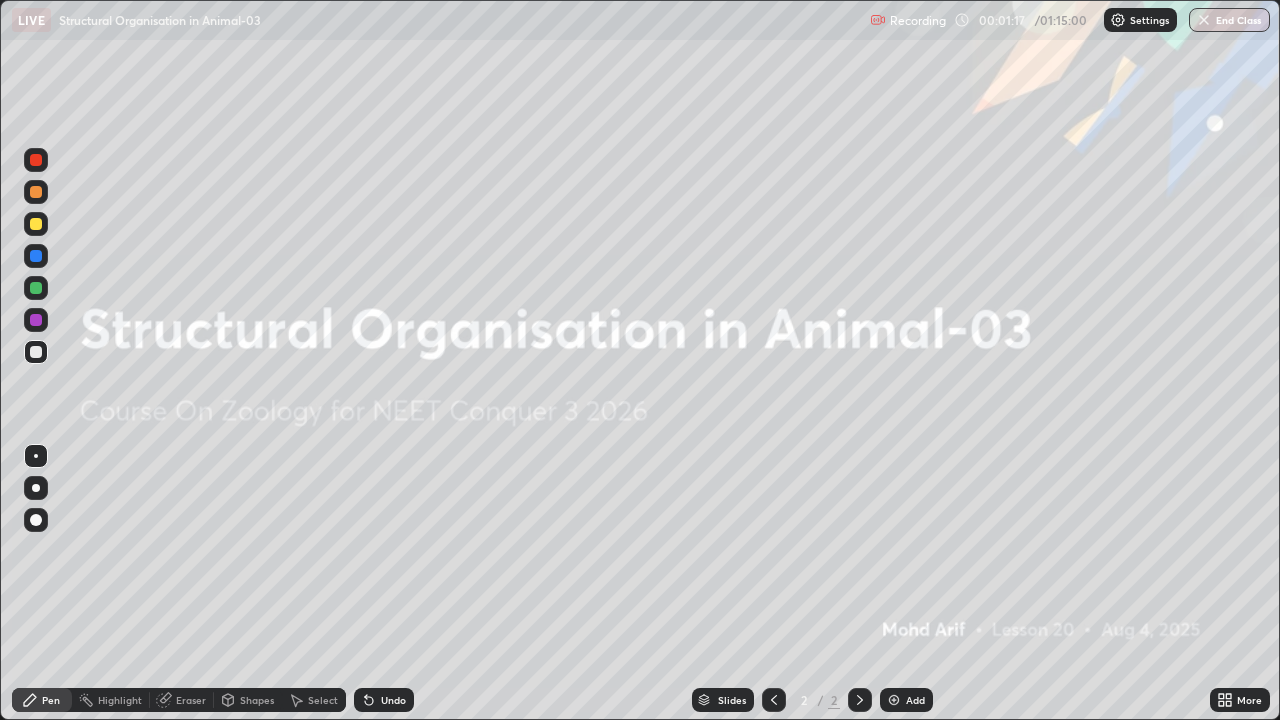 click on "Add" at bounding box center (906, 700) 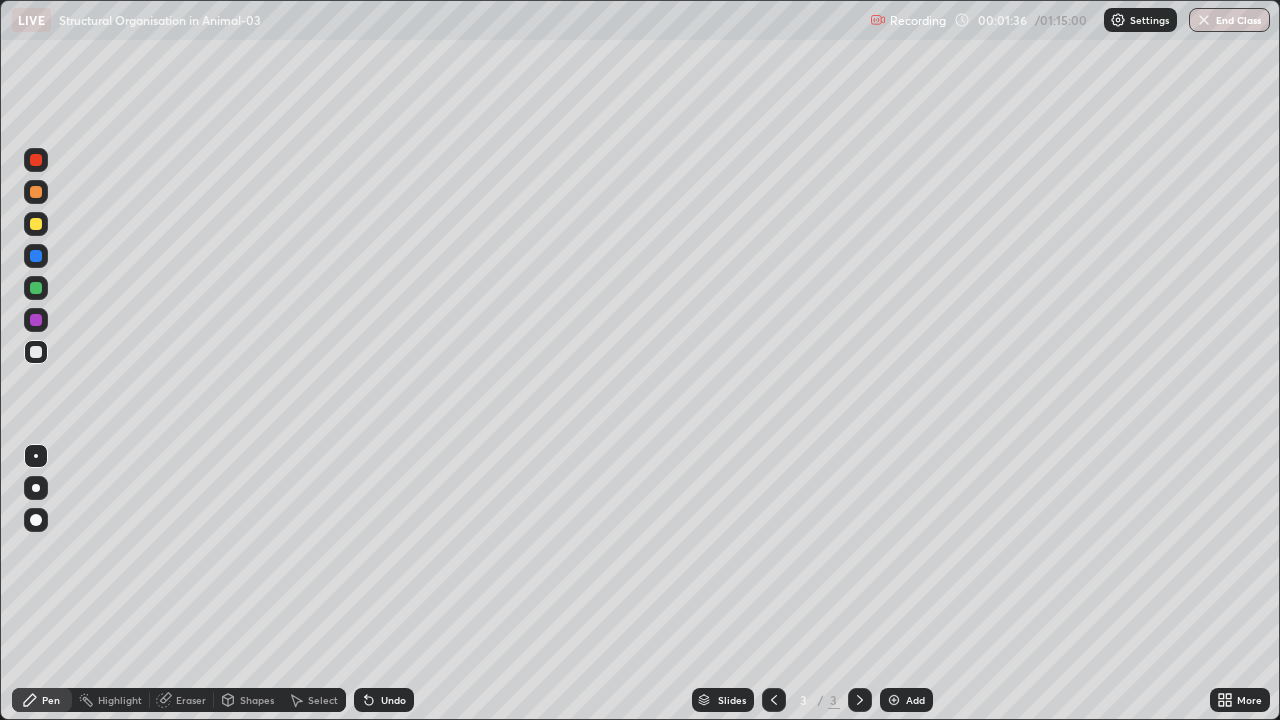 click at bounding box center (36, 352) 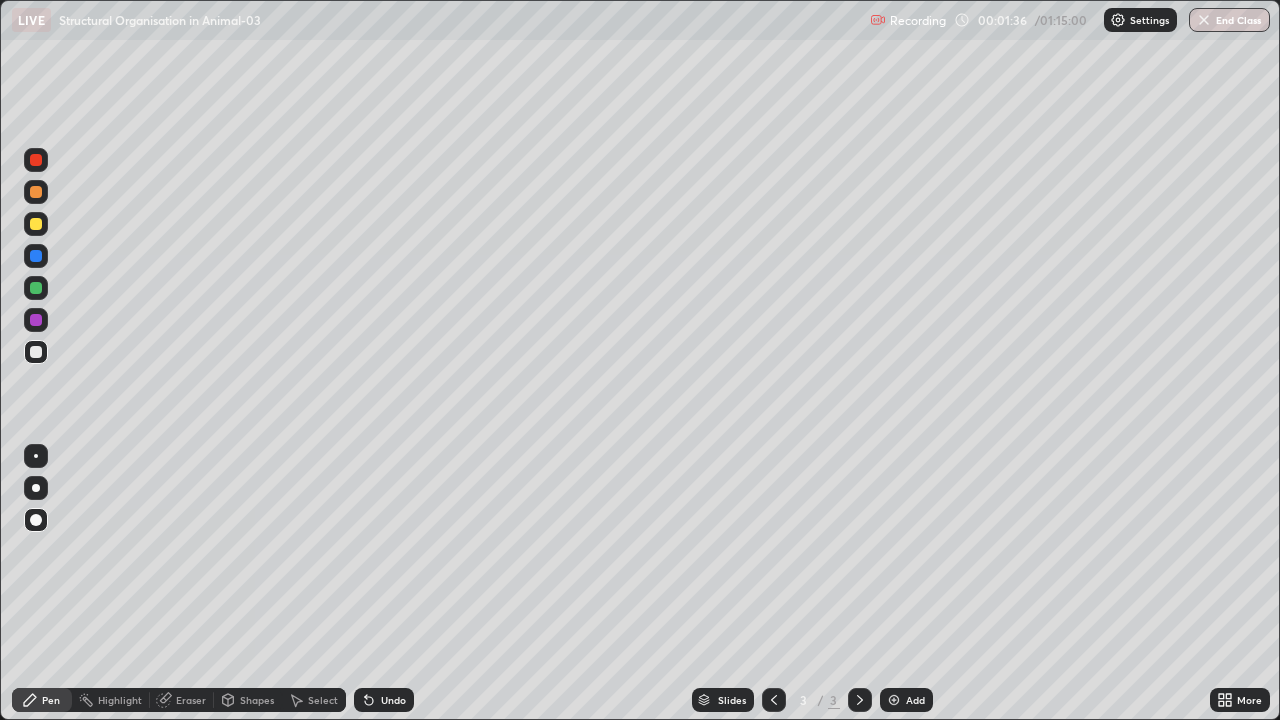 click at bounding box center (36, 520) 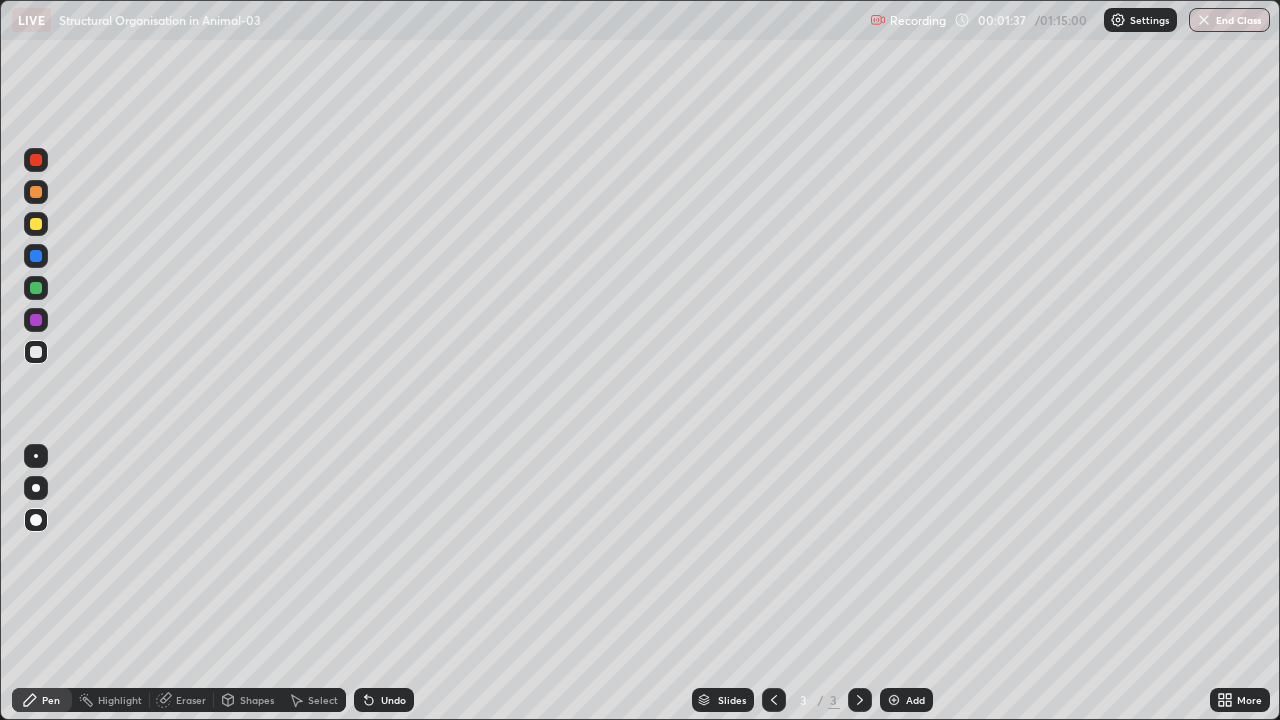 click at bounding box center (36, 224) 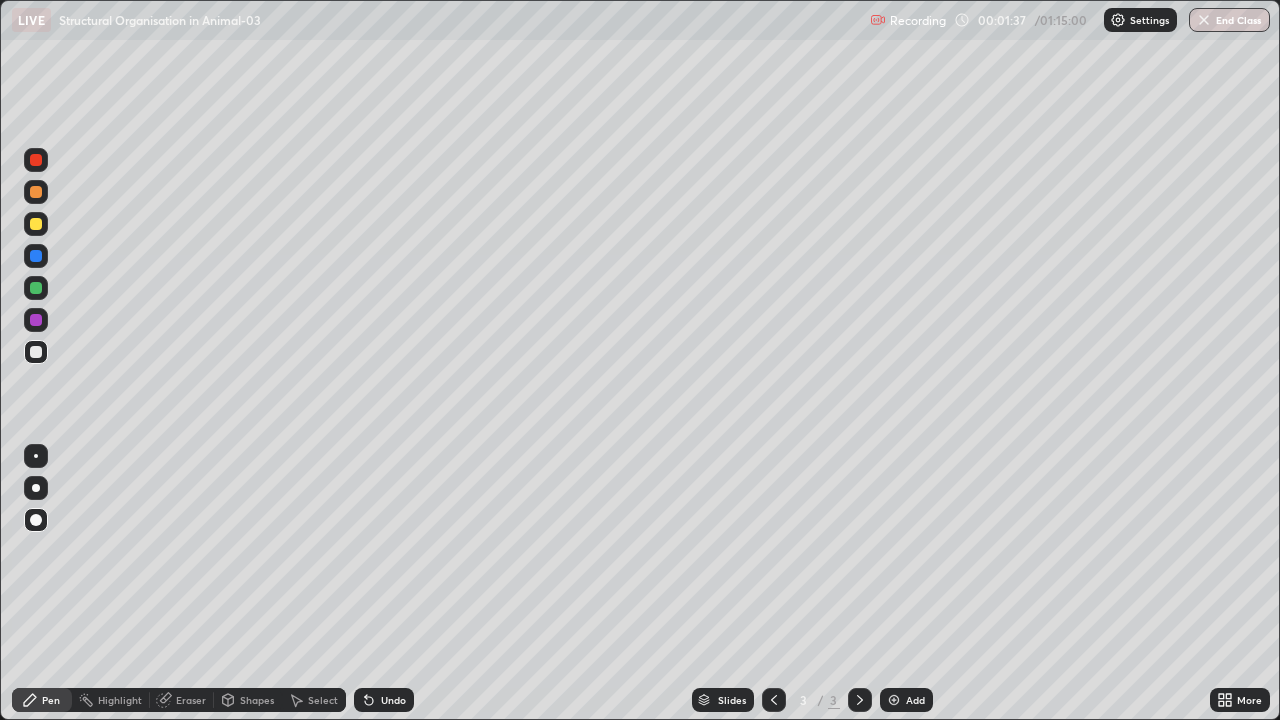 click at bounding box center (36, 224) 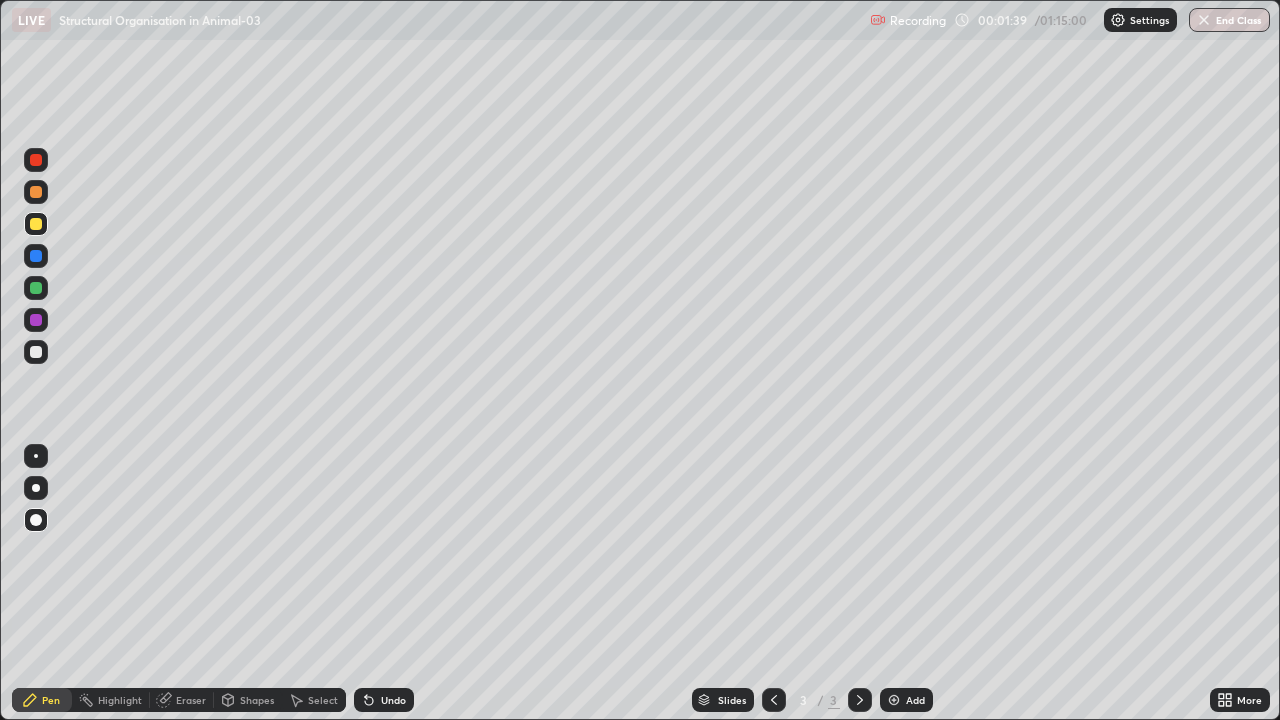 click 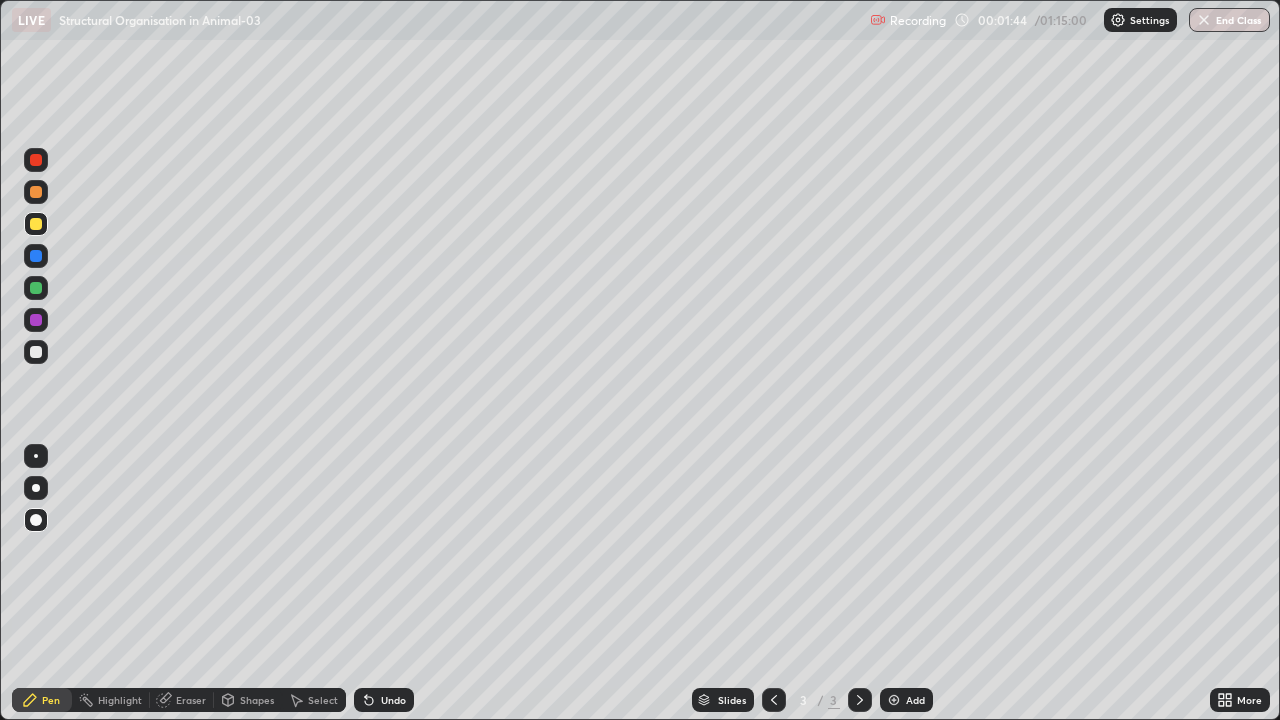 click at bounding box center (36, 160) 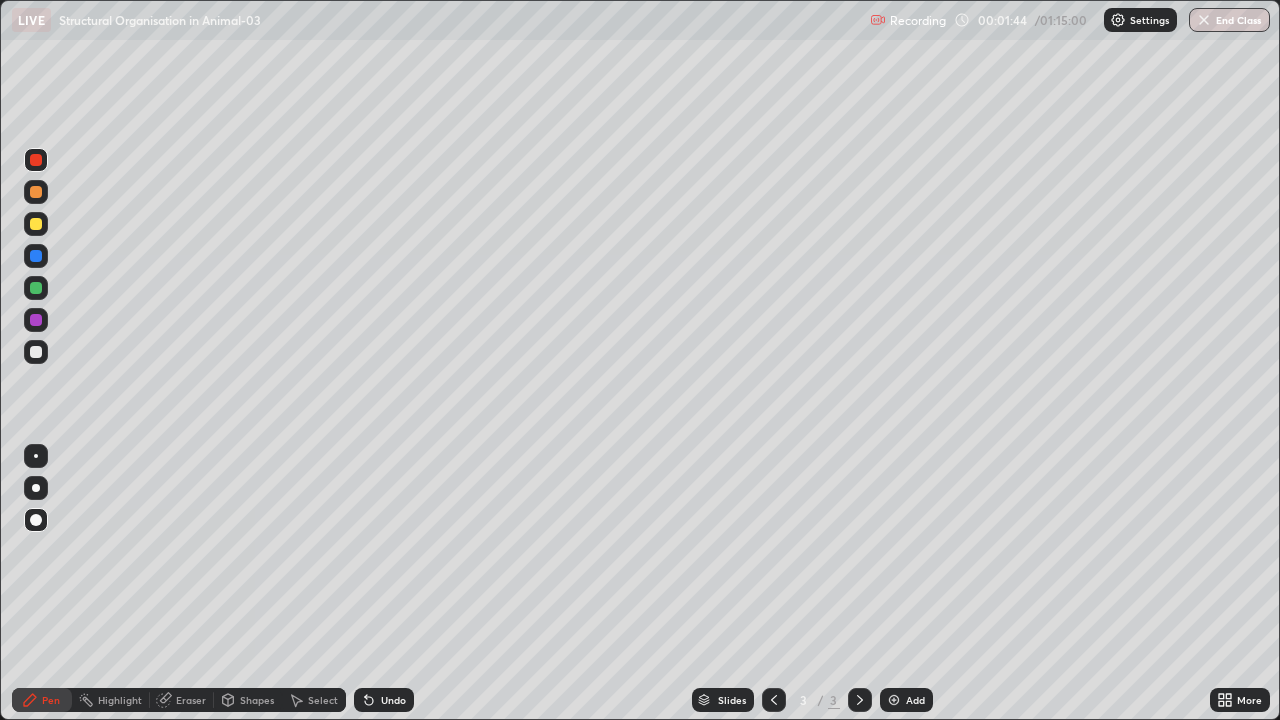 click at bounding box center [36, 160] 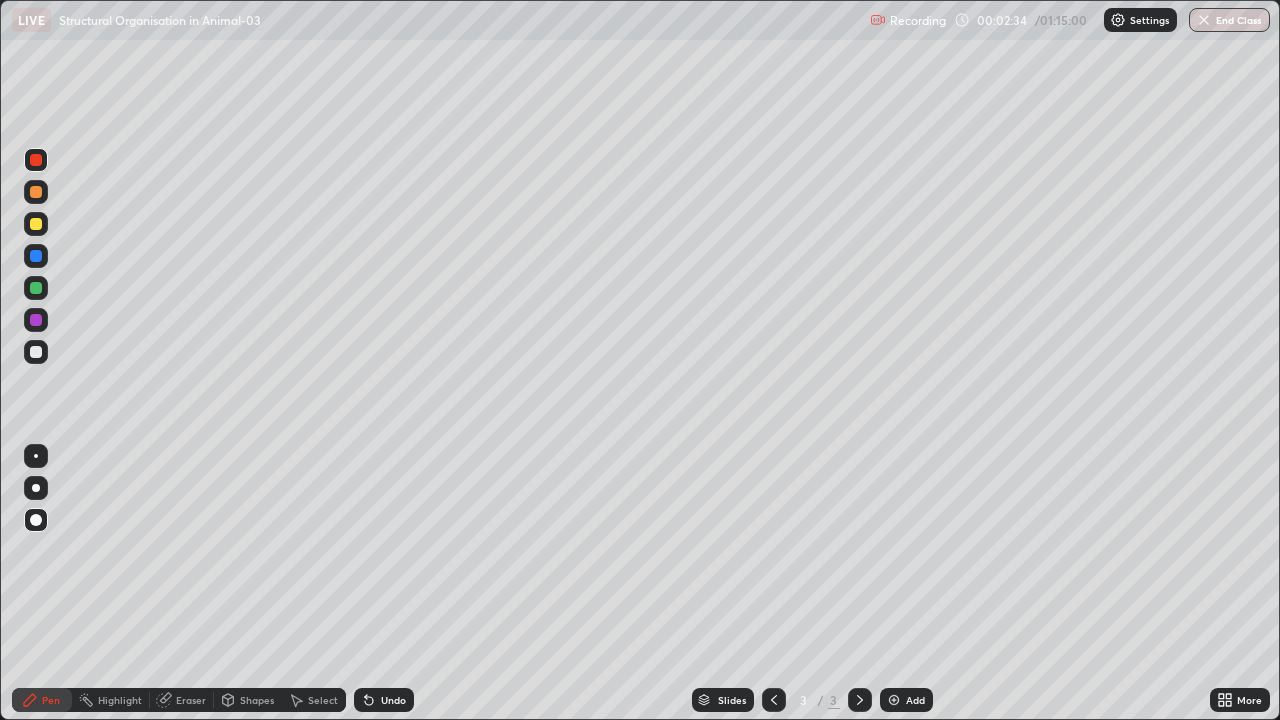 click at bounding box center (36, 224) 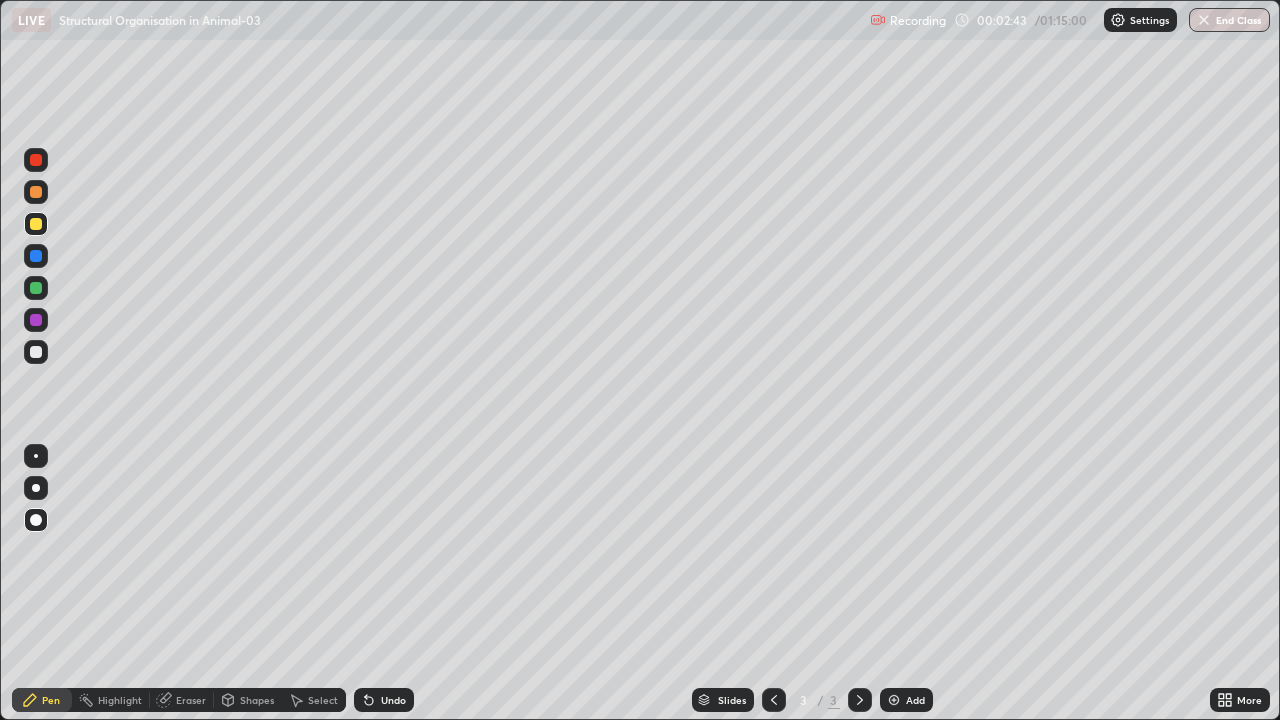 click at bounding box center (36, 288) 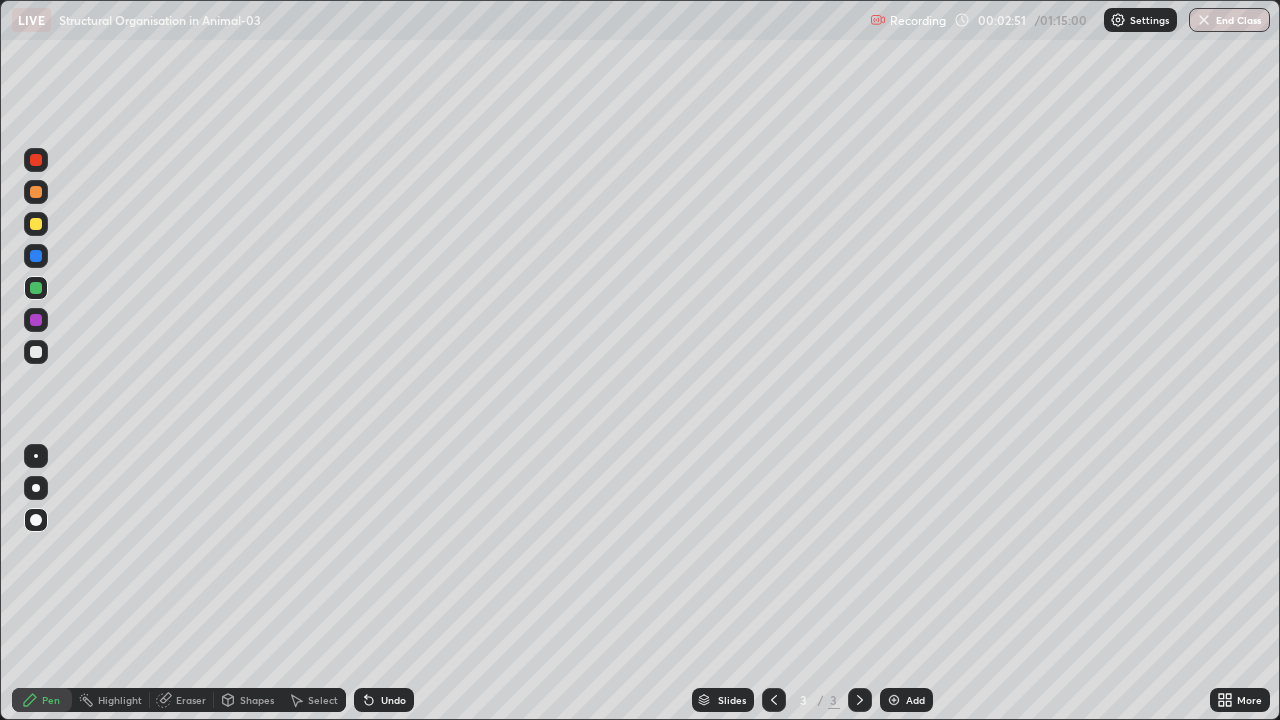 click at bounding box center [36, 352] 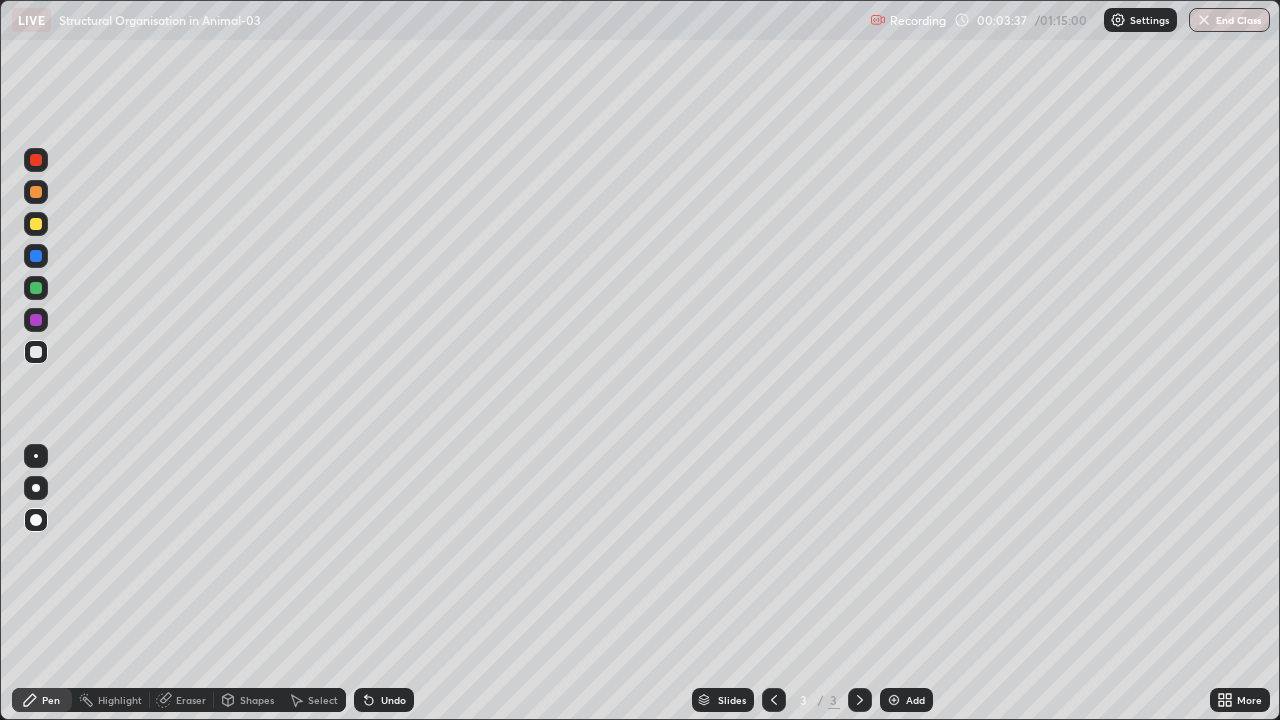 click at bounding box center (36, 160) 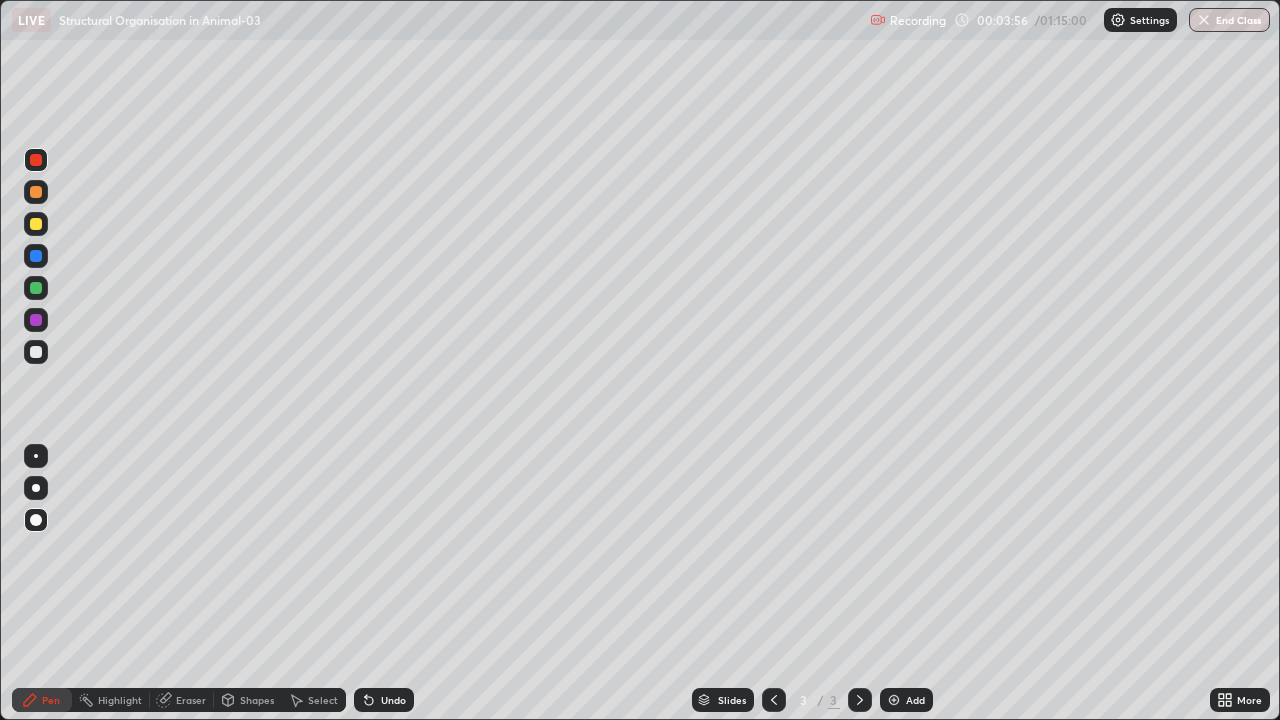 click on "Highlight" at bounding box center (120, 700) 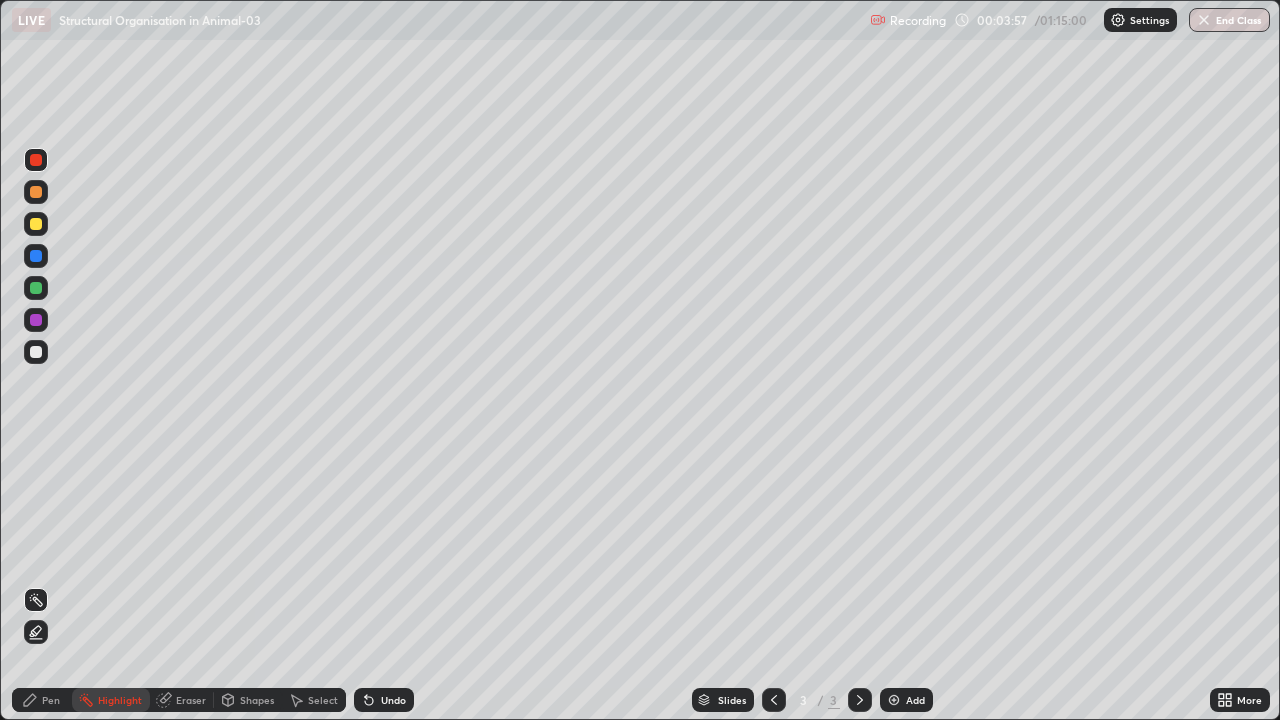 click 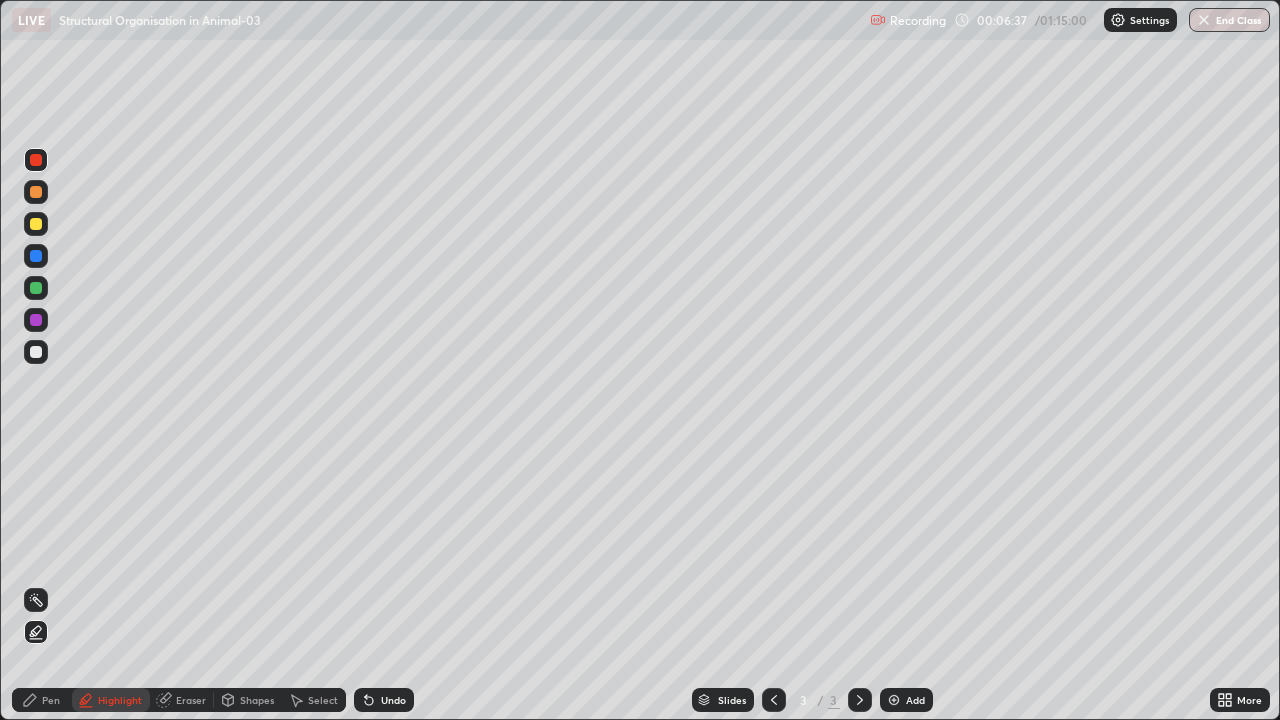 click 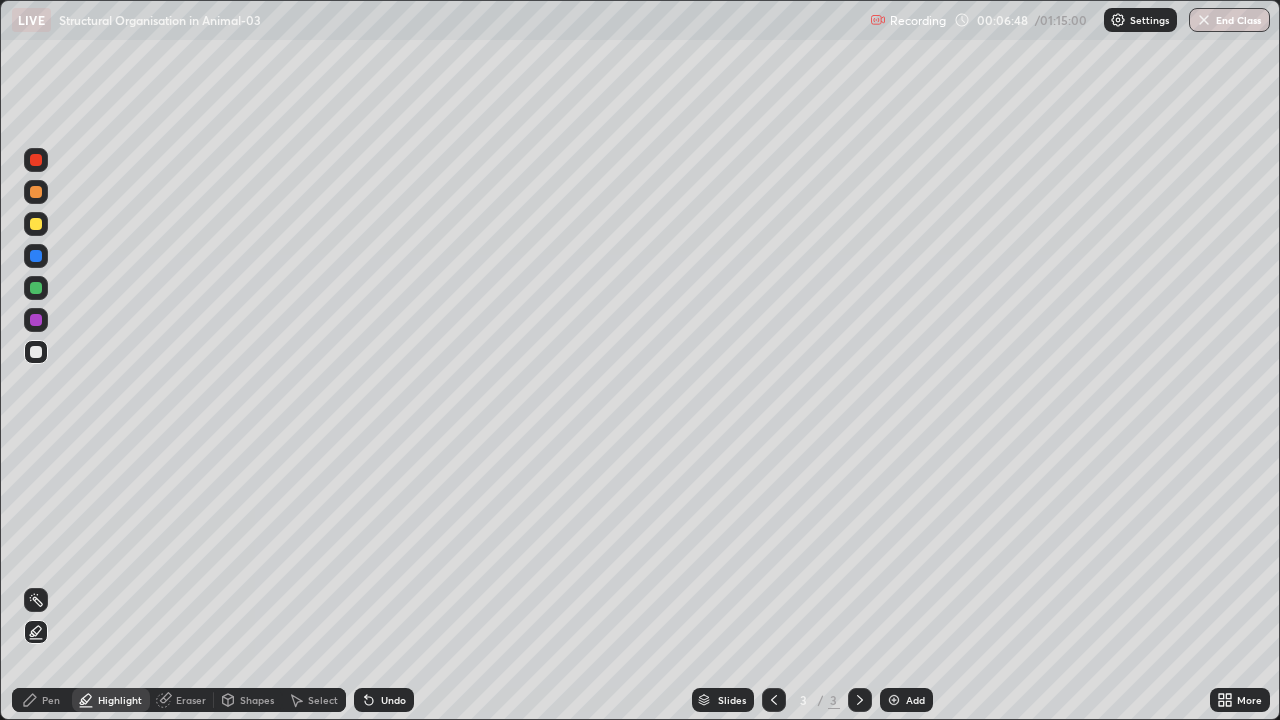 click on "Pen" at bounding box center (51, 700) 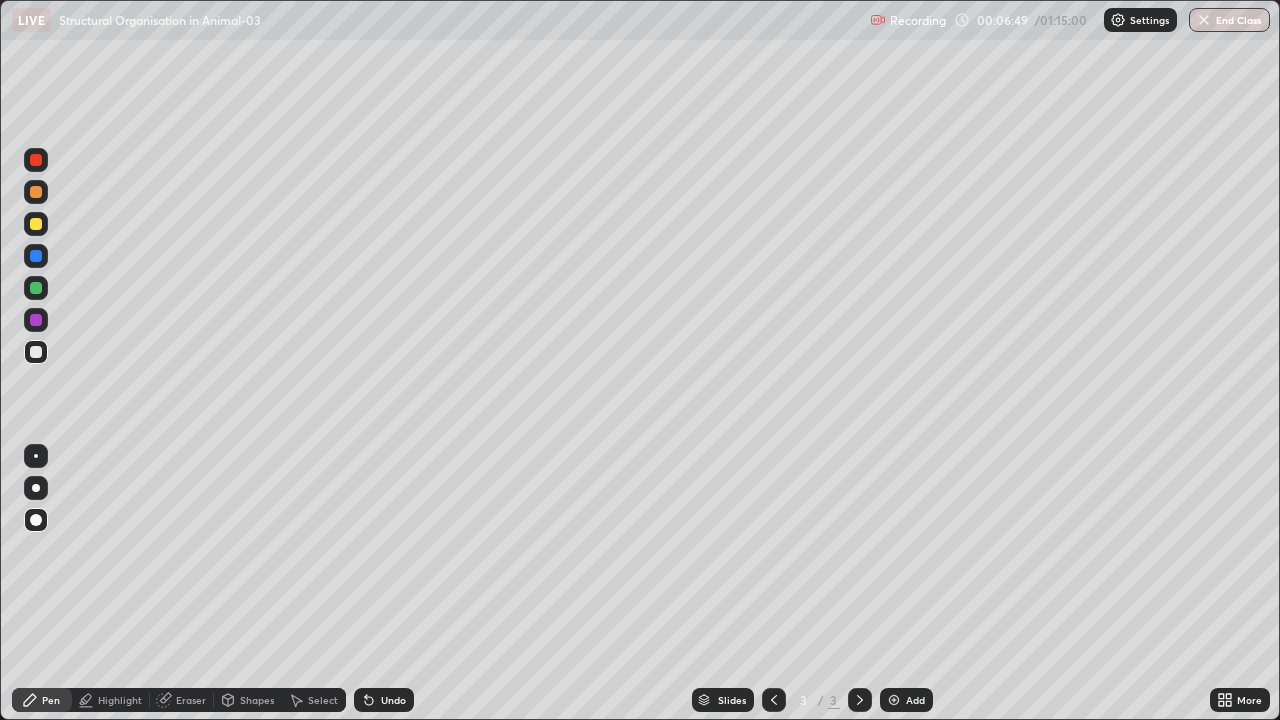 click at bounding box center [36, 320] 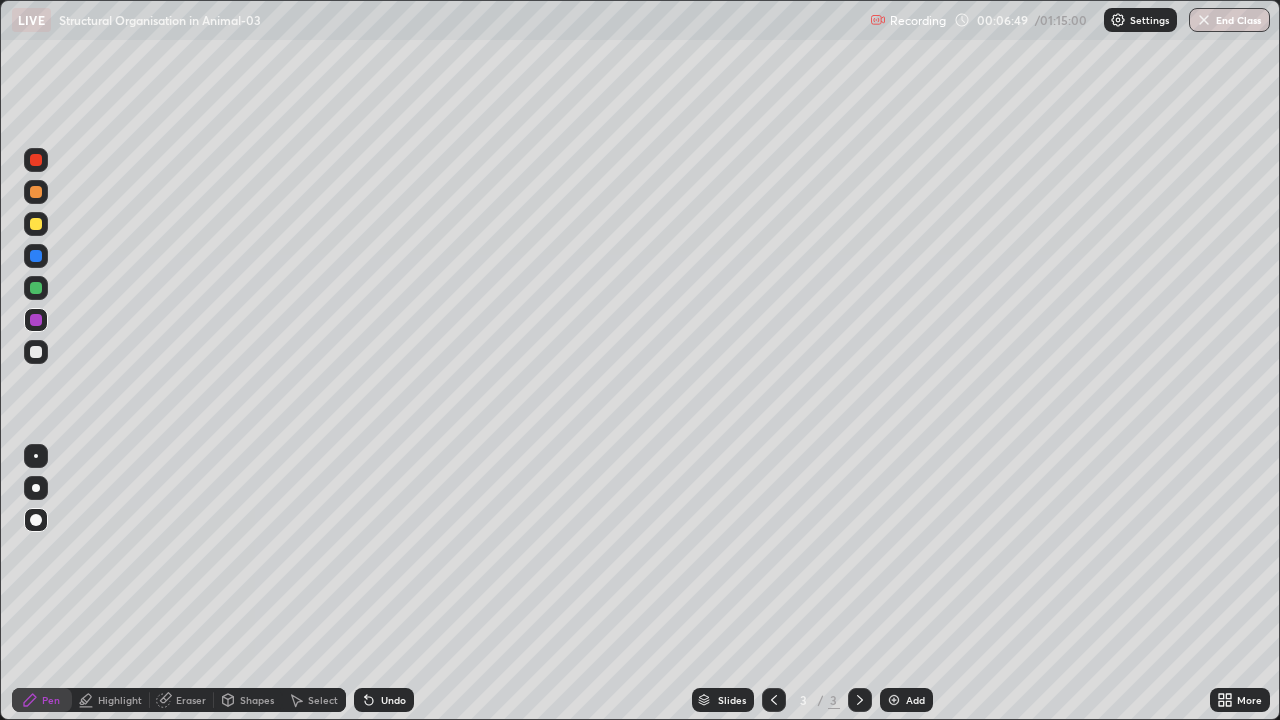 click at bounding box center [36, 160] 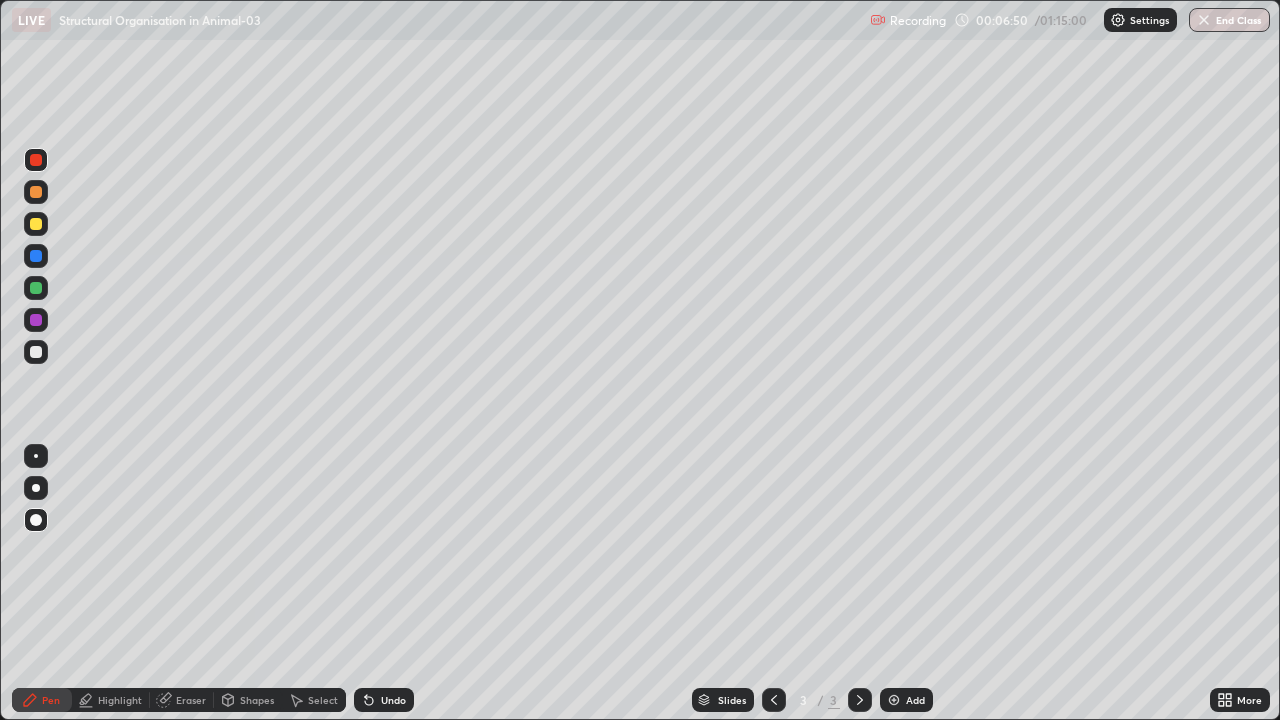 click at bounding box center (36, 488) 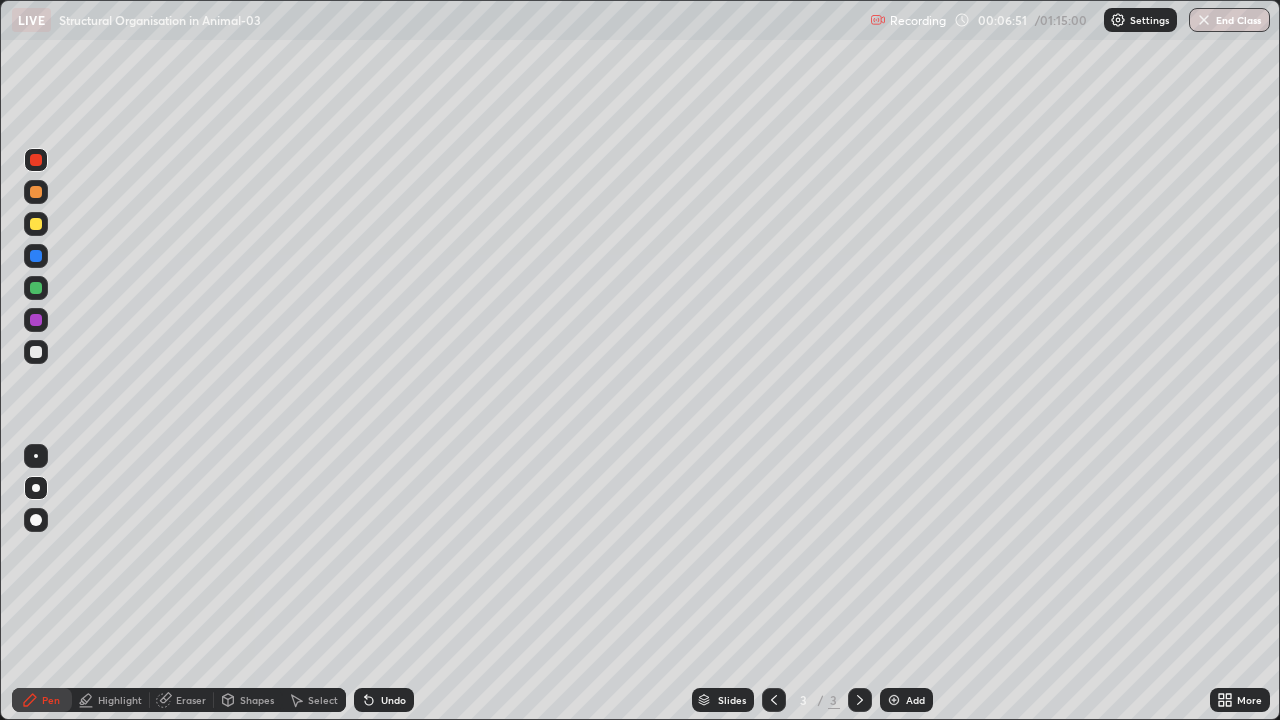 click at bounding box center (36, 520) 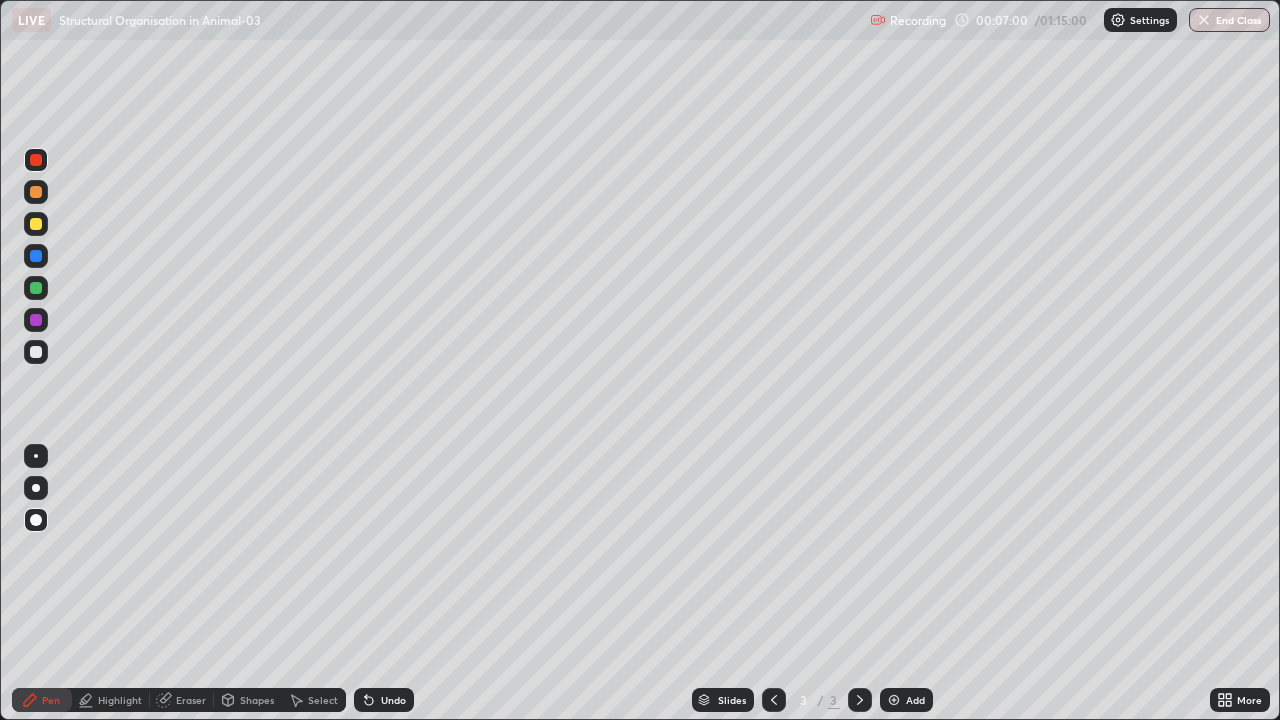 click at bounding box center [36, 224] 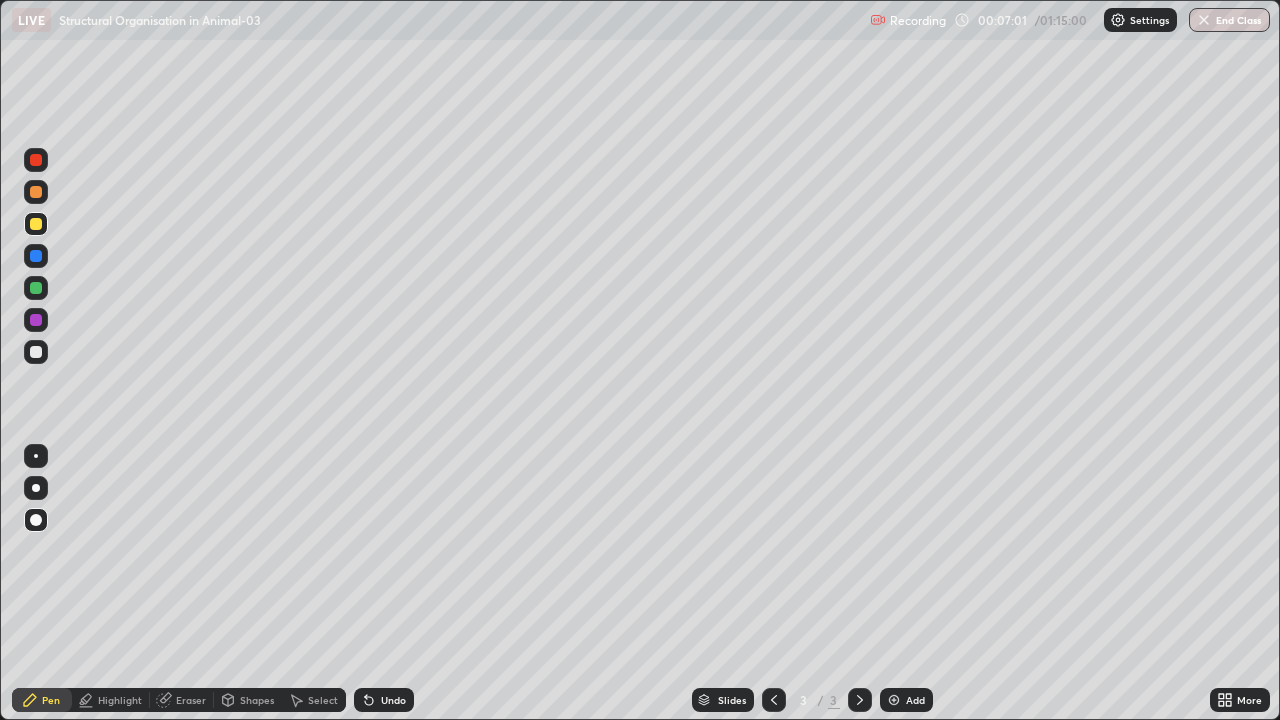 click at bounding box center [36, 456] 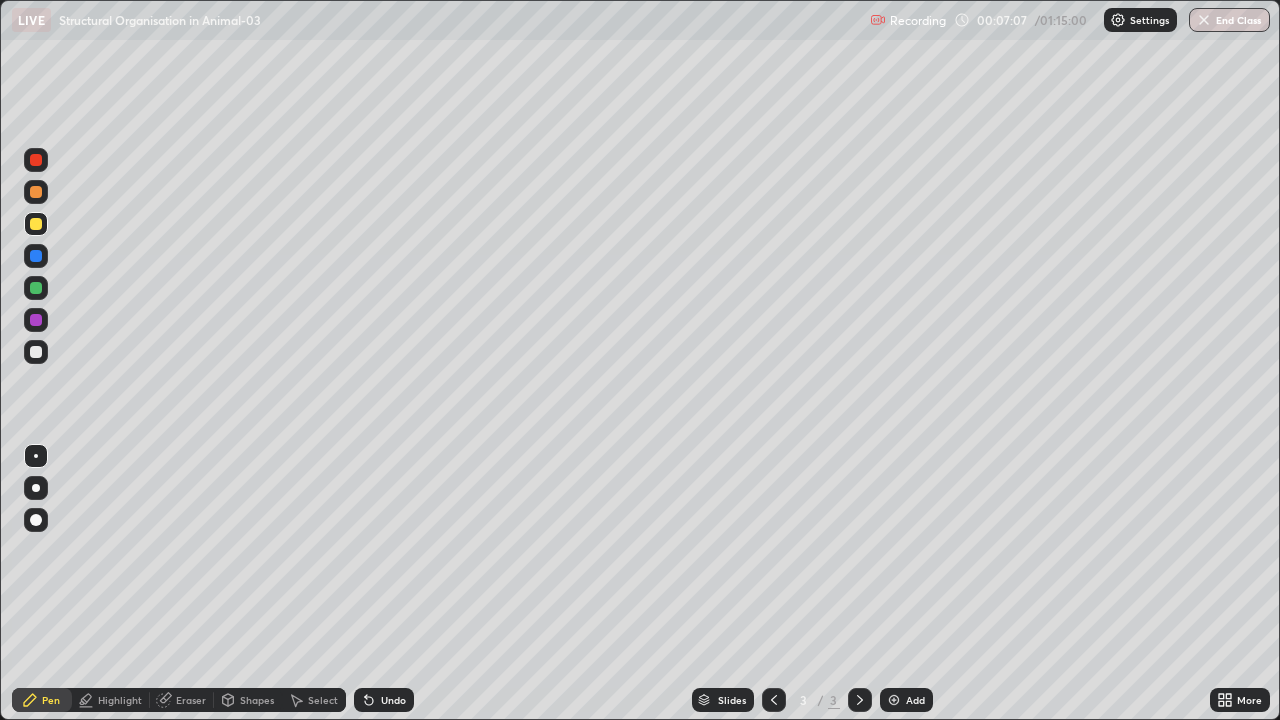 click at bounding box center [36, 160] 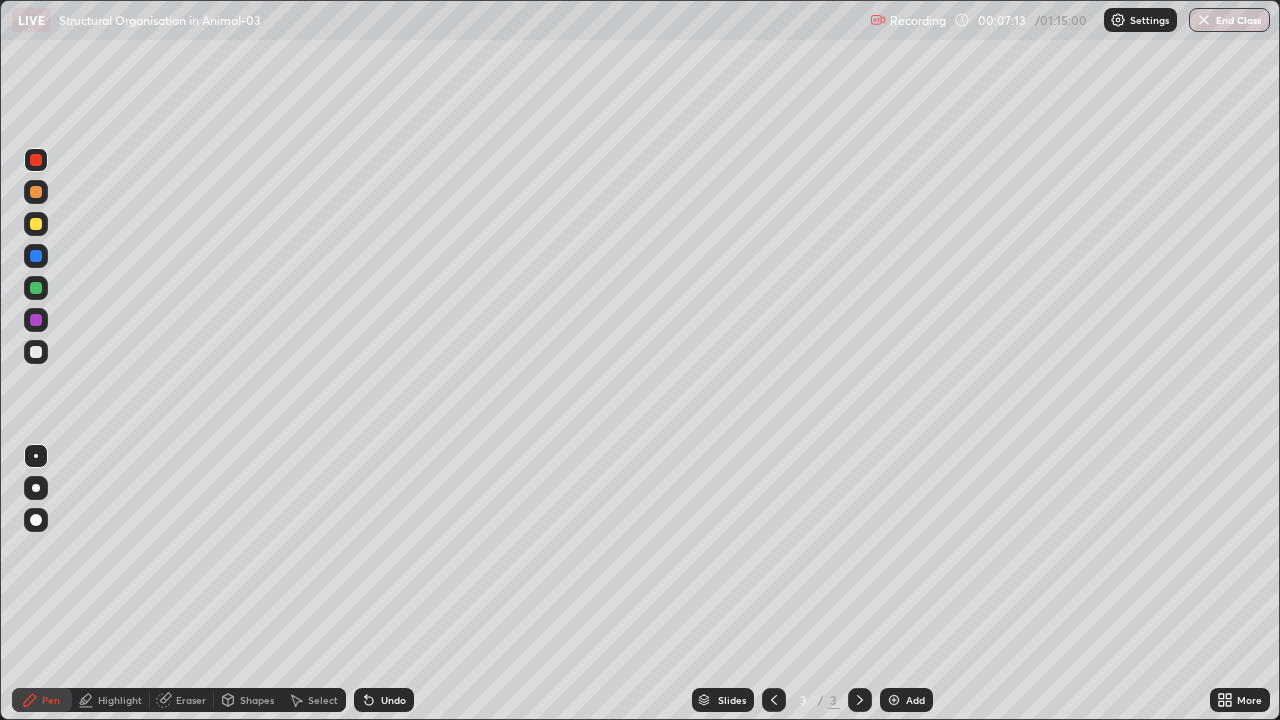 click at bounding box center [36, 288] 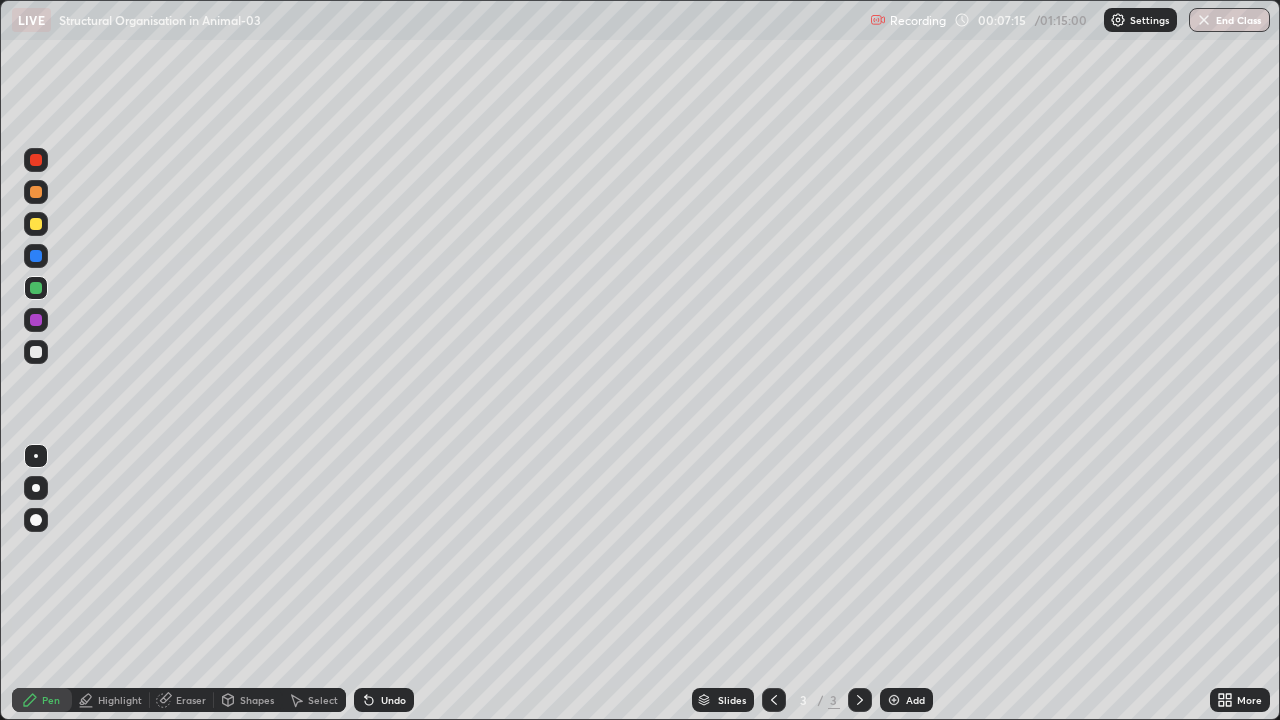 click at bounding box center (36, 520) 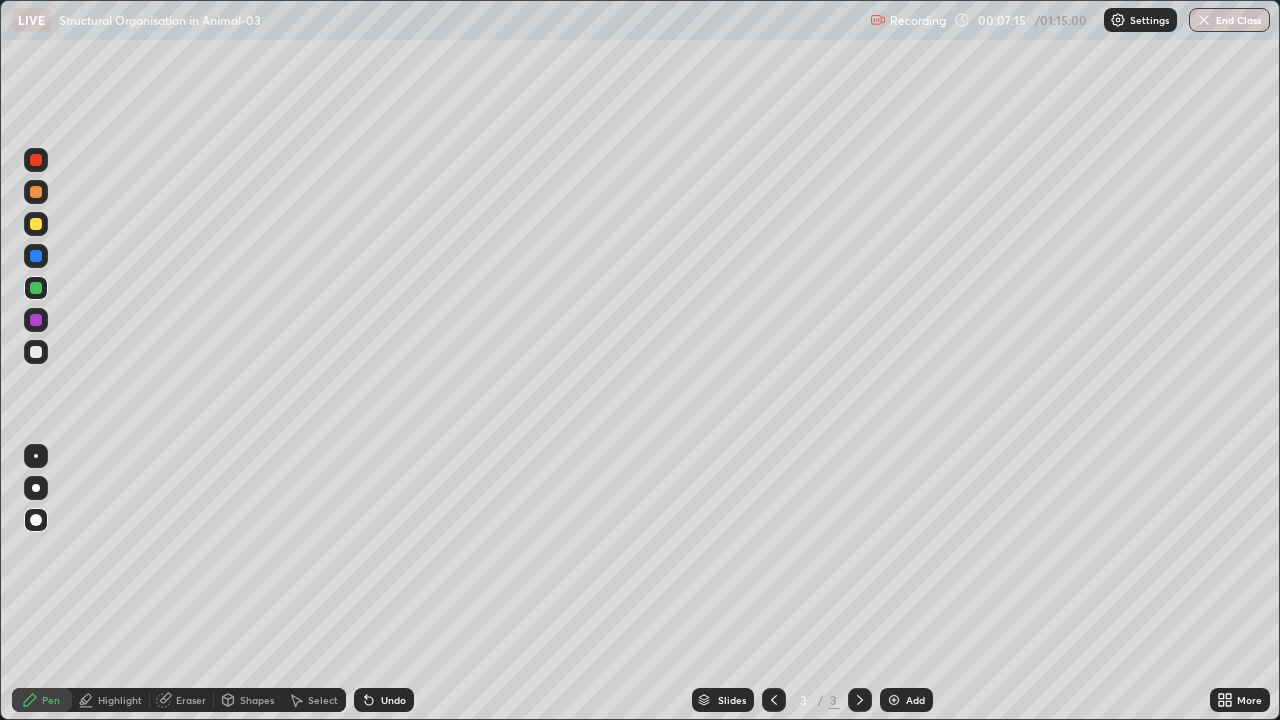 click at bounding box center [36, 160] 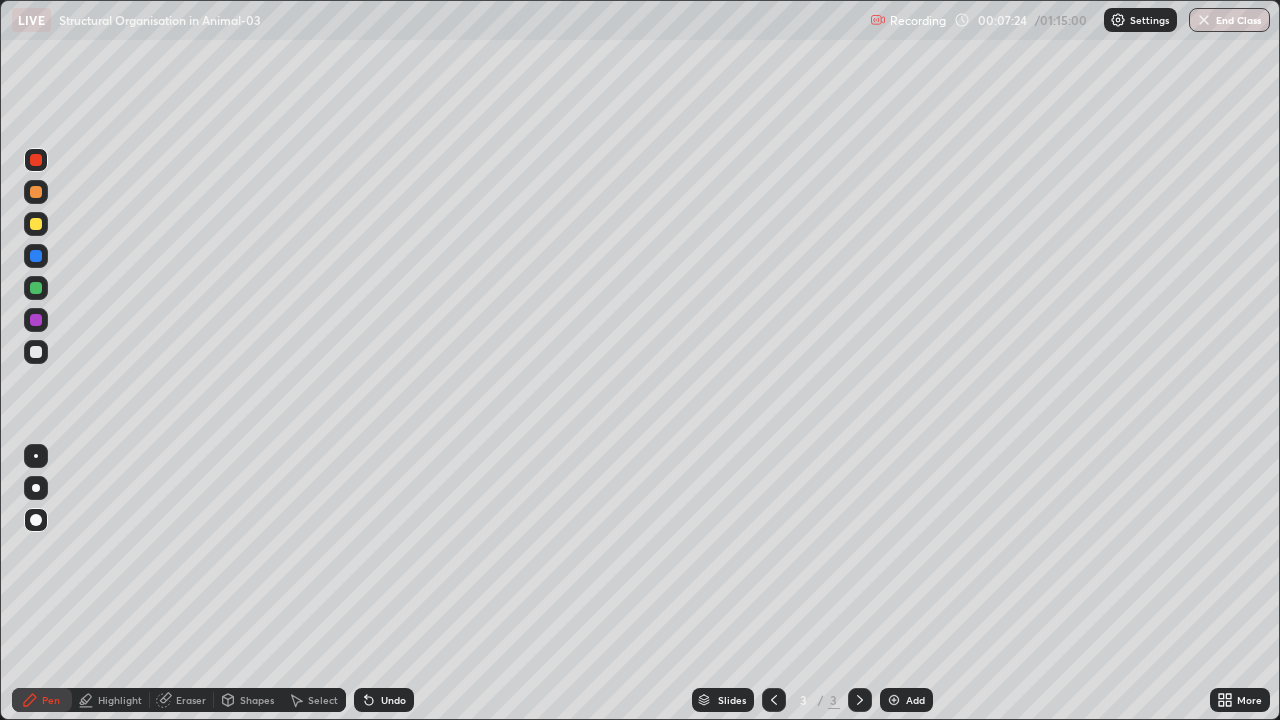 click at bounding box center (36, 224) 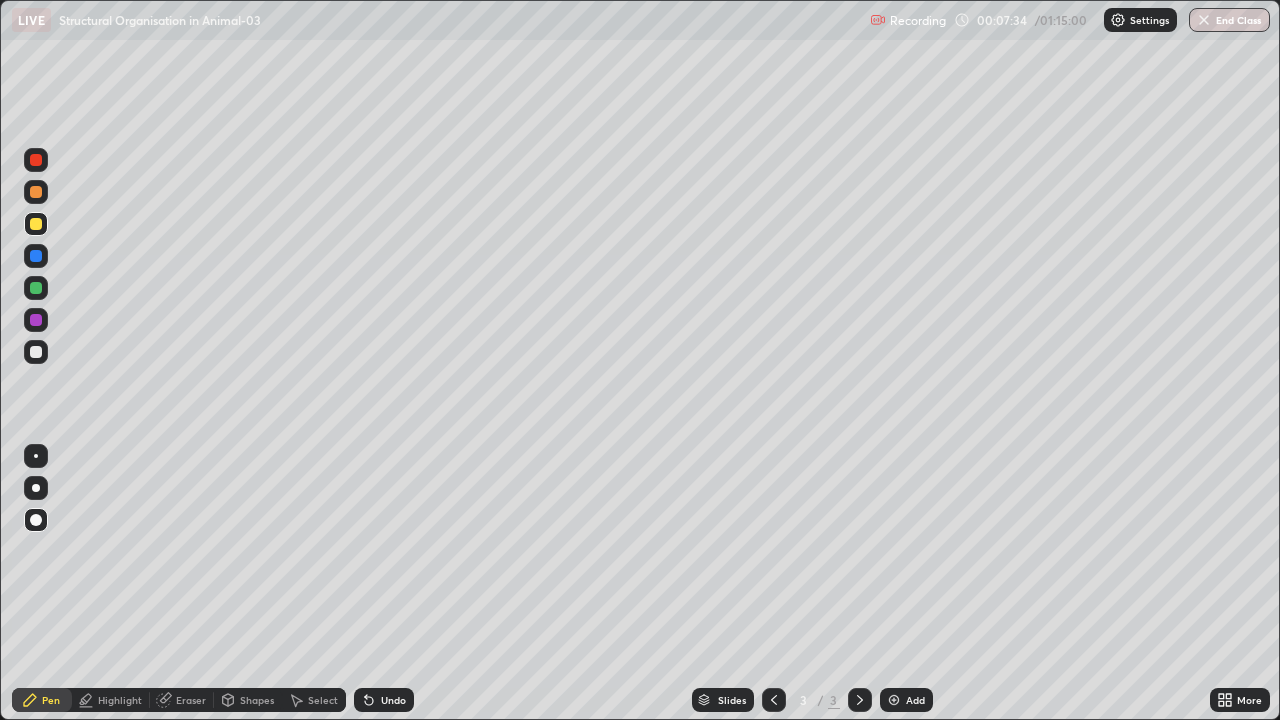 click at bounding box center [36, 320] 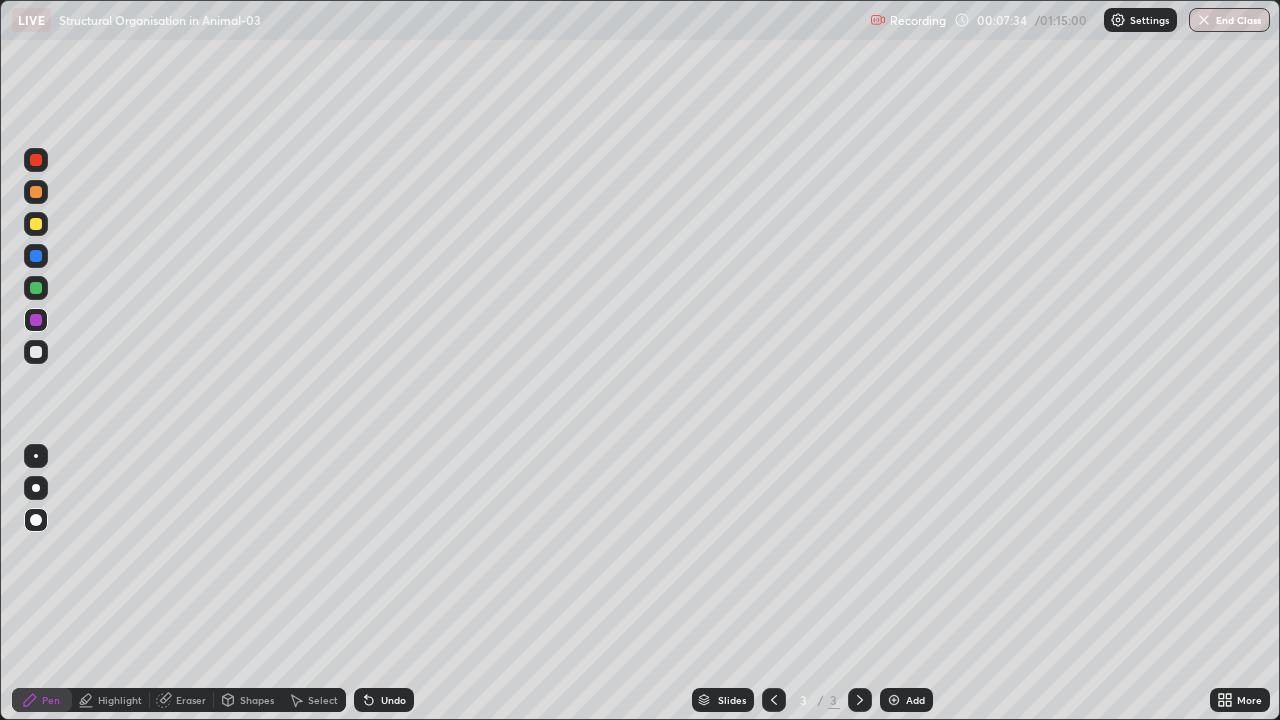 click at bounding box center (36, 488) 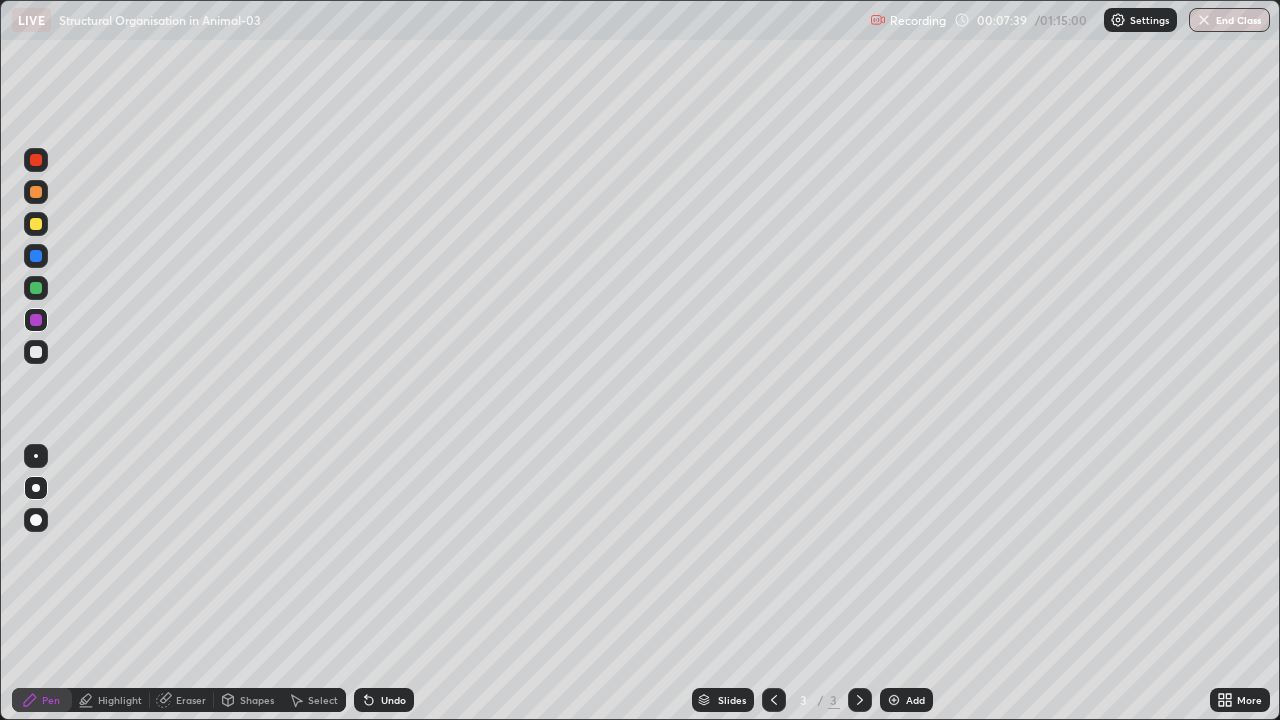 click at bounding box center (36, 288) 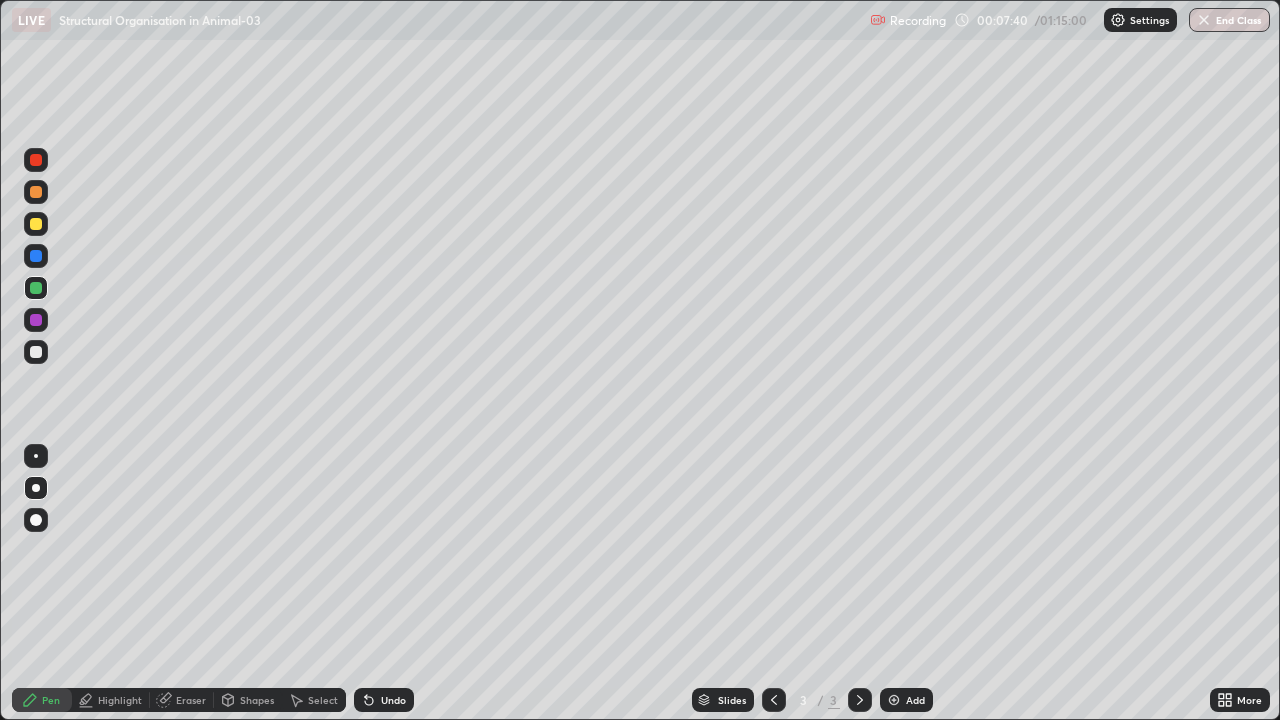 click at bounding box center [36, 456] 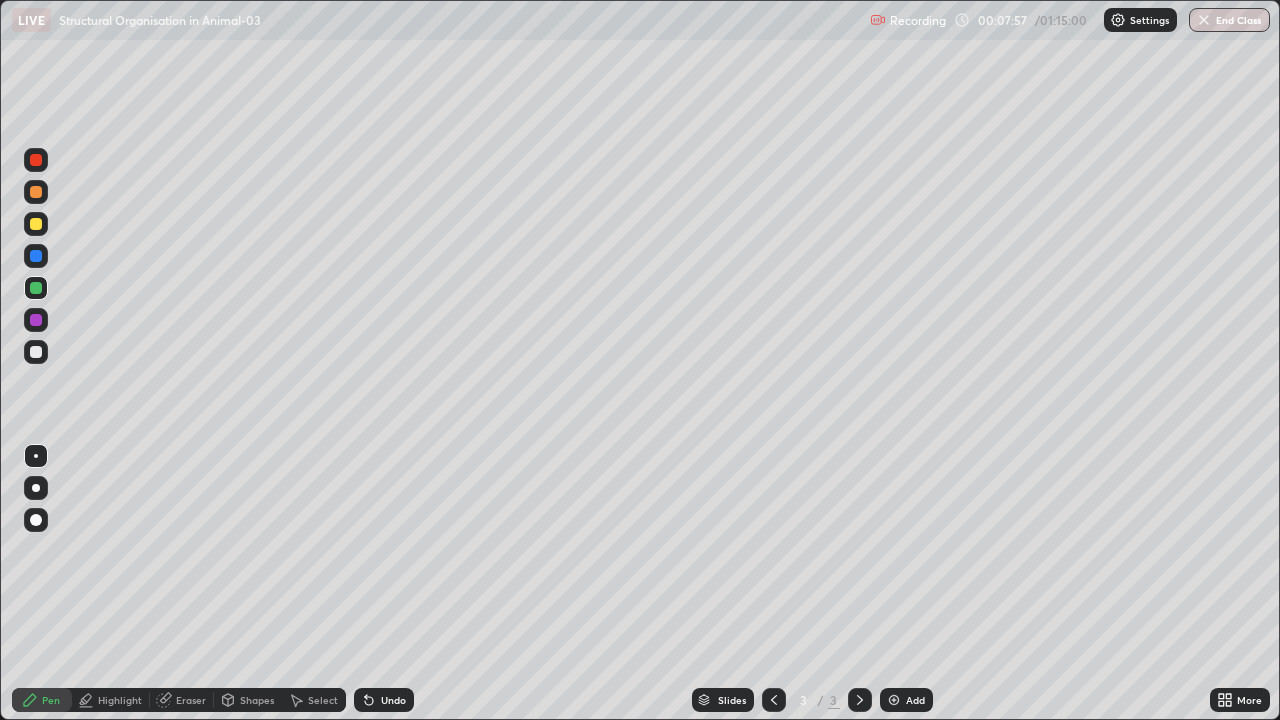 click at bounding box center [36, 256] 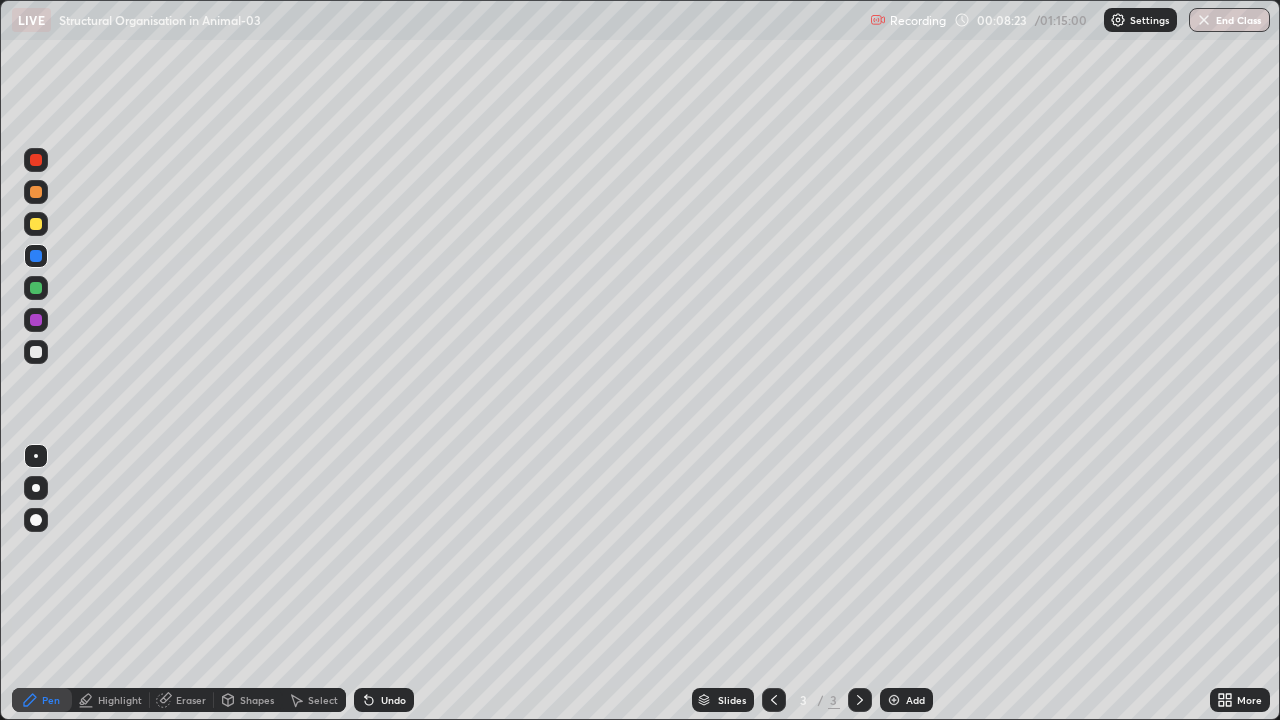 click at bounding box center [36, 320] 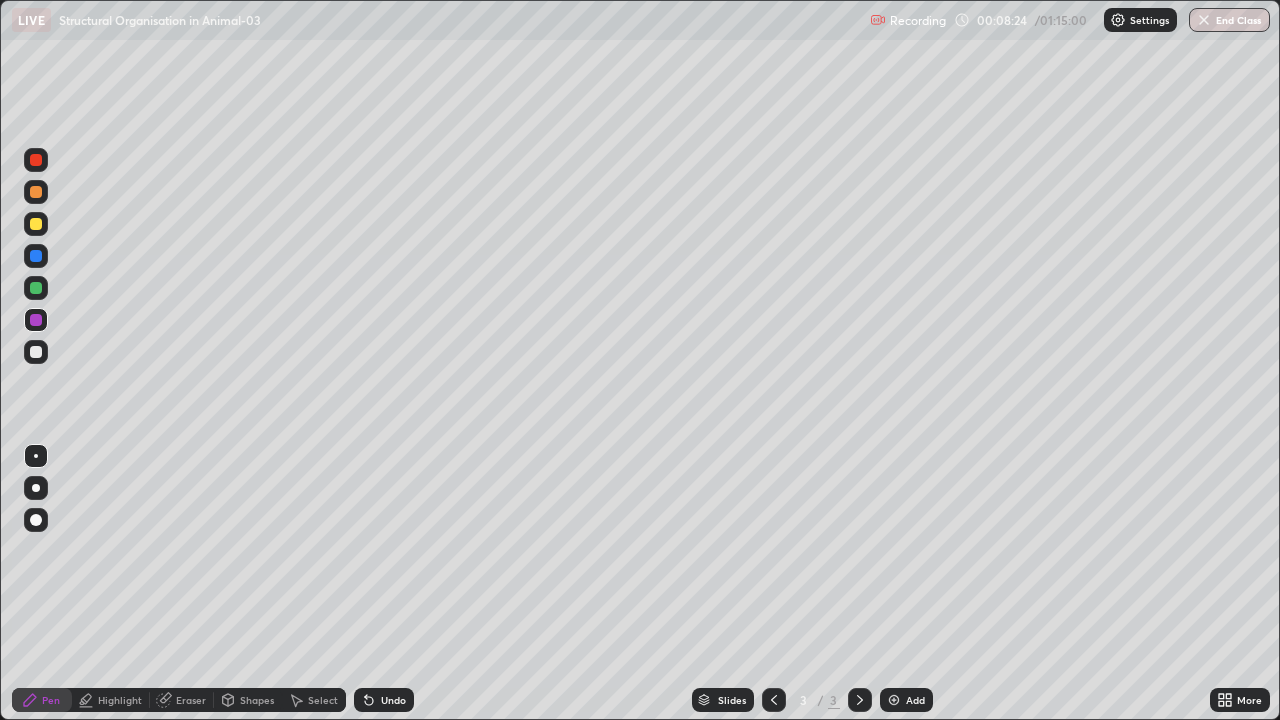 click at bounding box center [36, 488] 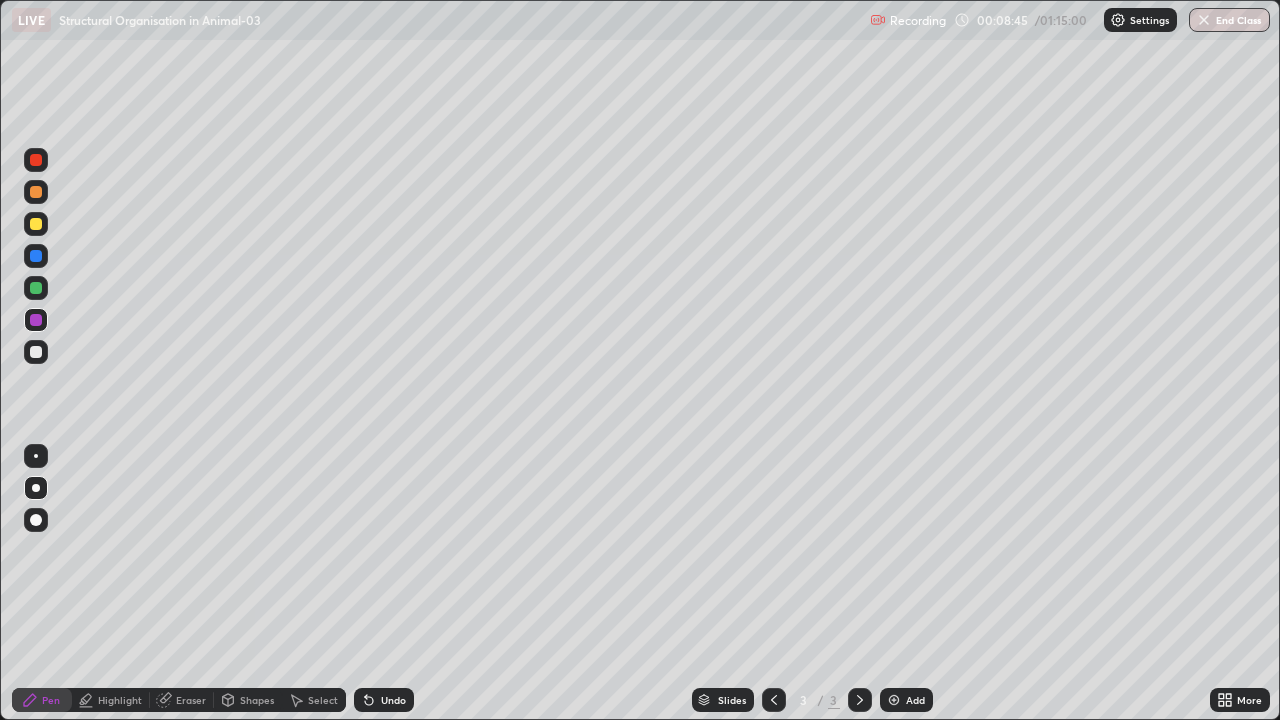 click at bounding box center (36, 352) 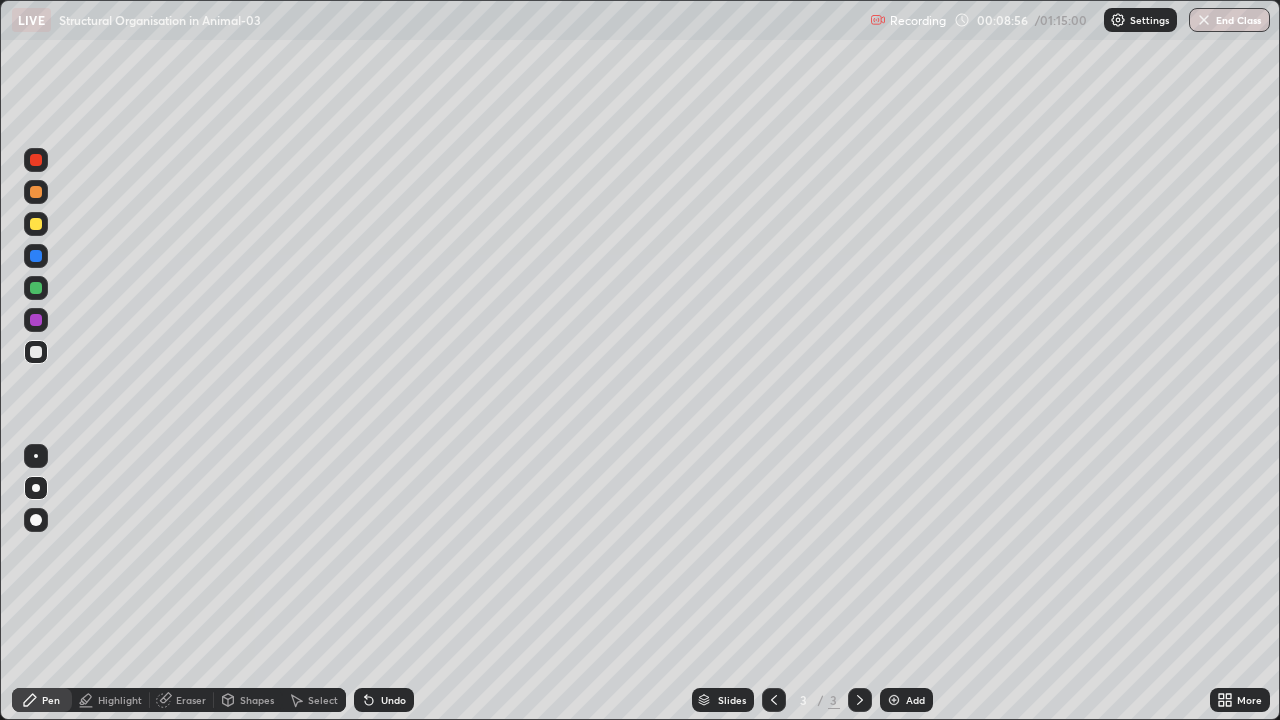 click on "Undo" at bounding box center [393, 700] 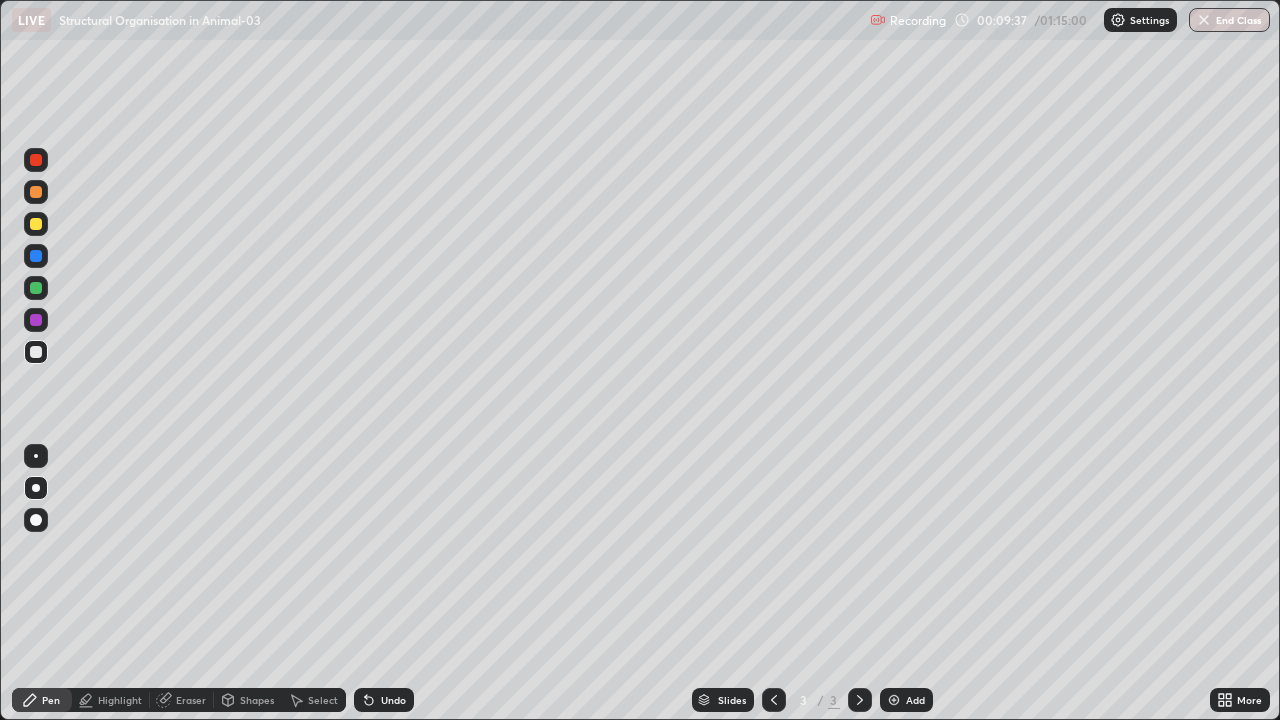 click on "Undo" at bounding box center (393, 700) 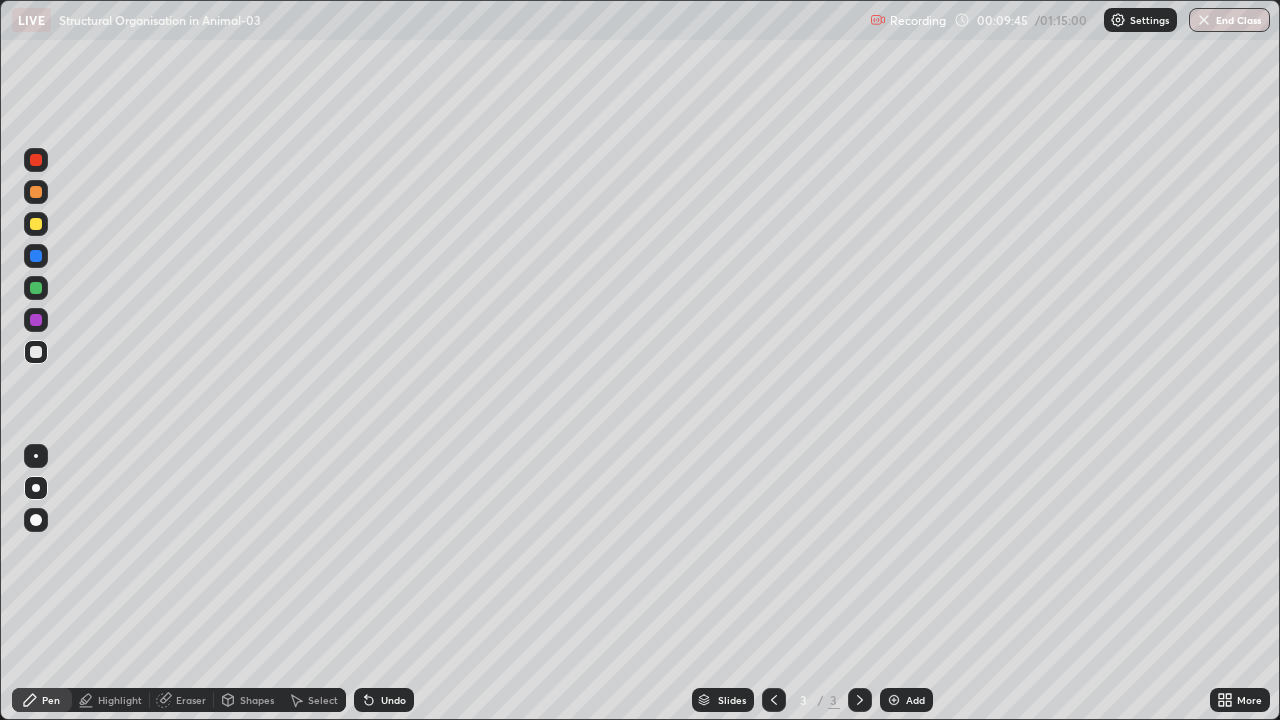 click at bounding box center (36, 224) 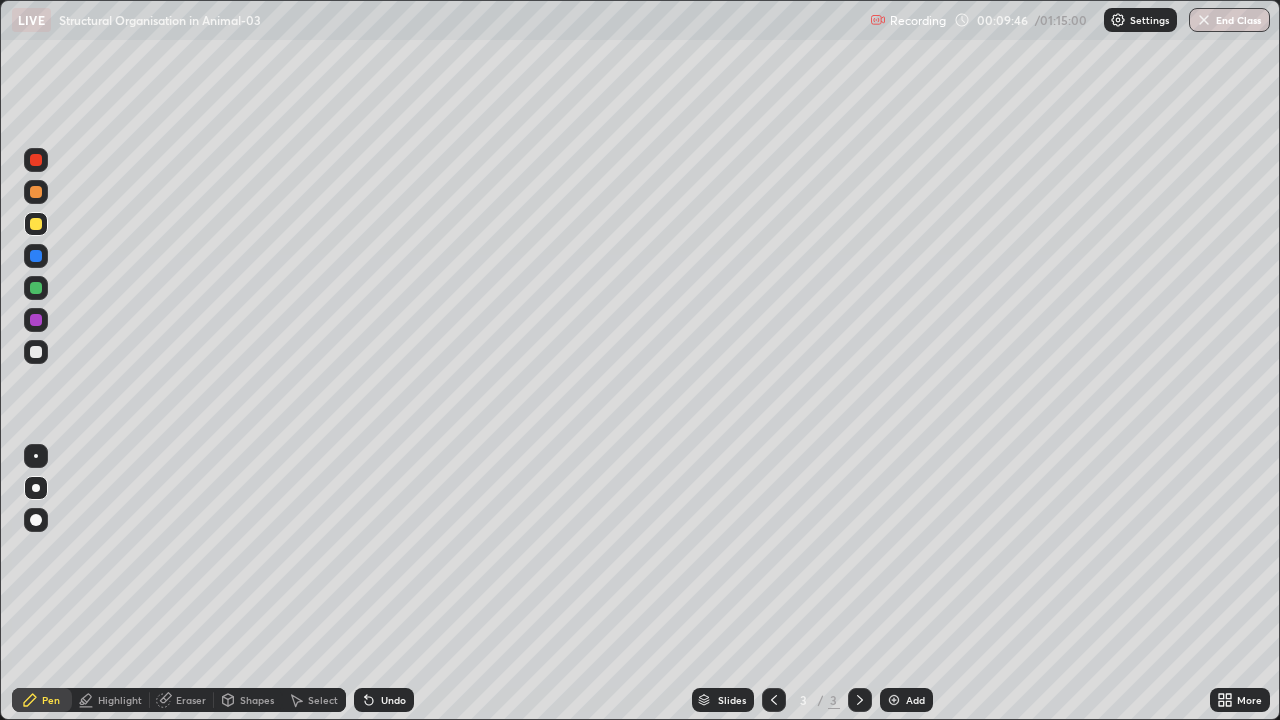 click at bounding box center [36, 520] 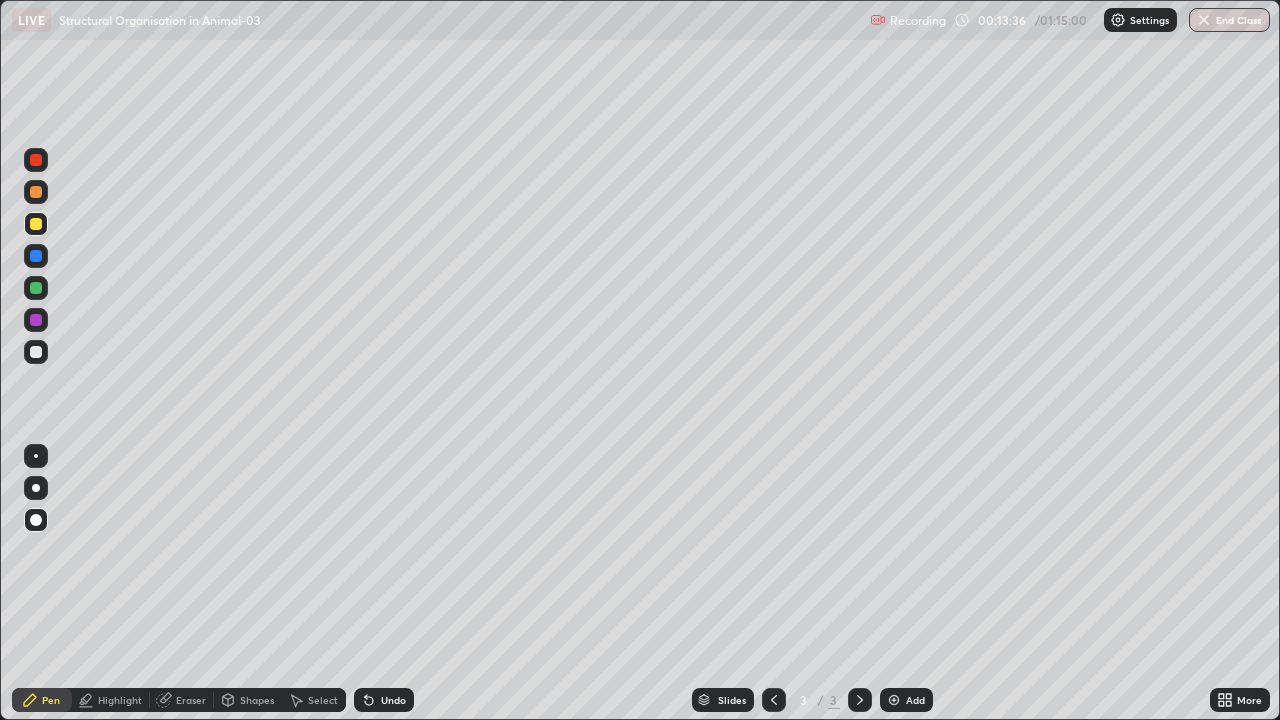 click on "Add" at bounding box center (915, 700) 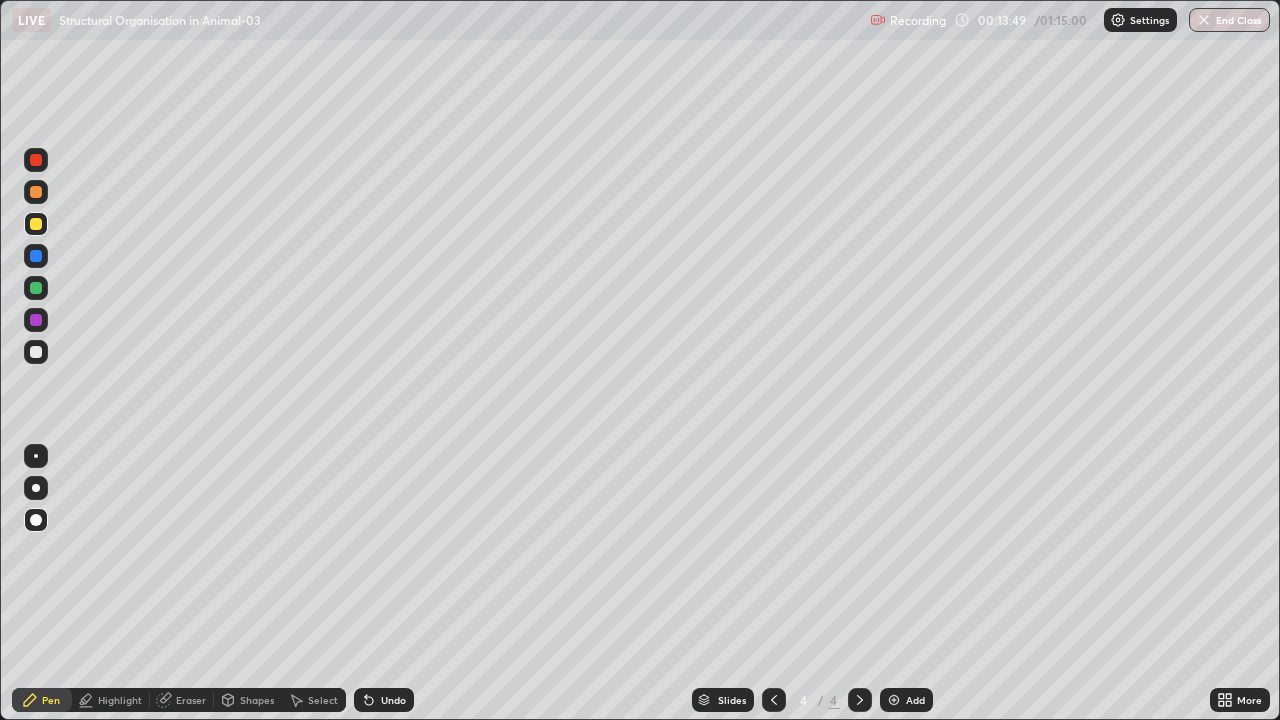 click at bounding box center (36, 192) 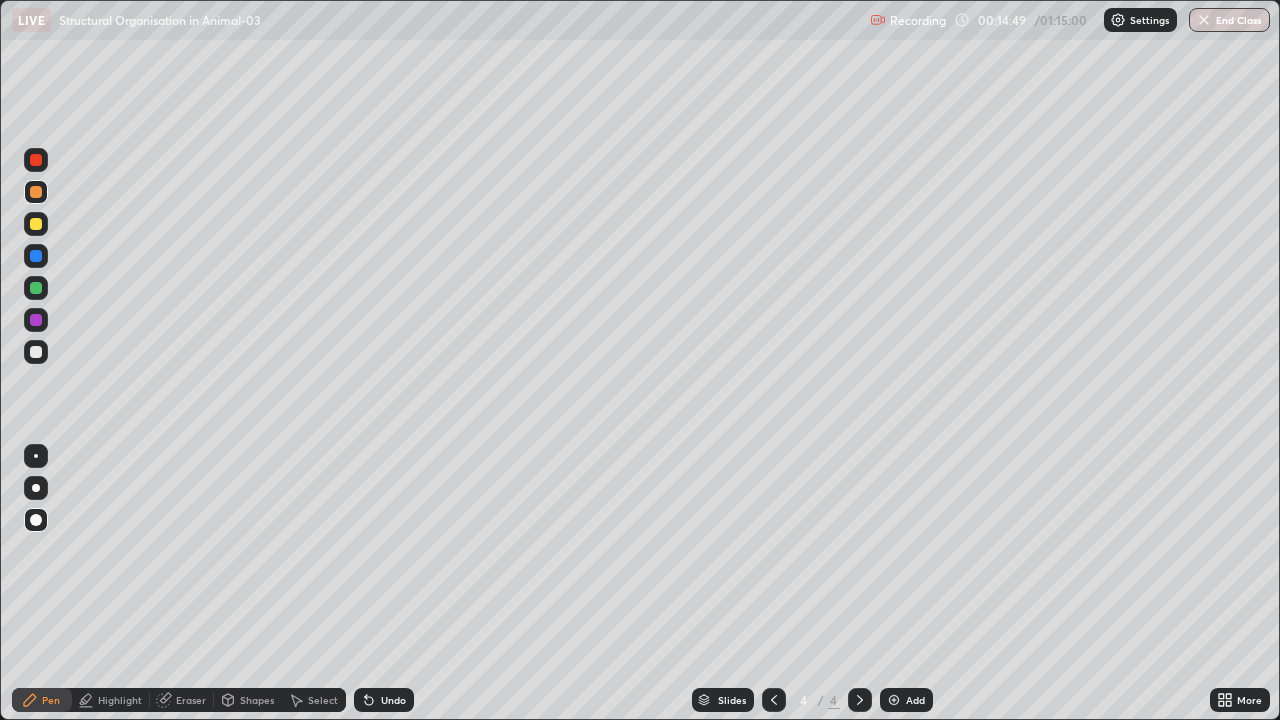 click at bounding box center [36, 224] 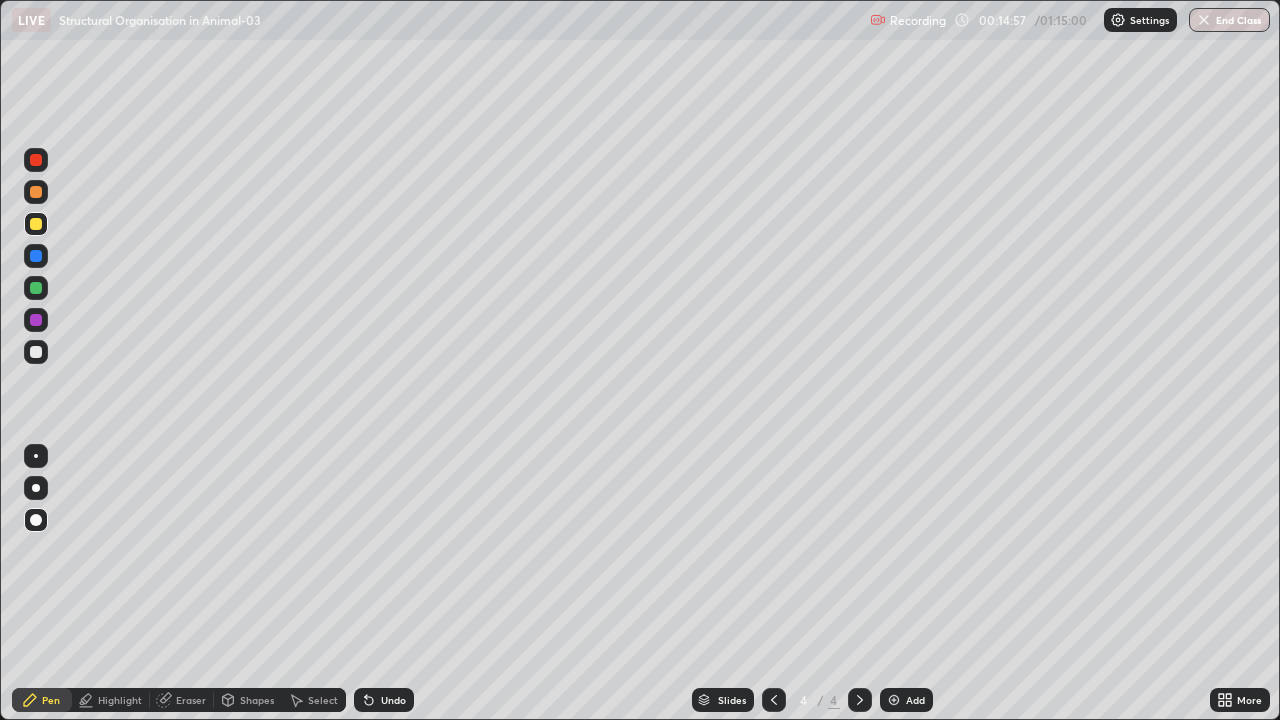 click on "Undo" at bounding box center (393, 700) 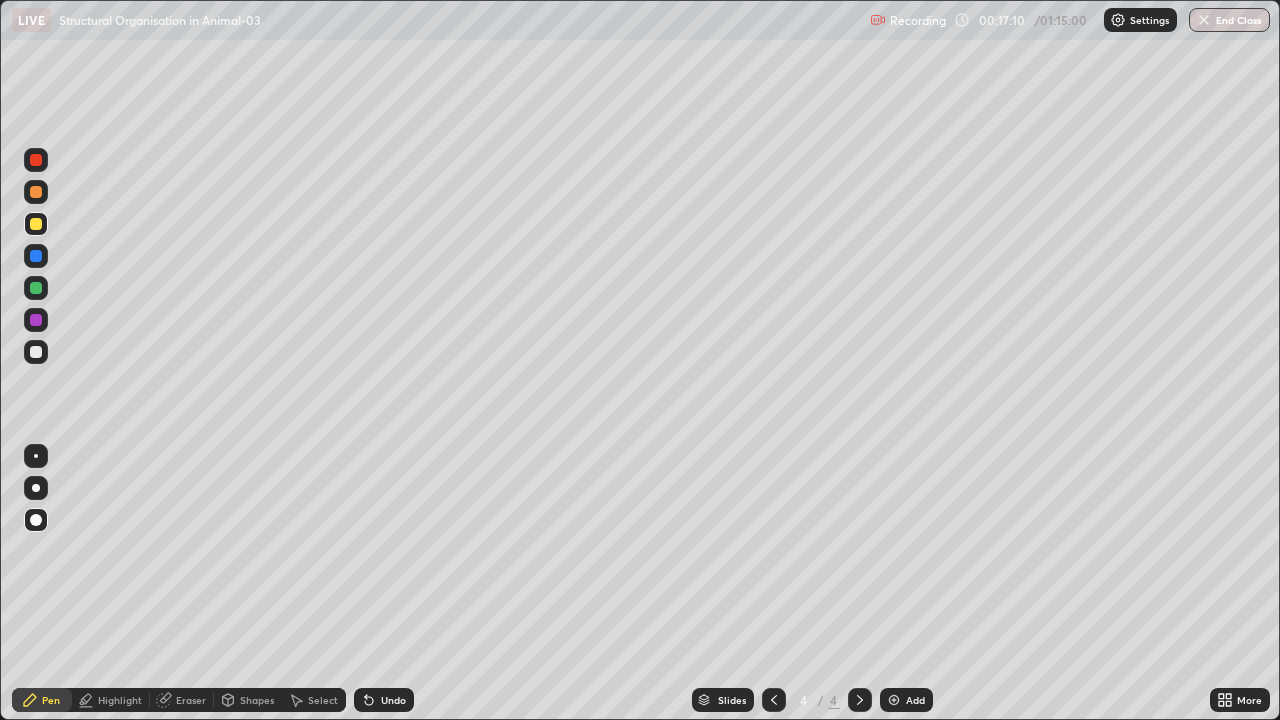 click at bounding box center (36, 352) 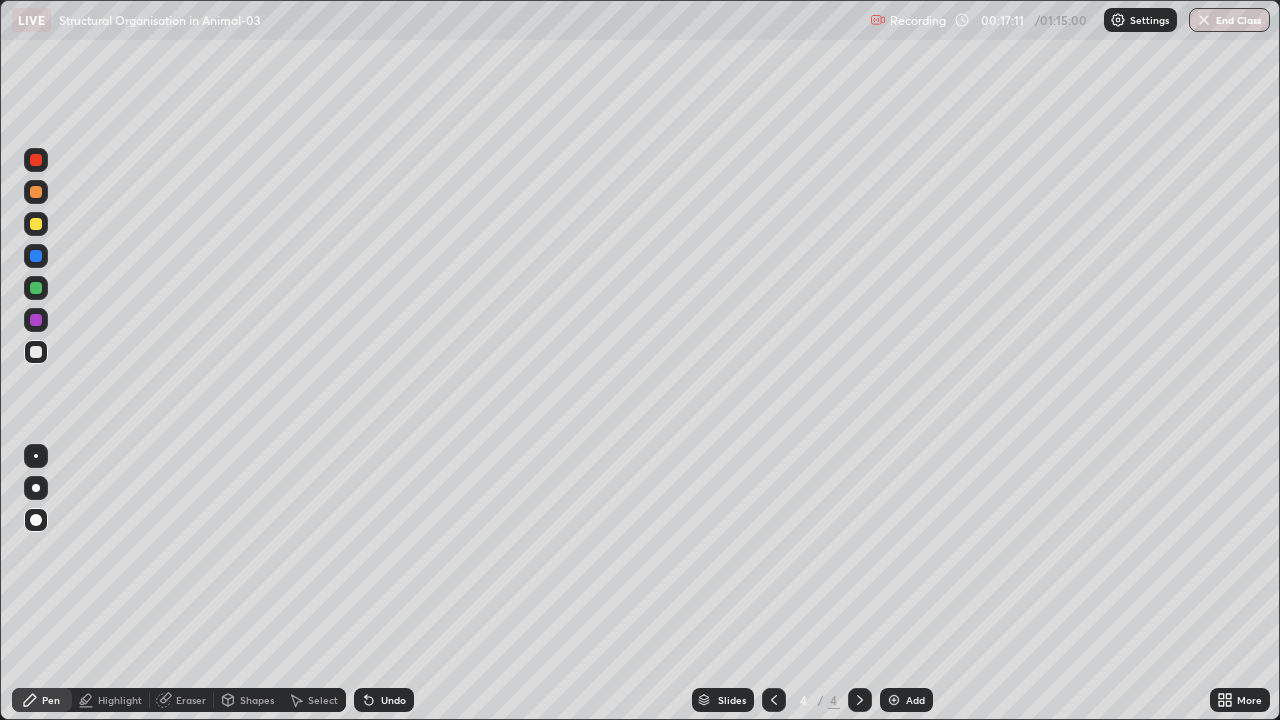 click at bounding box center (36, 352) 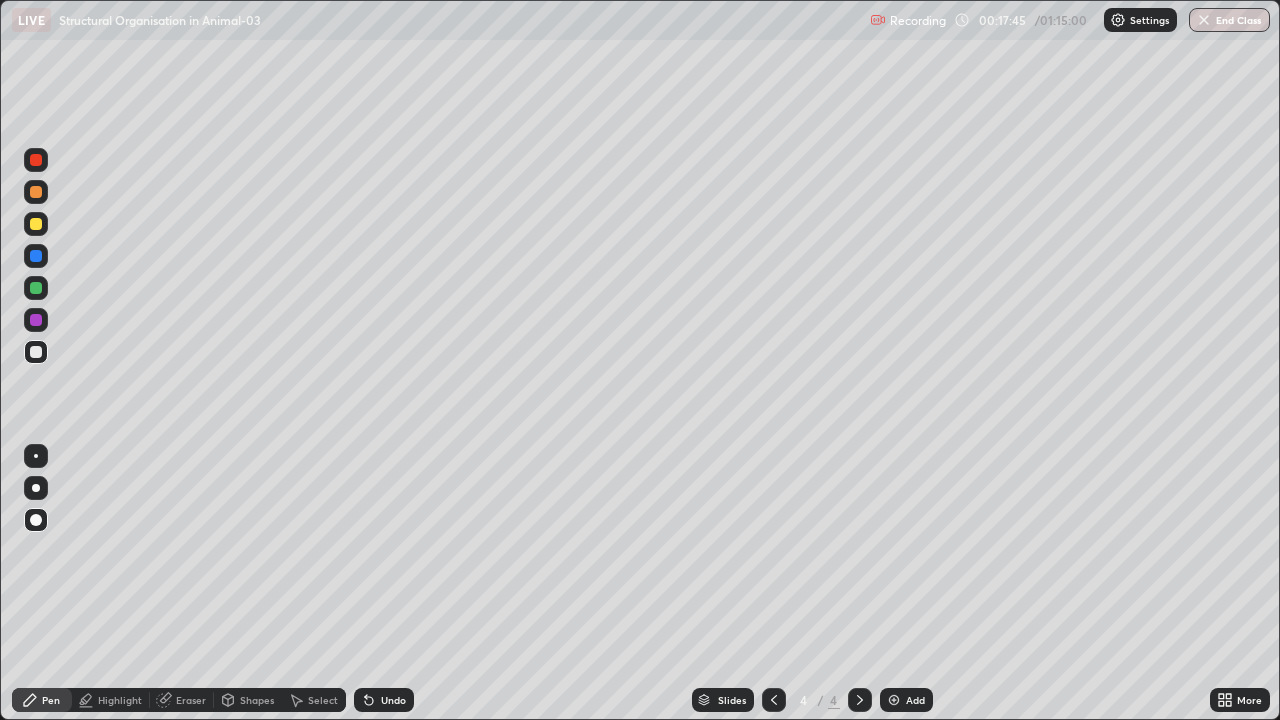 click at bounding box center (36, 288) 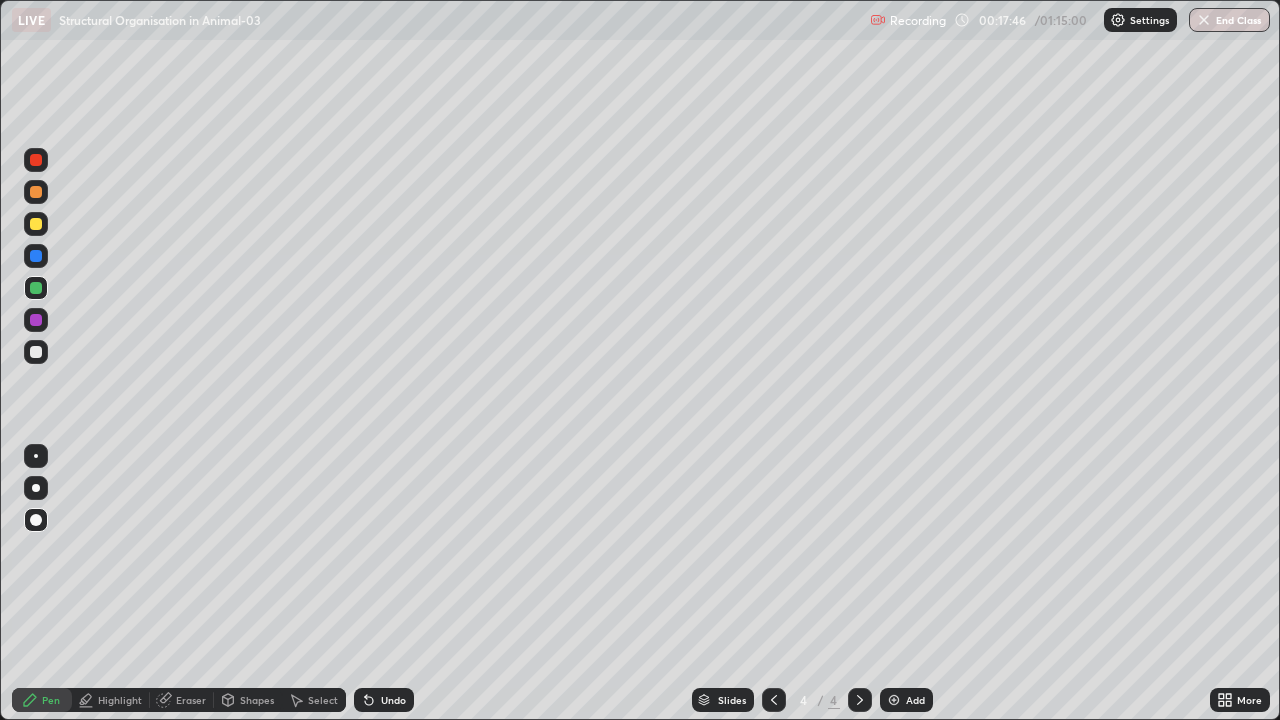click at bounding box center [36, 456] 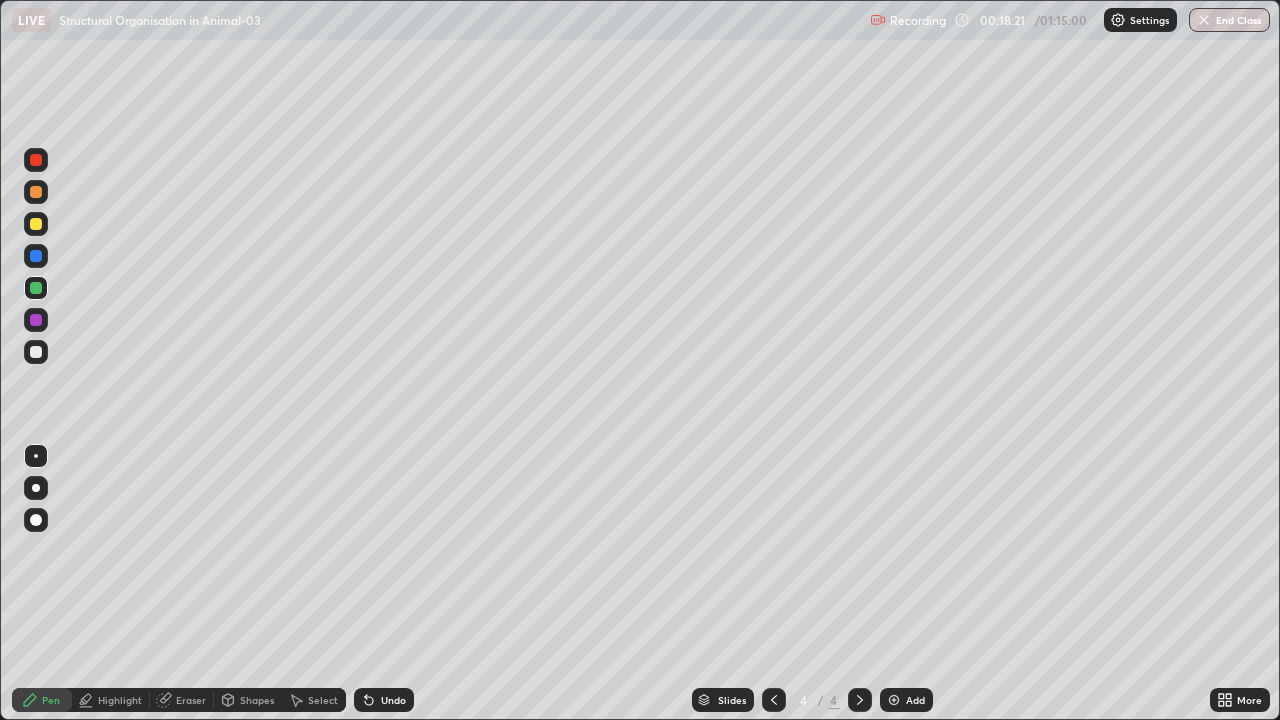 click at bounding box center (36, 256) 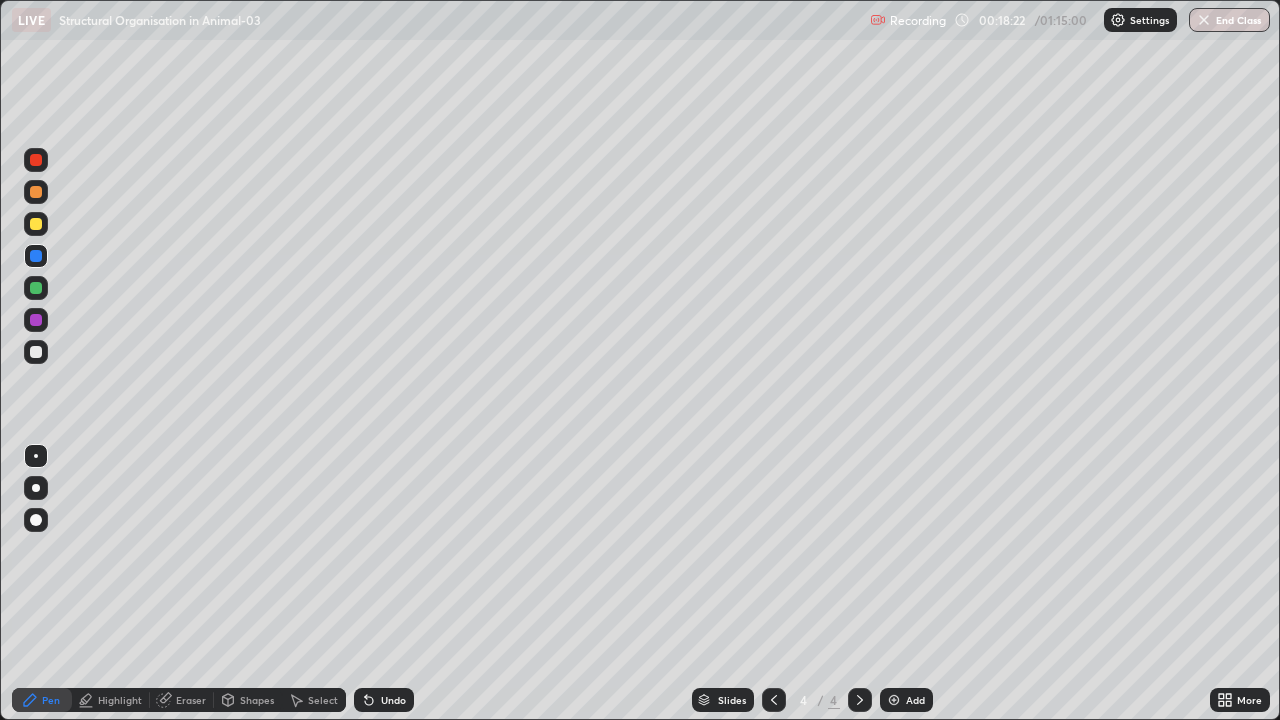 click at bounding box center [36, 488] 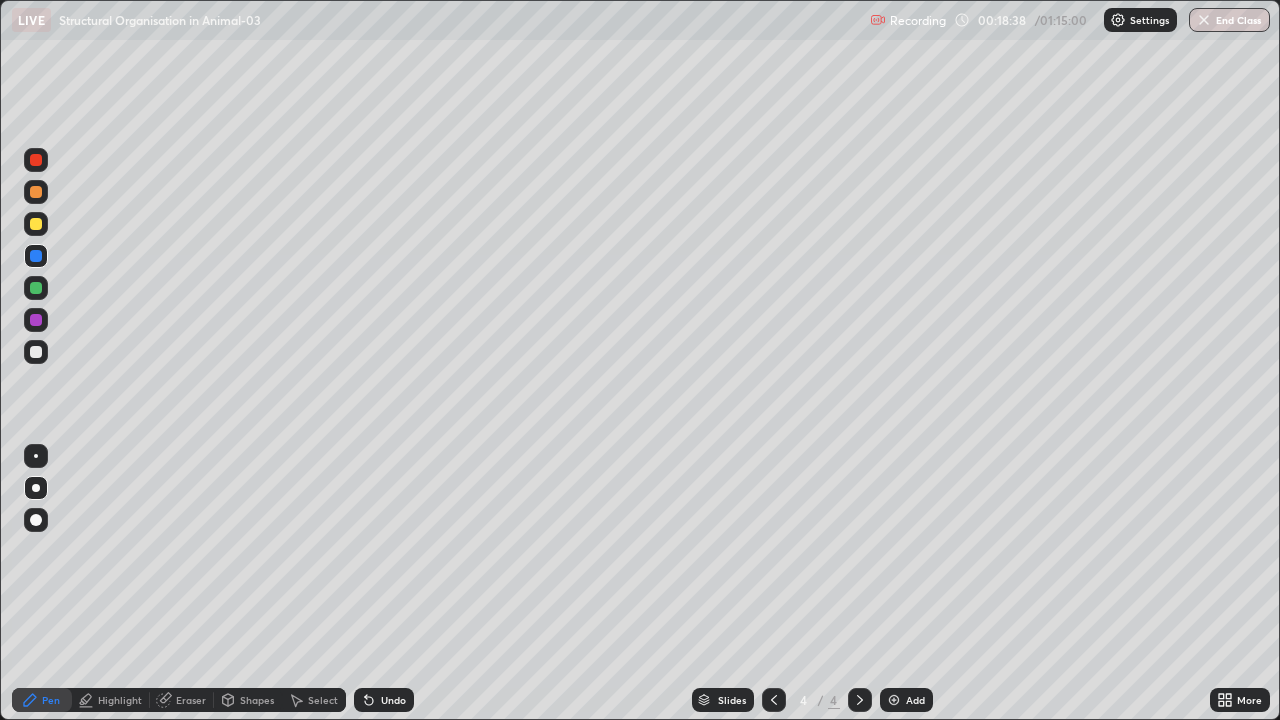 click at bounding box center (36, 320) 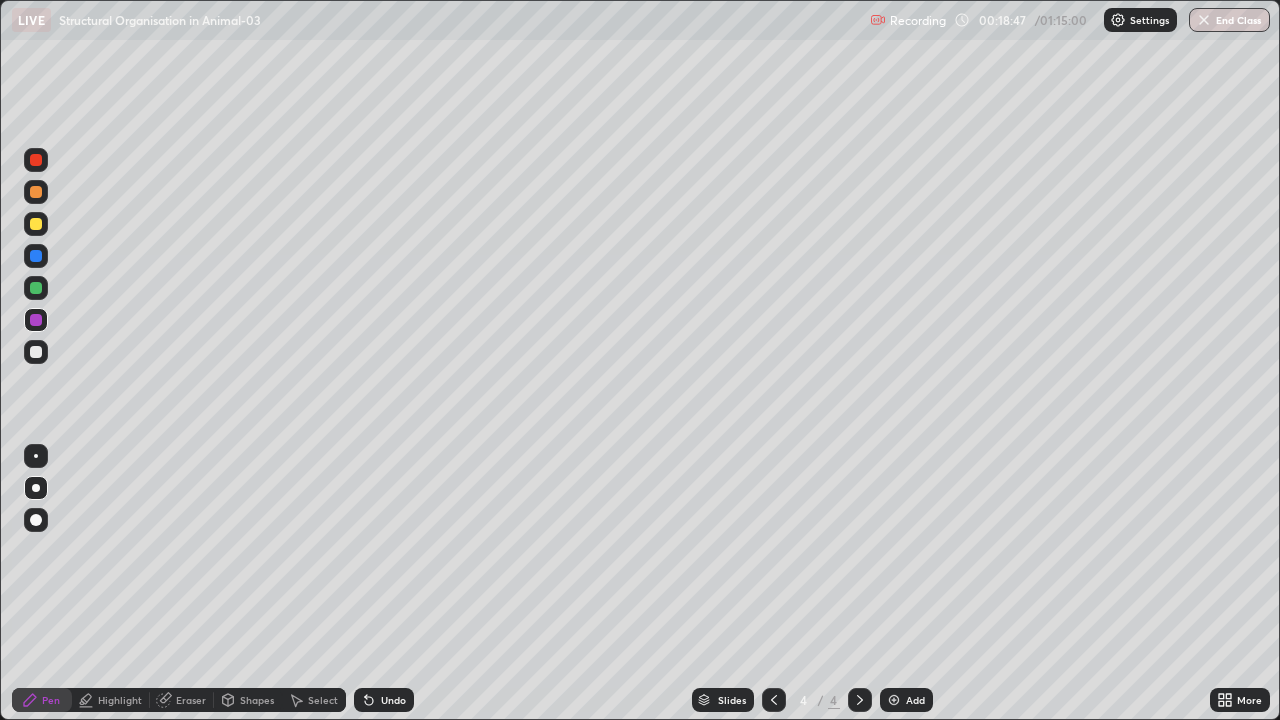 click at bounding box center (36, 224) 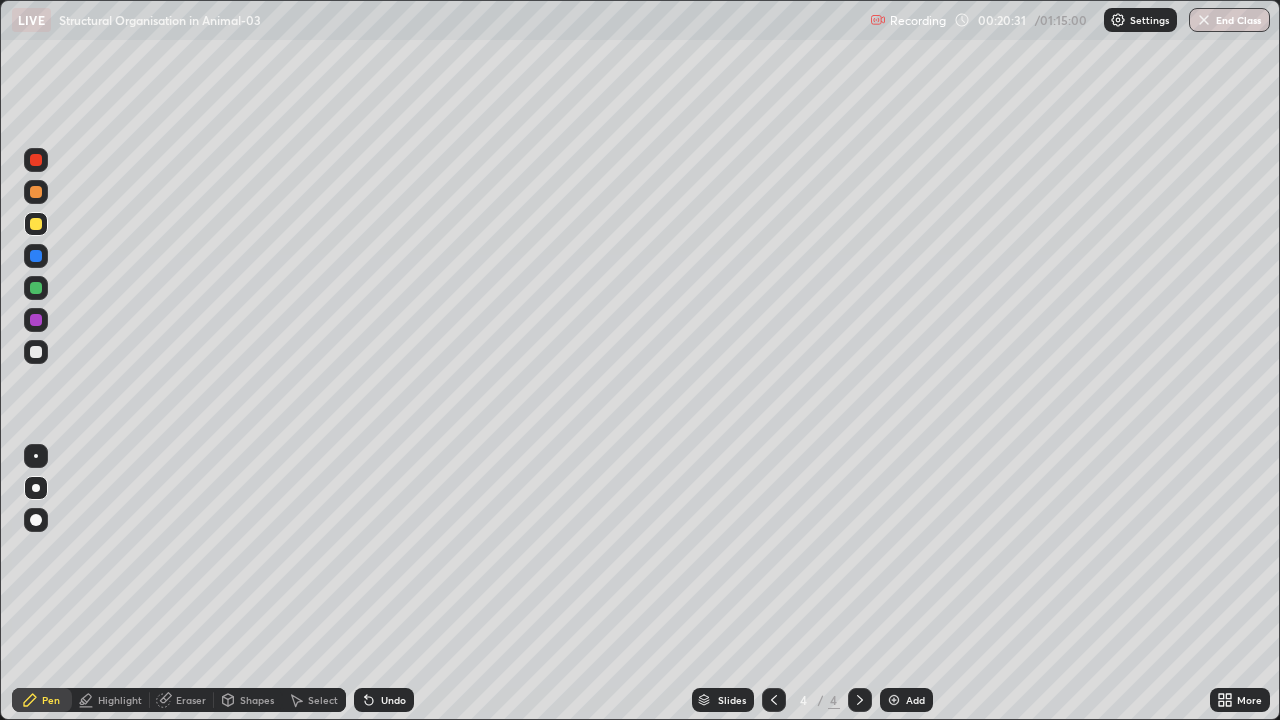 click at bounding box center [36, 288] 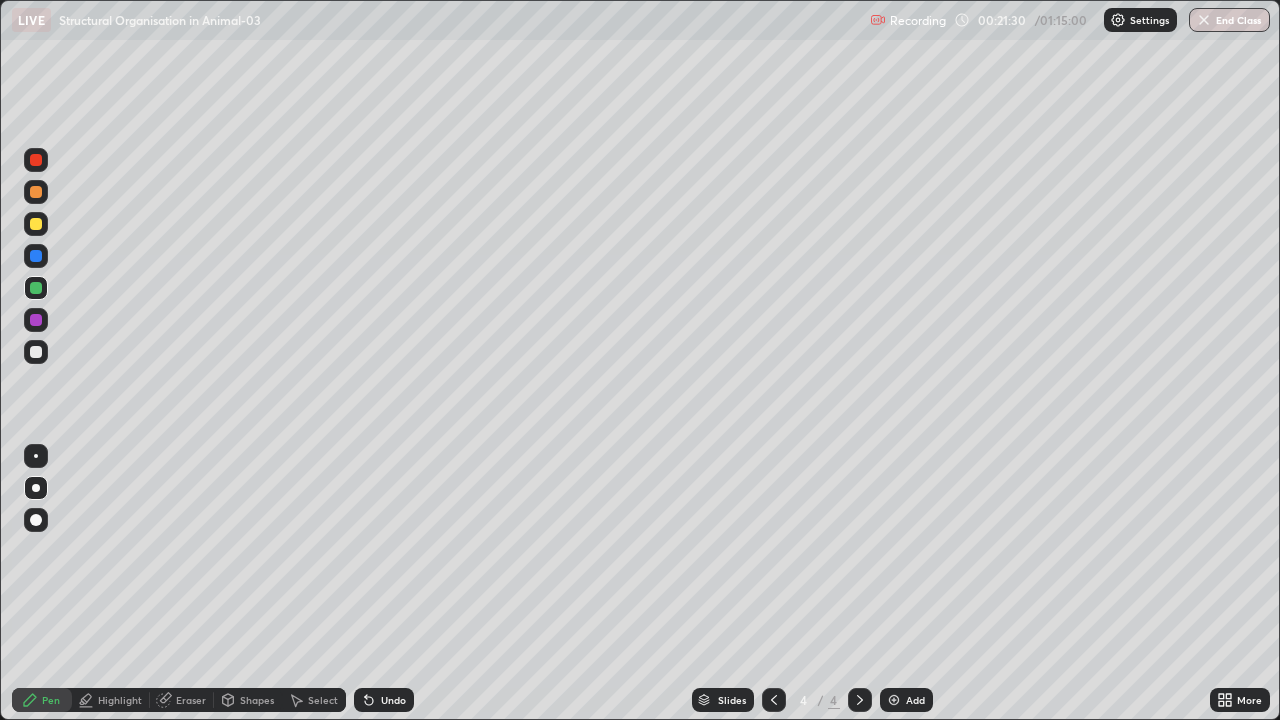 click at bounding box center [36, 352] 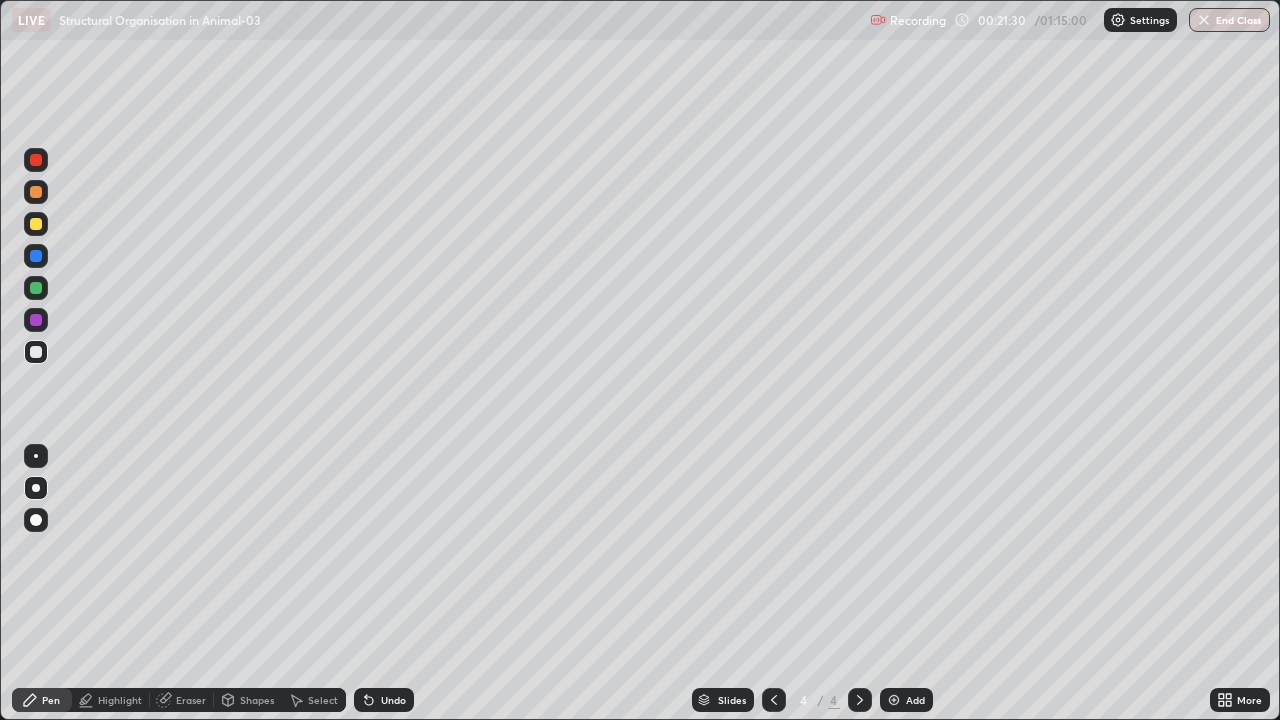 click at bounding box center [36, 456] 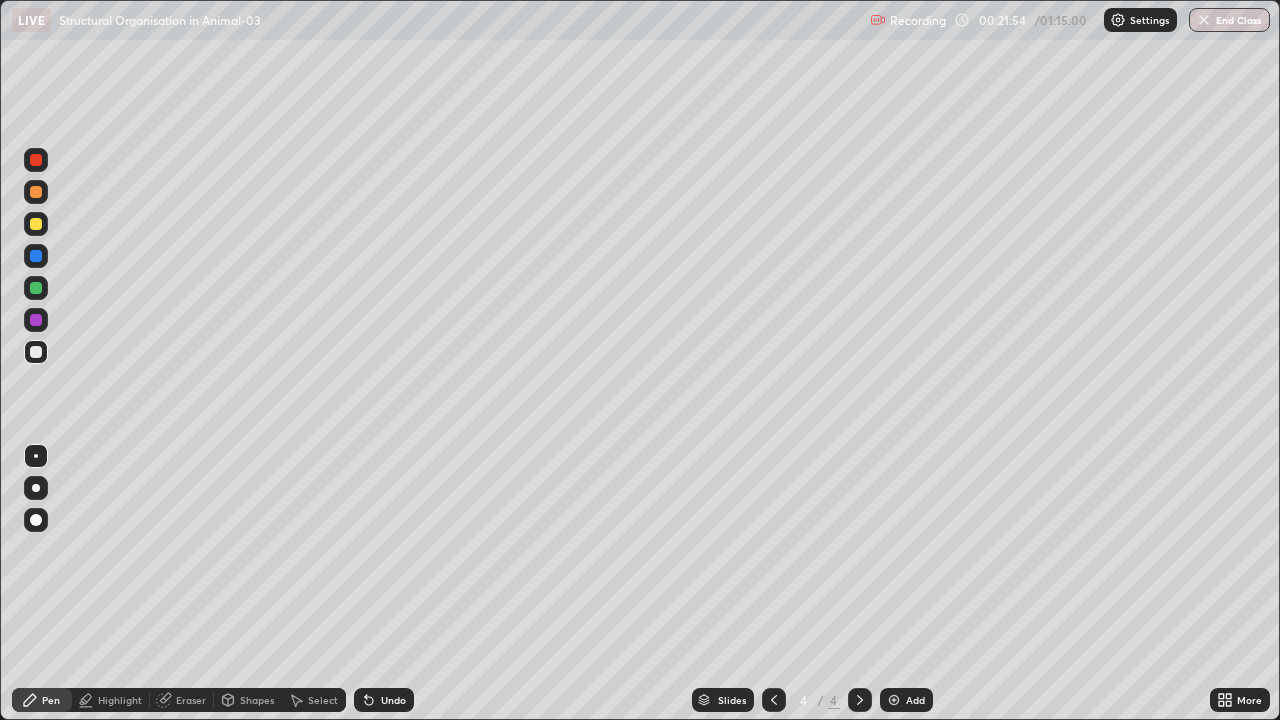 click at bounding box center [36, 488] 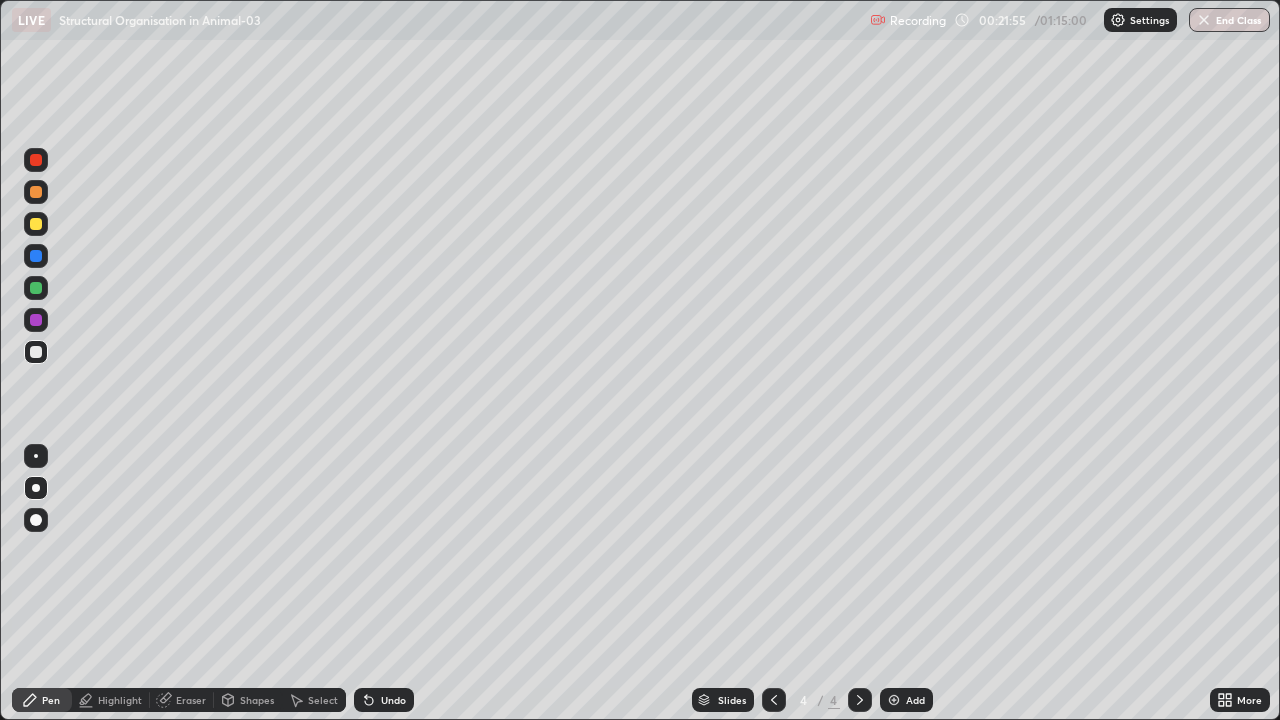 click at bounding box center [36, 224] 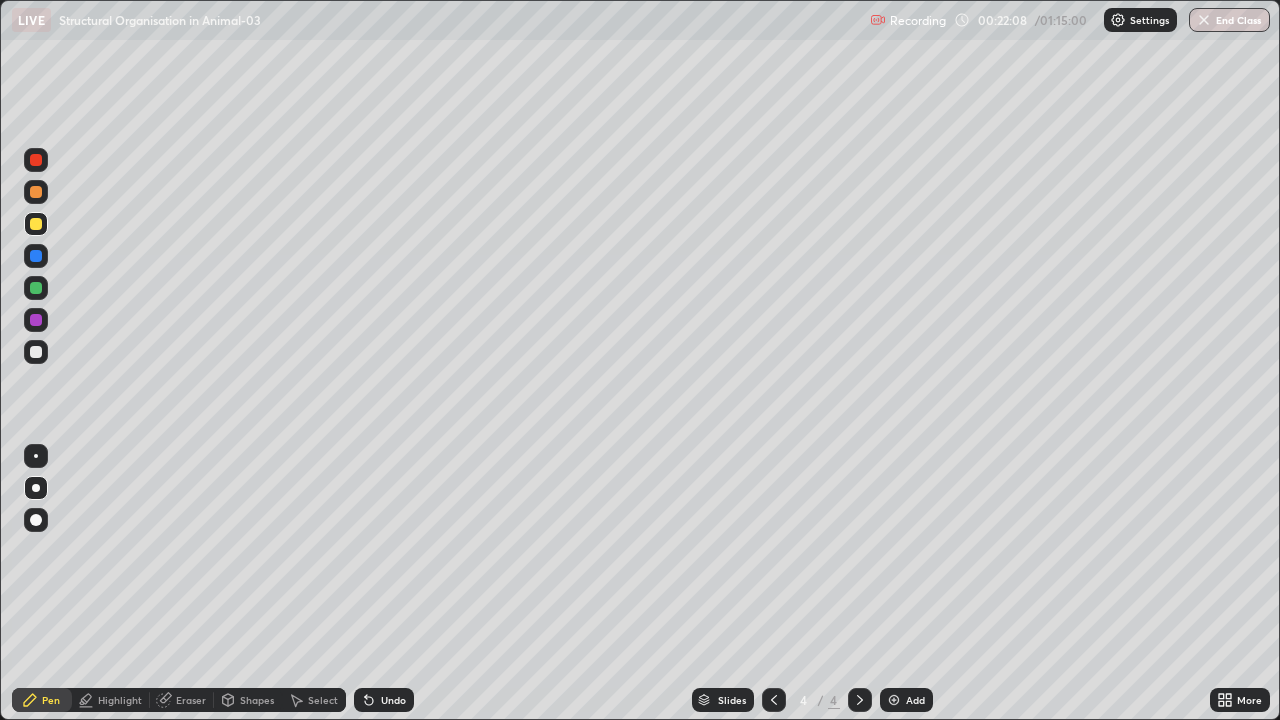 click at bounding box center [36, 160] 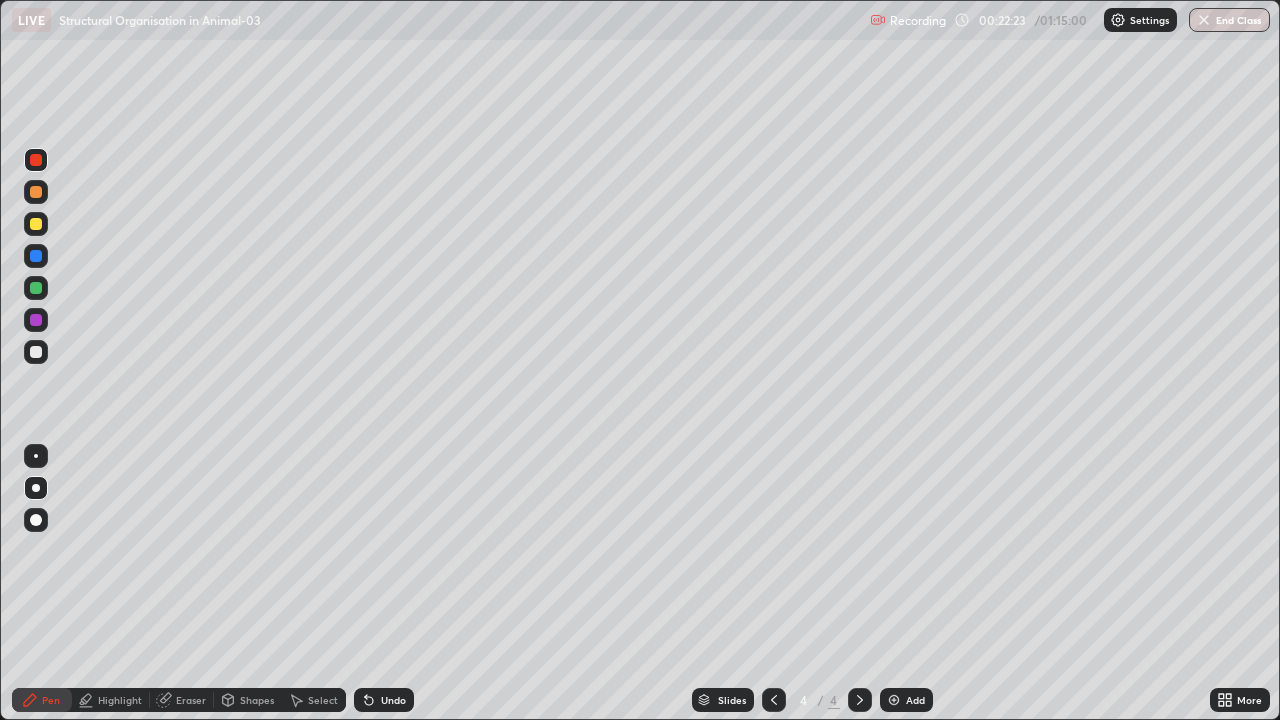 click at bounding box center (36, 320) 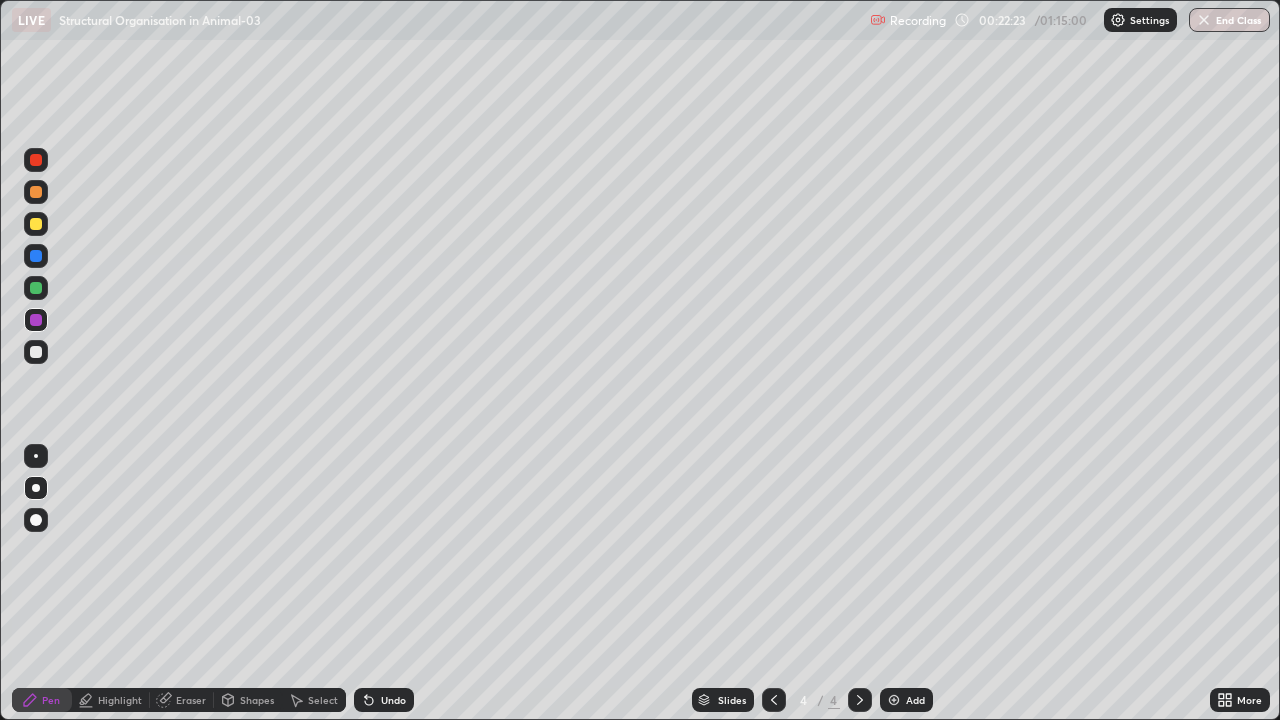 click at bounding box center (36, 456) 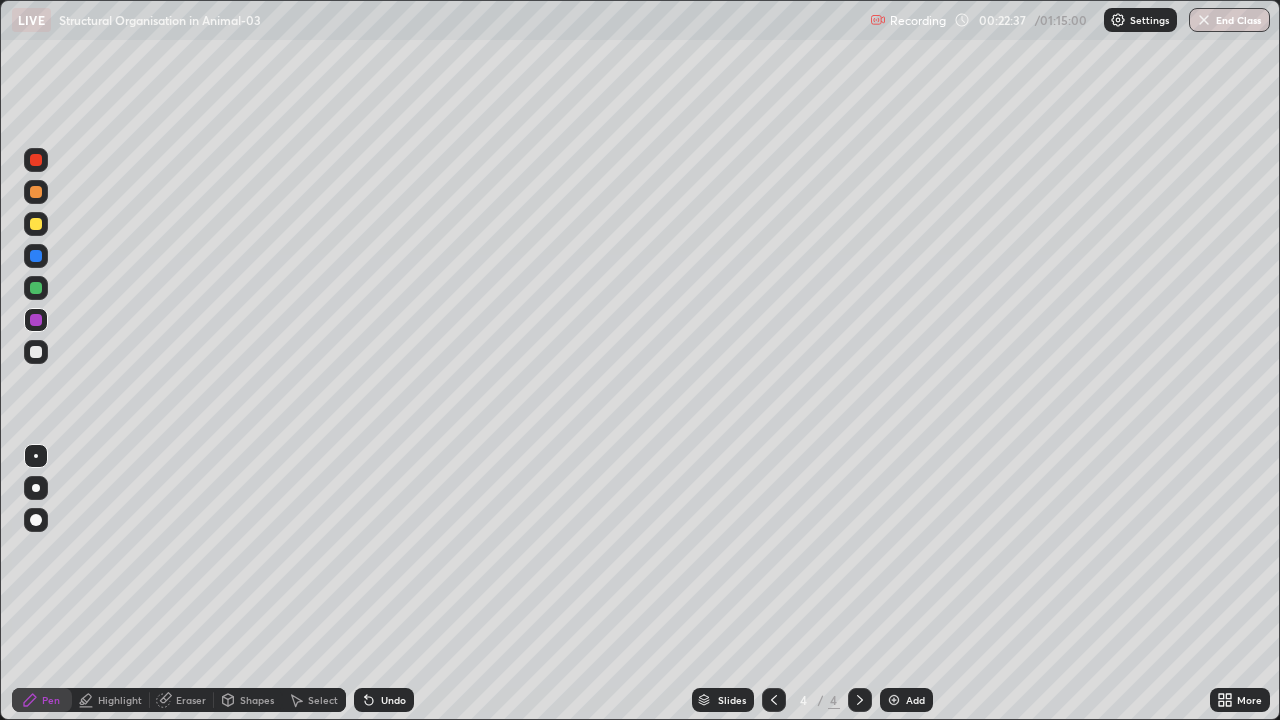 click at bounding box center (36, 256) 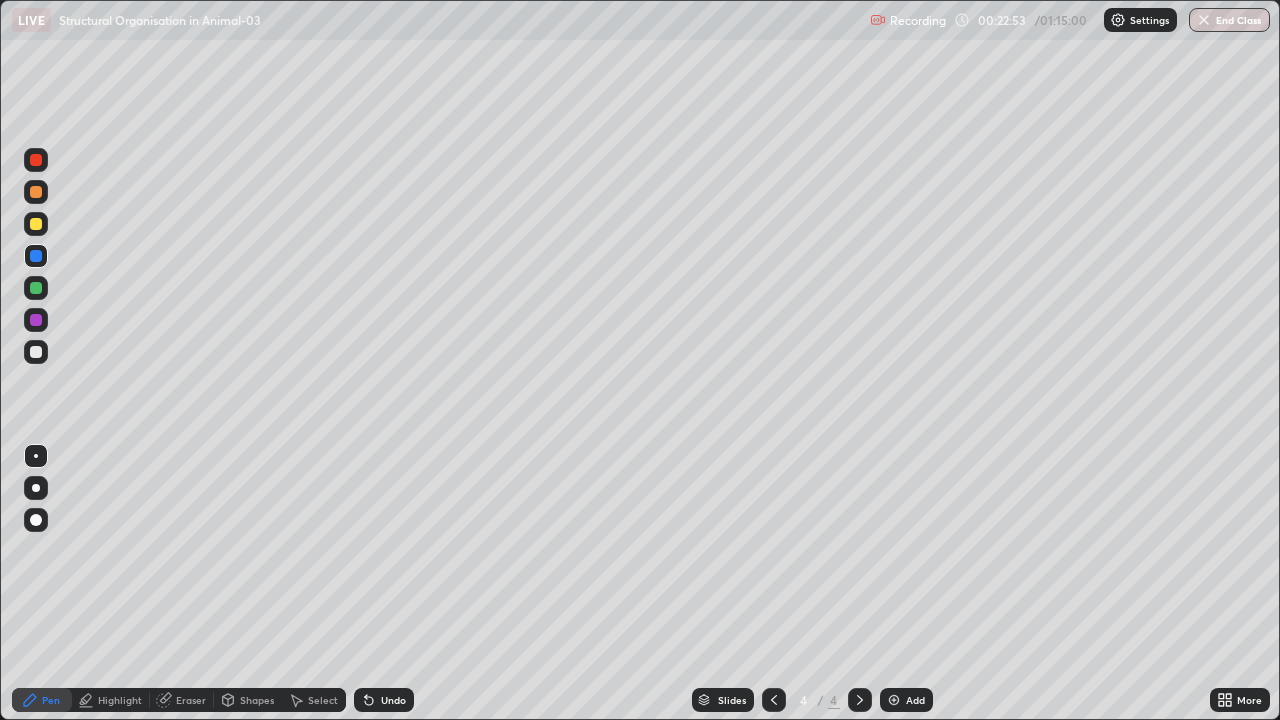 click at bounding box center (36, 320) 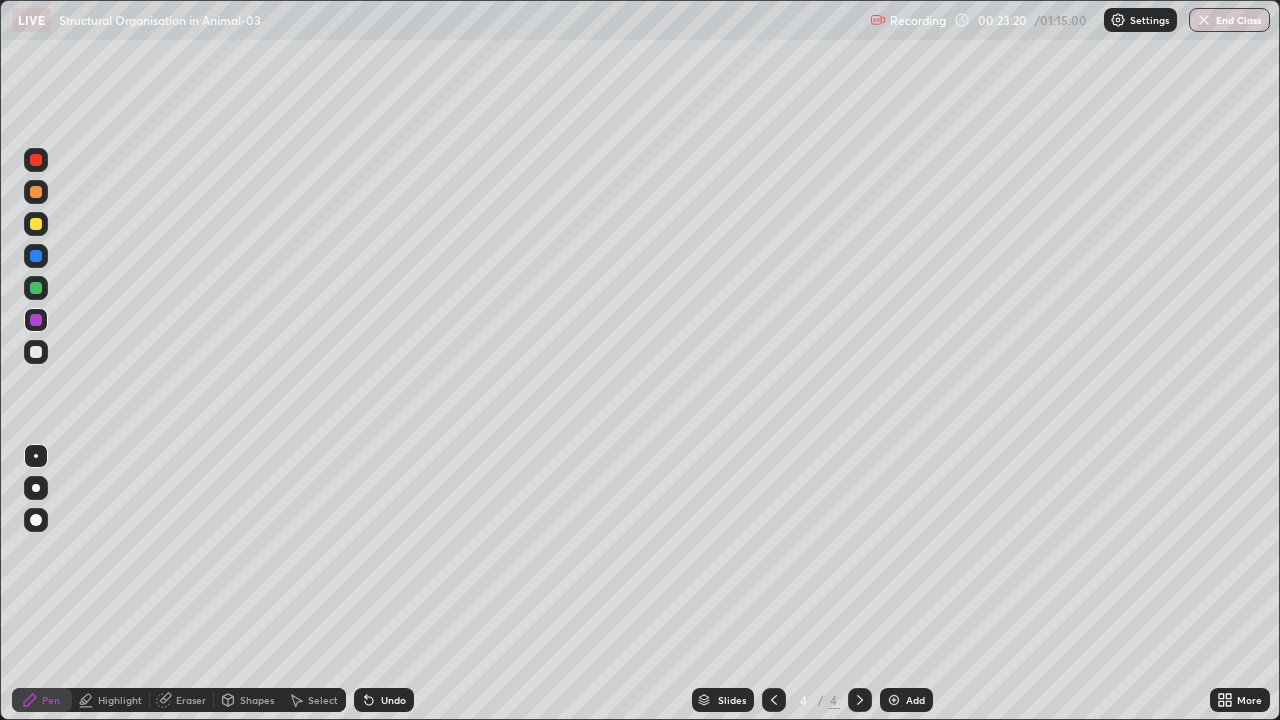 click at bounding box center (36, 352) 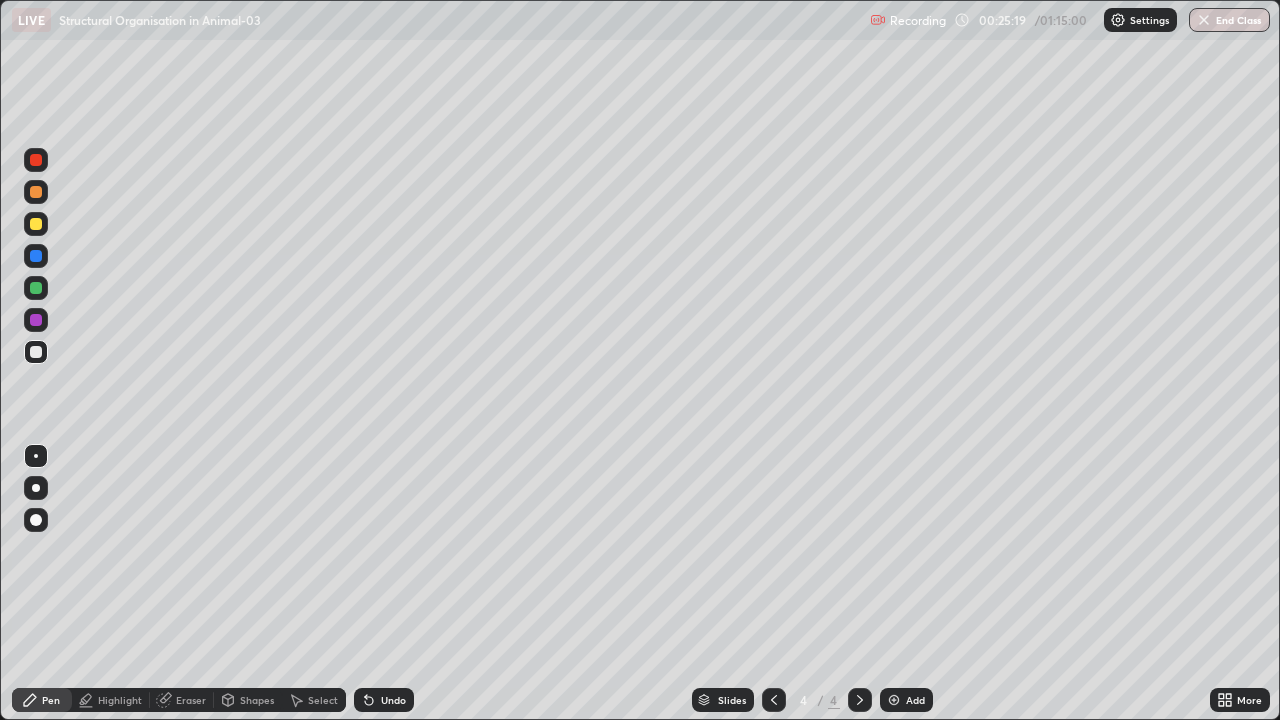 click at bounding box center (36, 288) 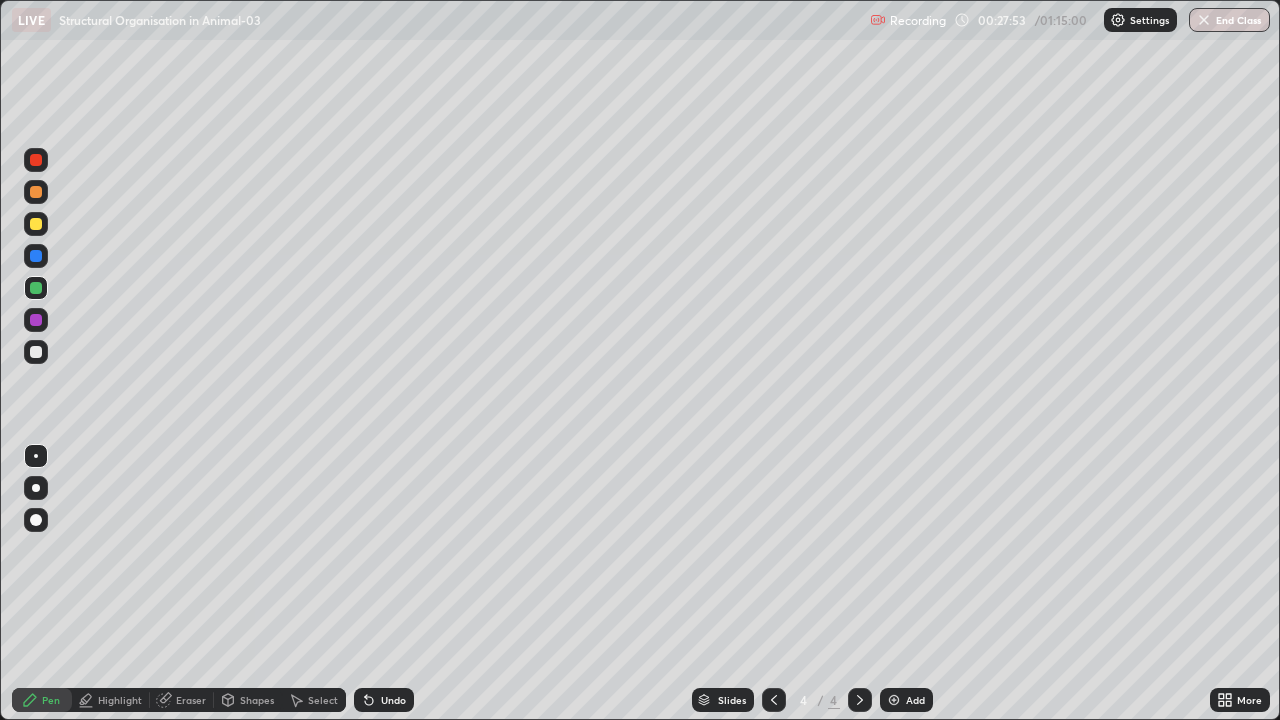 click 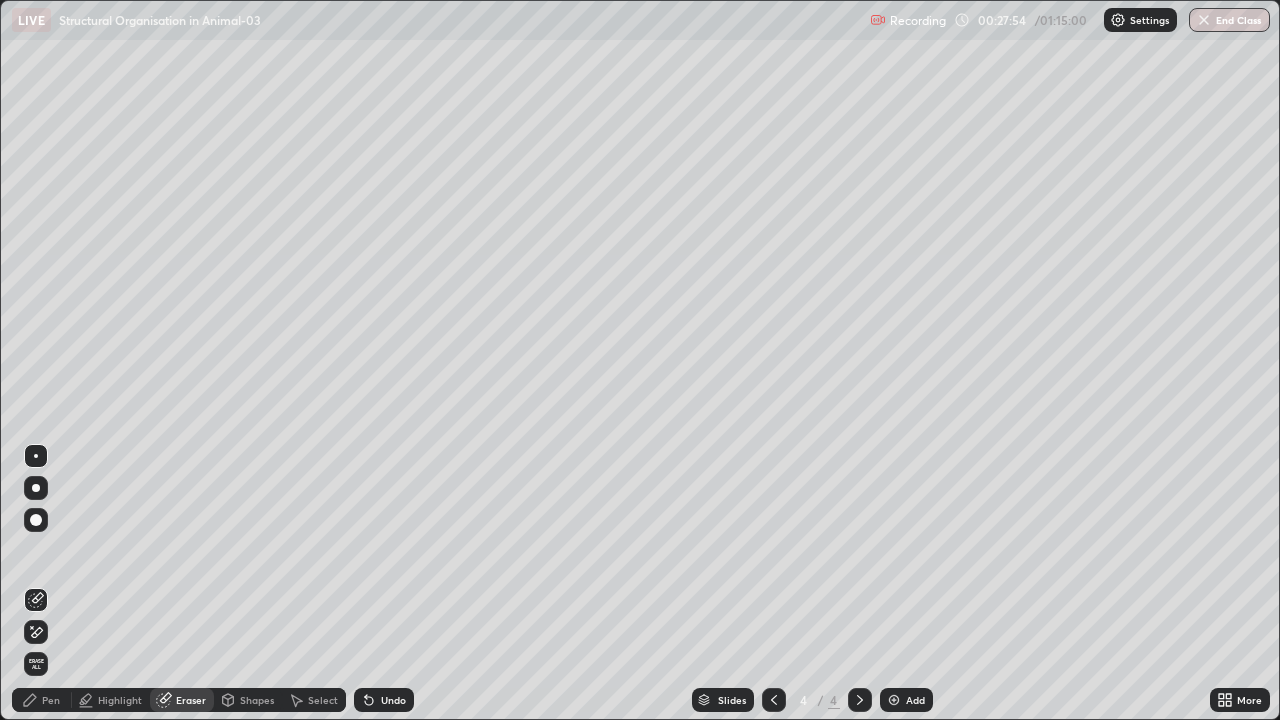 click 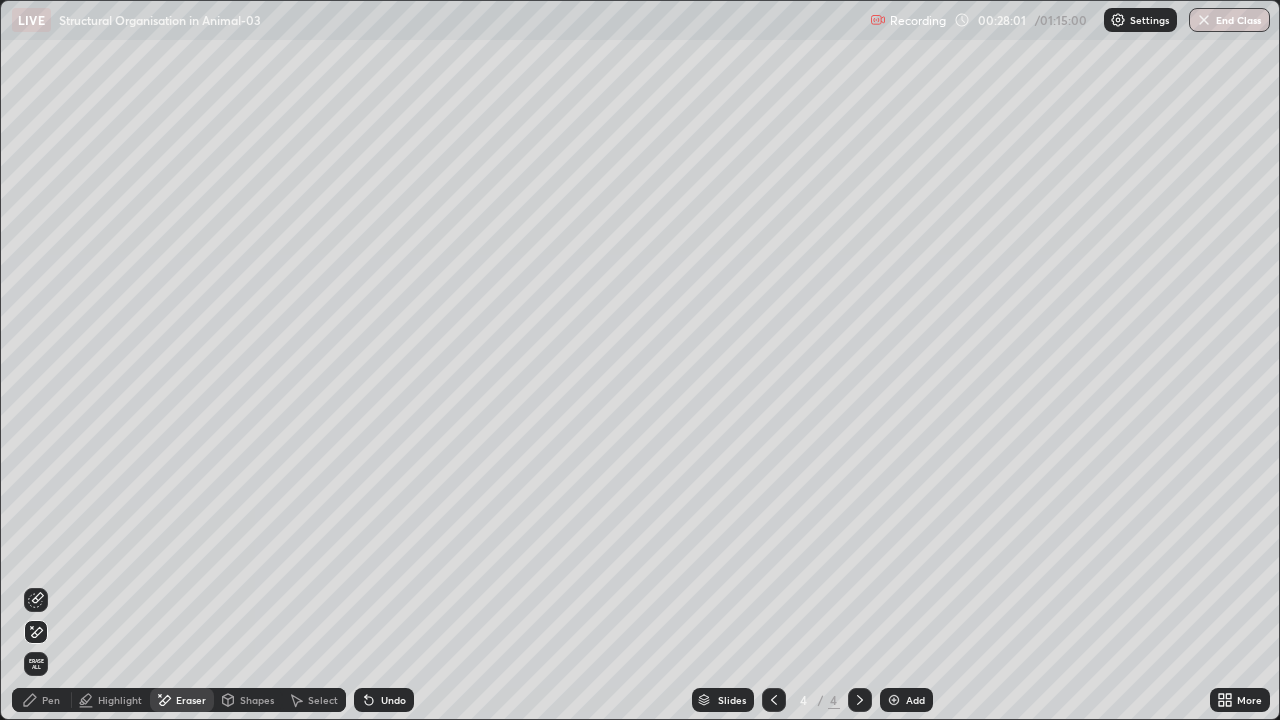 click on "Pen" at bounding box center [42, 700] 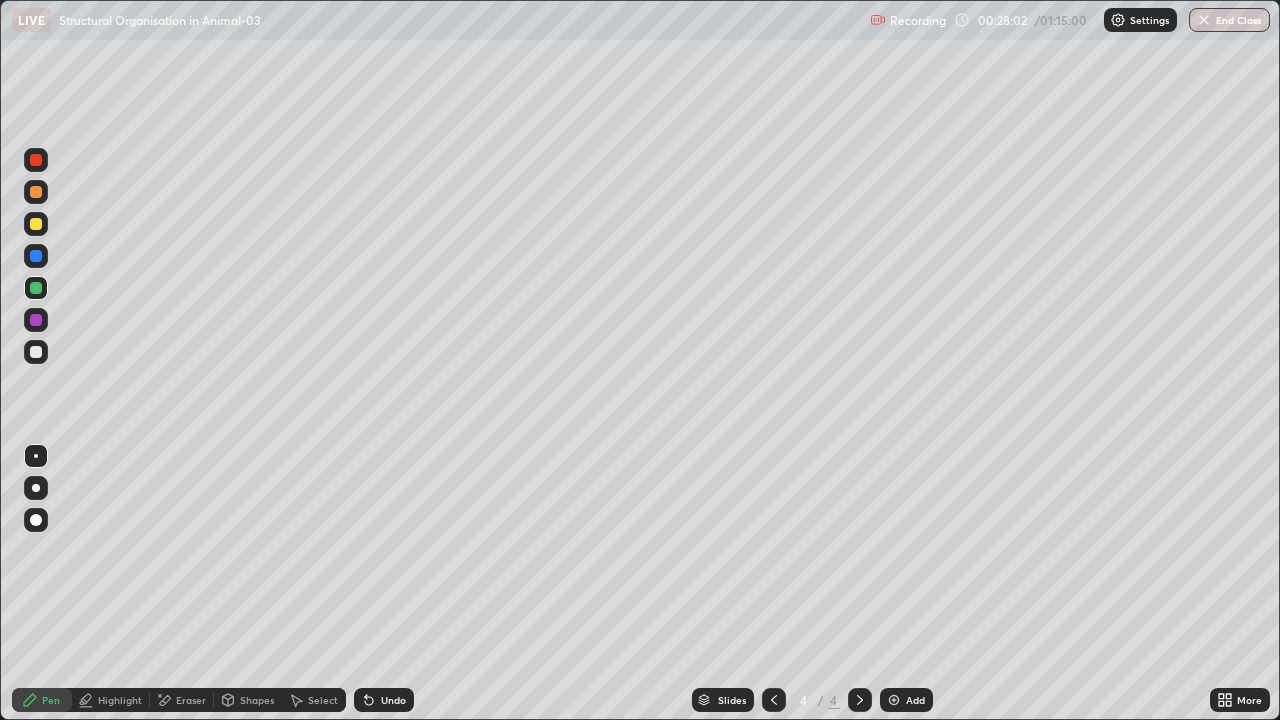 click on "Pen" at bounding box center [51, 700] 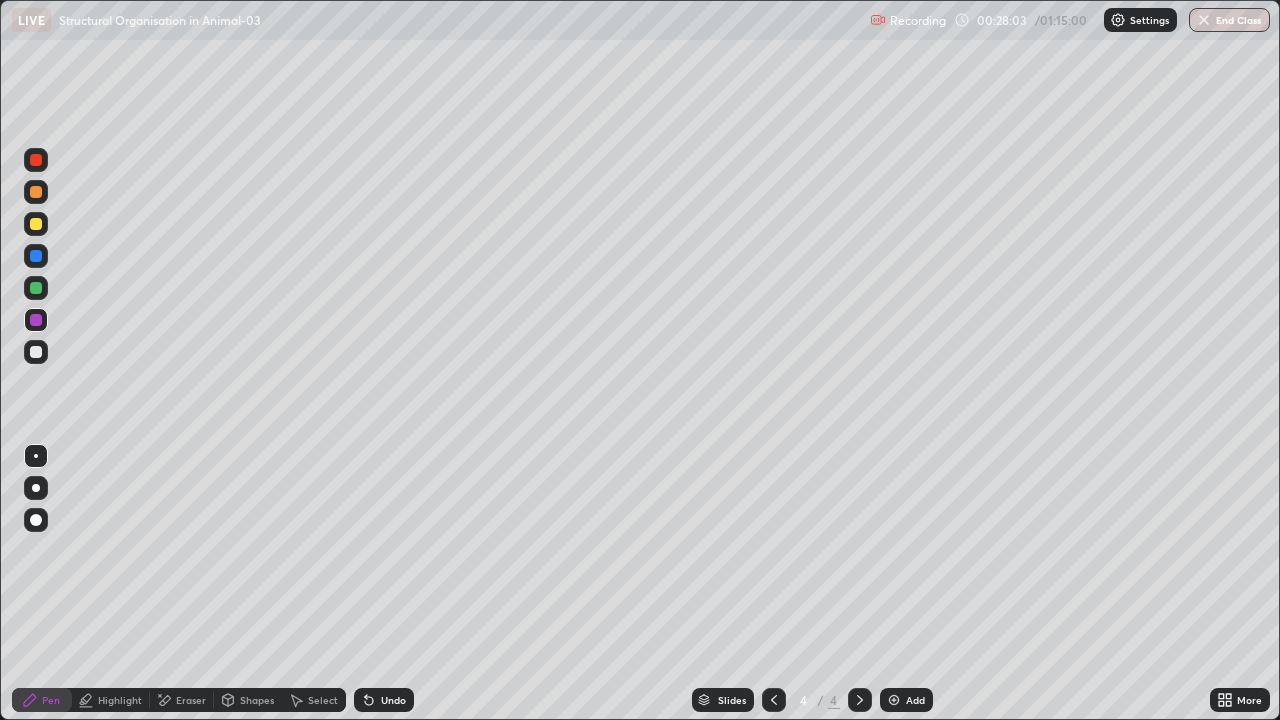 click at bounding box center [36, 488] 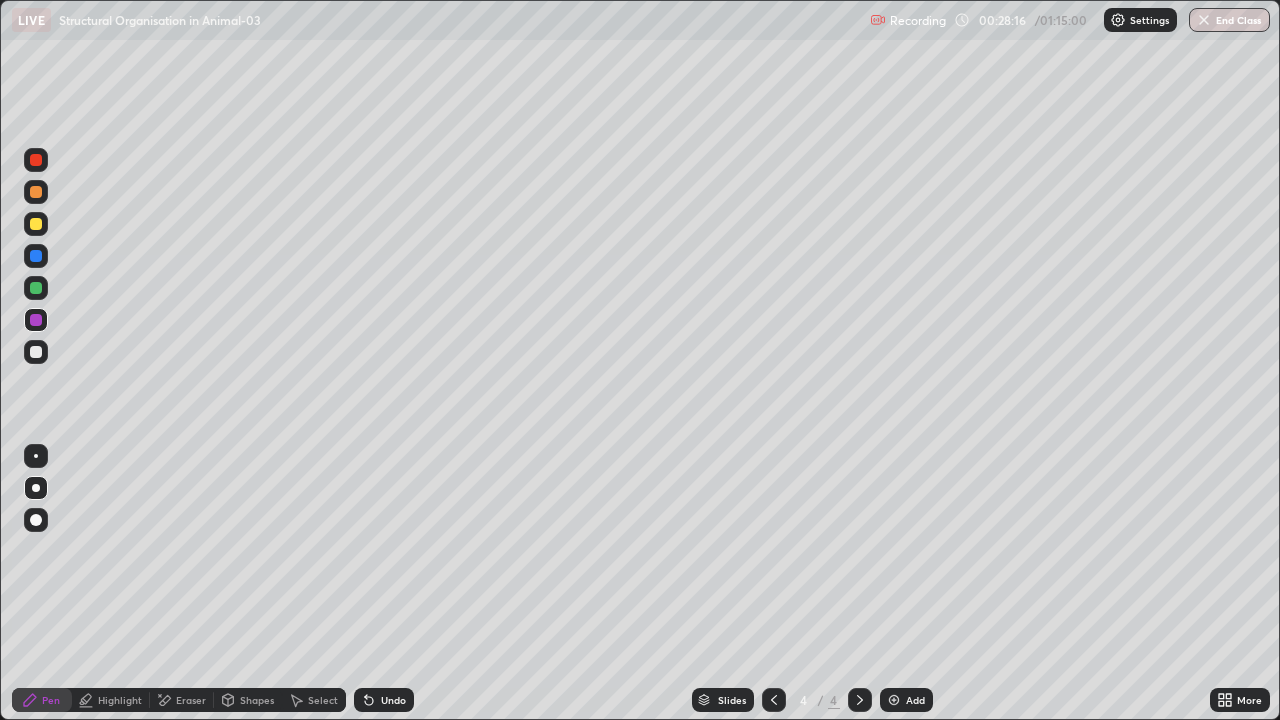 click on "Undo" at bounding box center (384, 700) 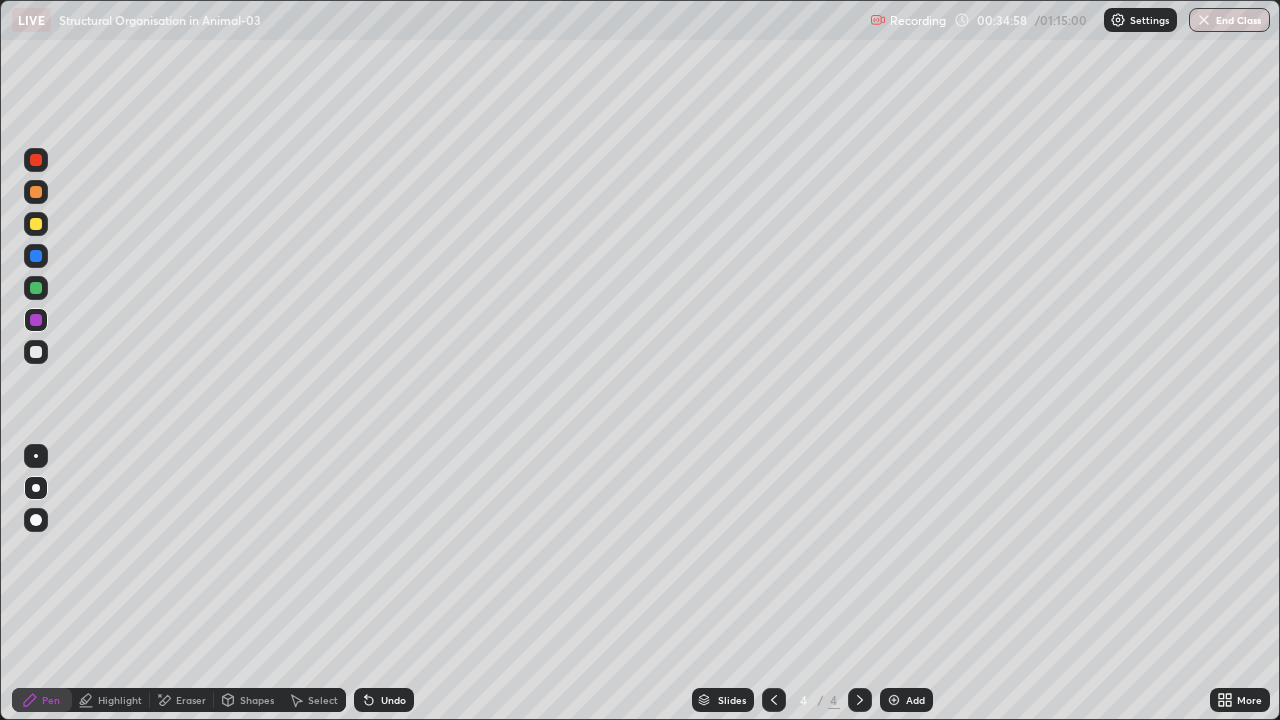 click at bounding box center [36, 224] 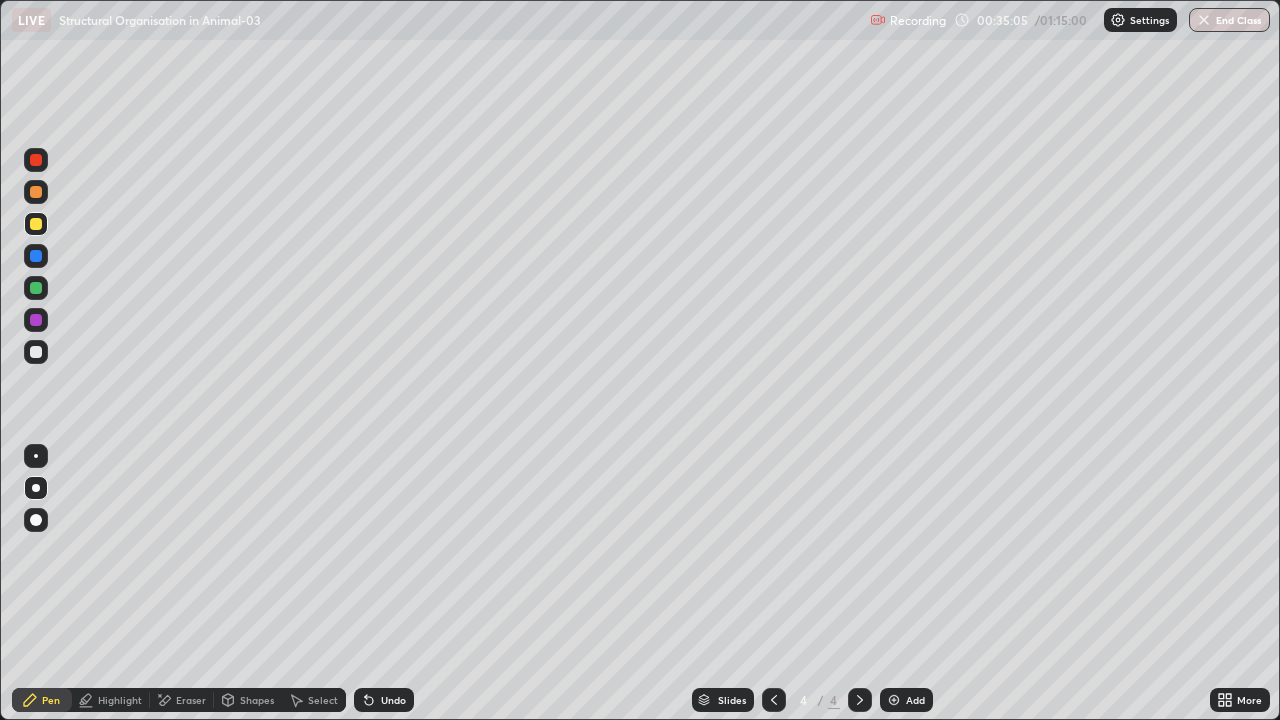 click on "Undo" at bounding box center (393, 700) 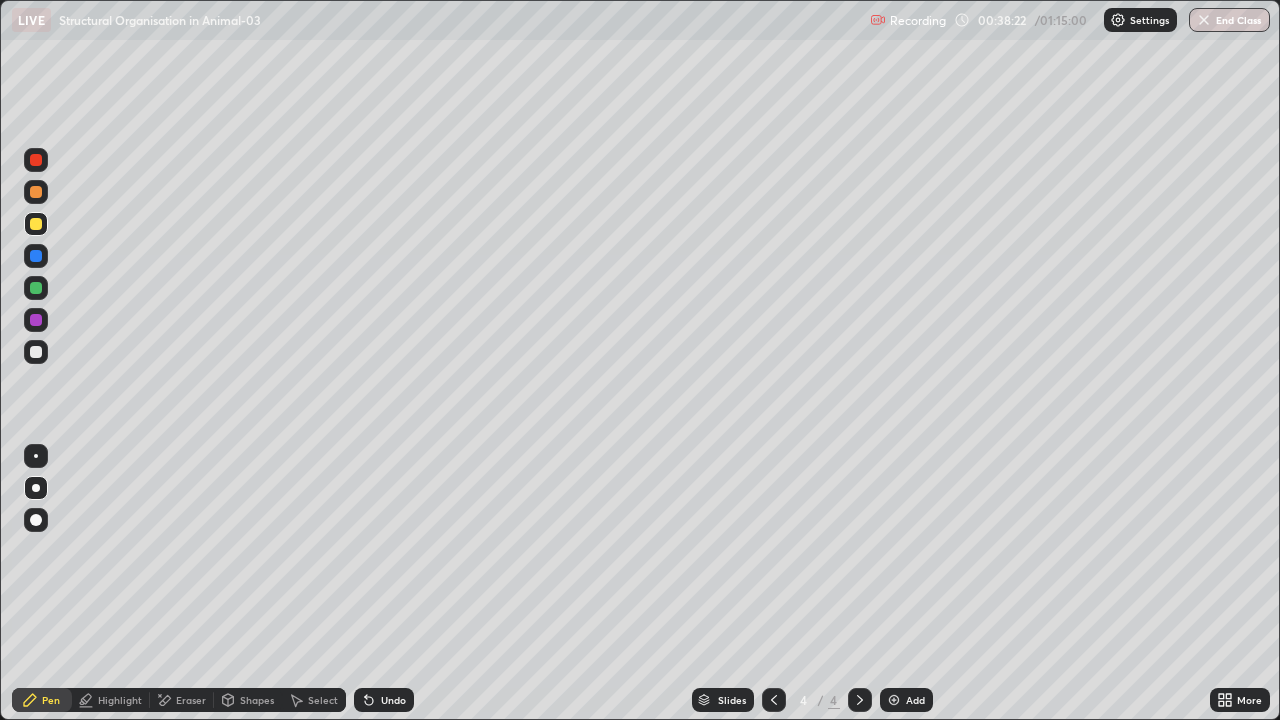 click 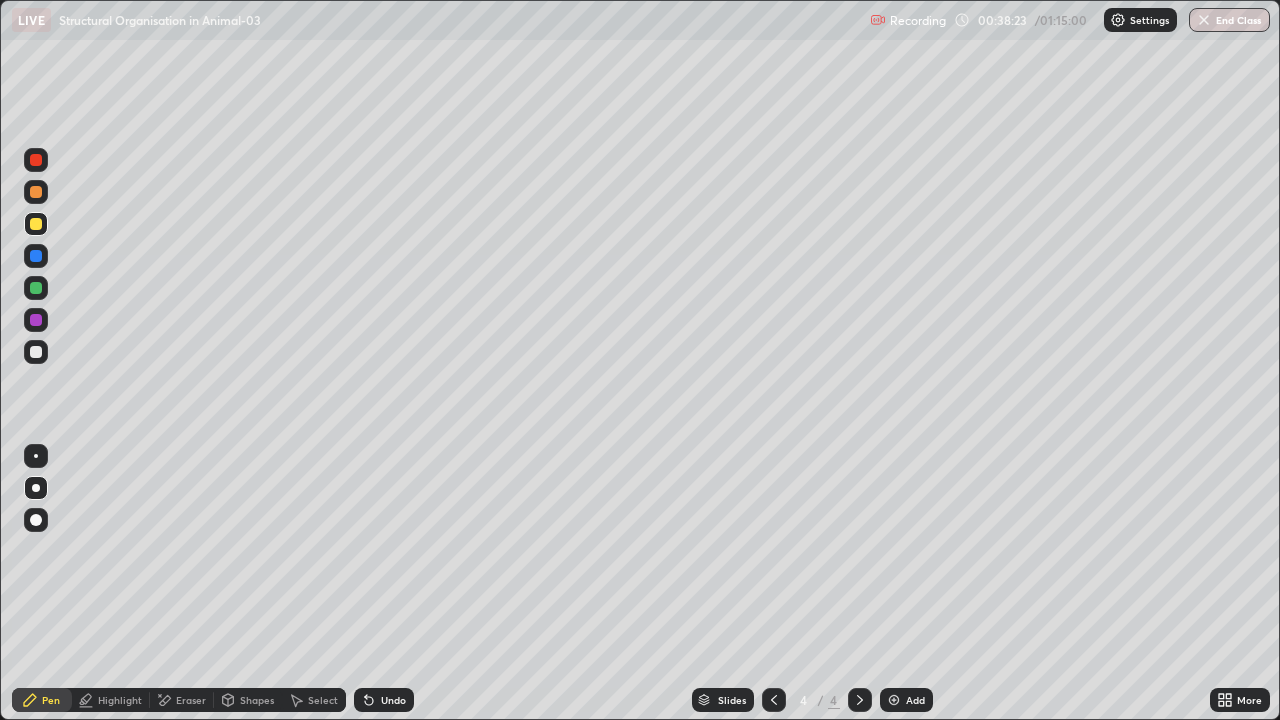 click 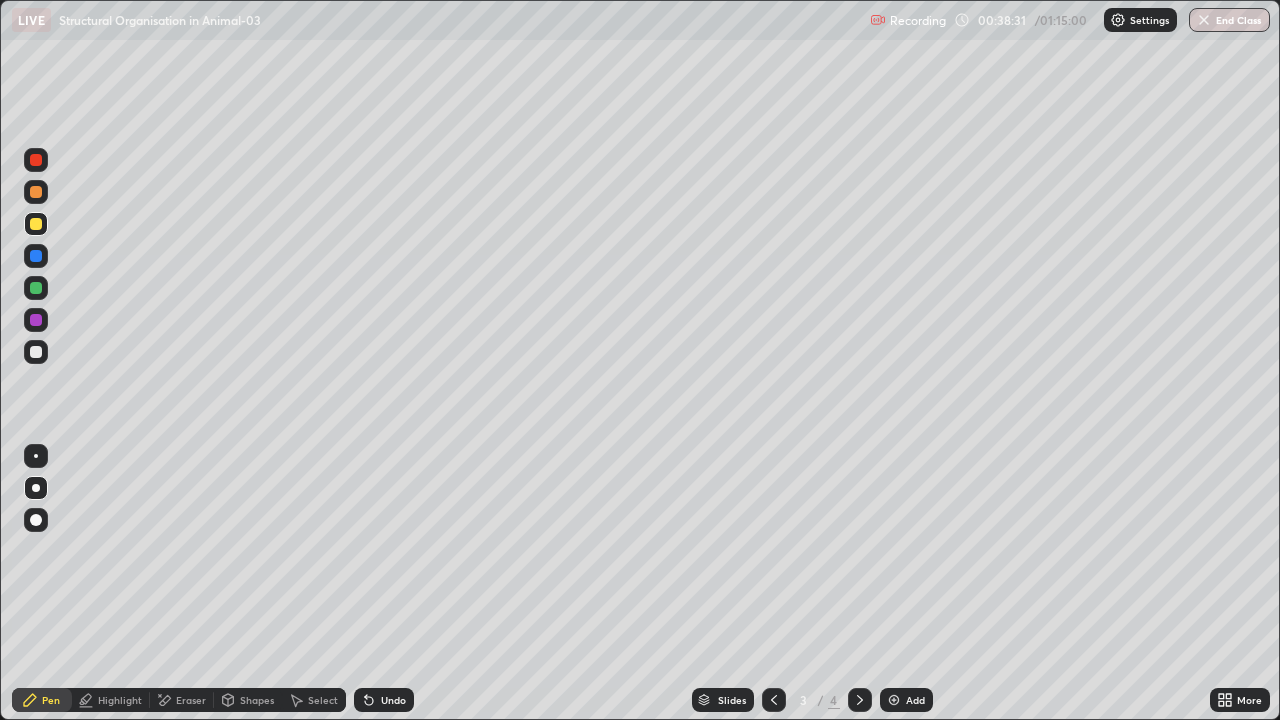 click 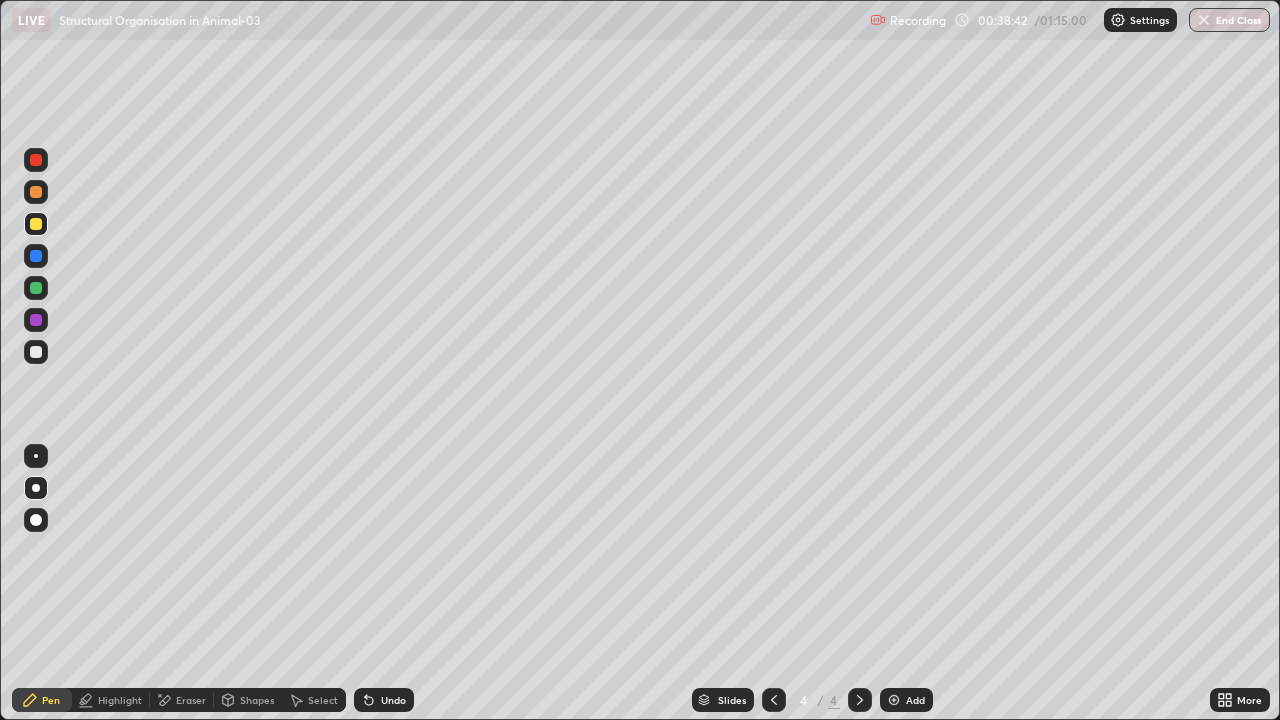 click 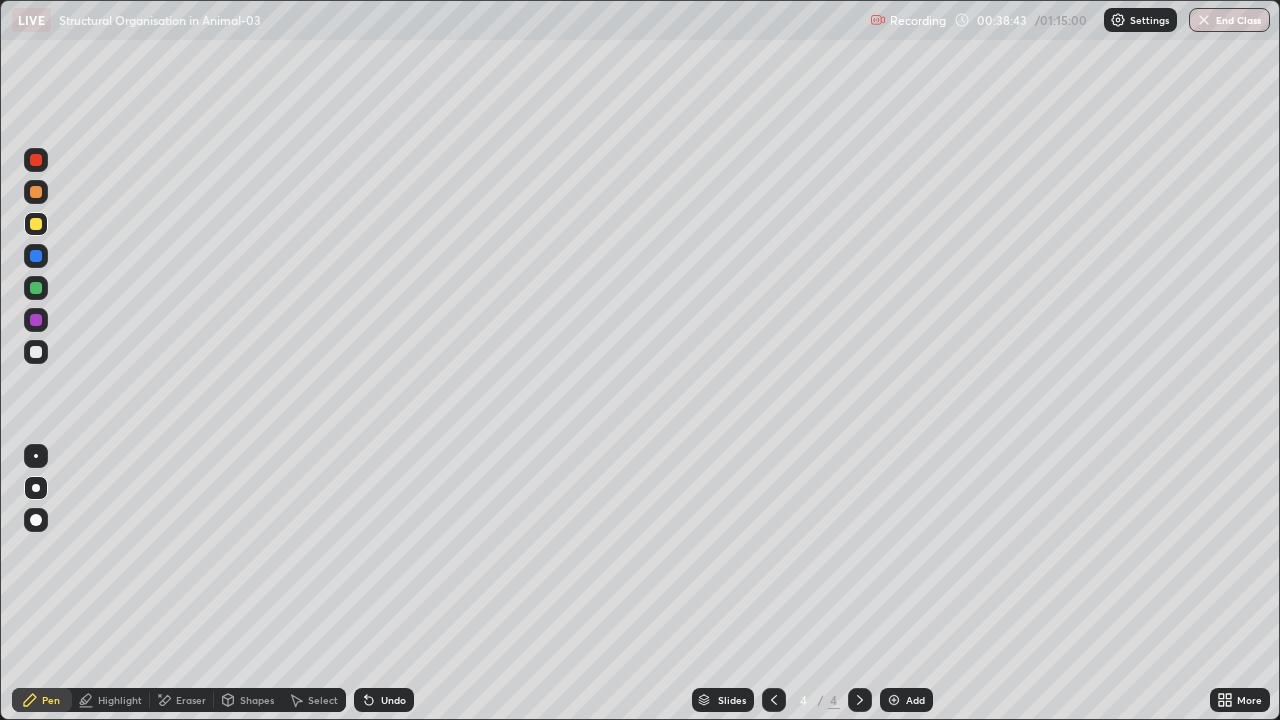 click at bounding box center (894, 700) 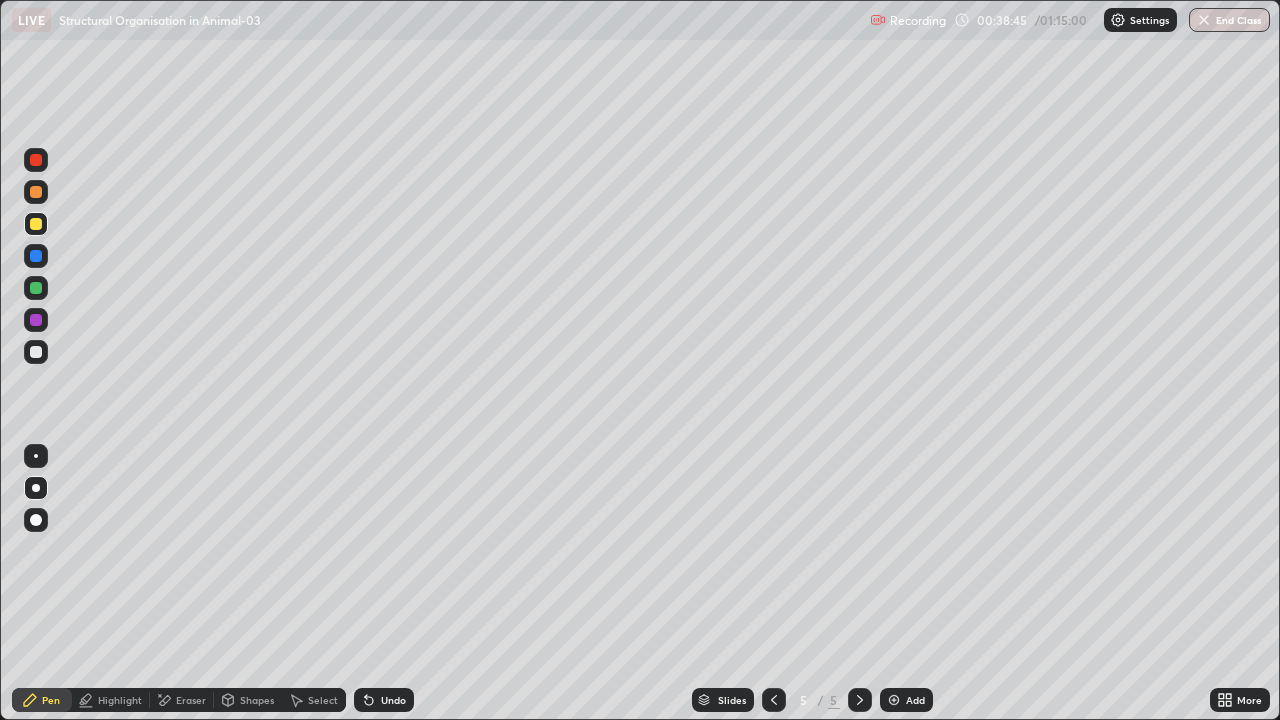 click at bounding box center (36, 520) 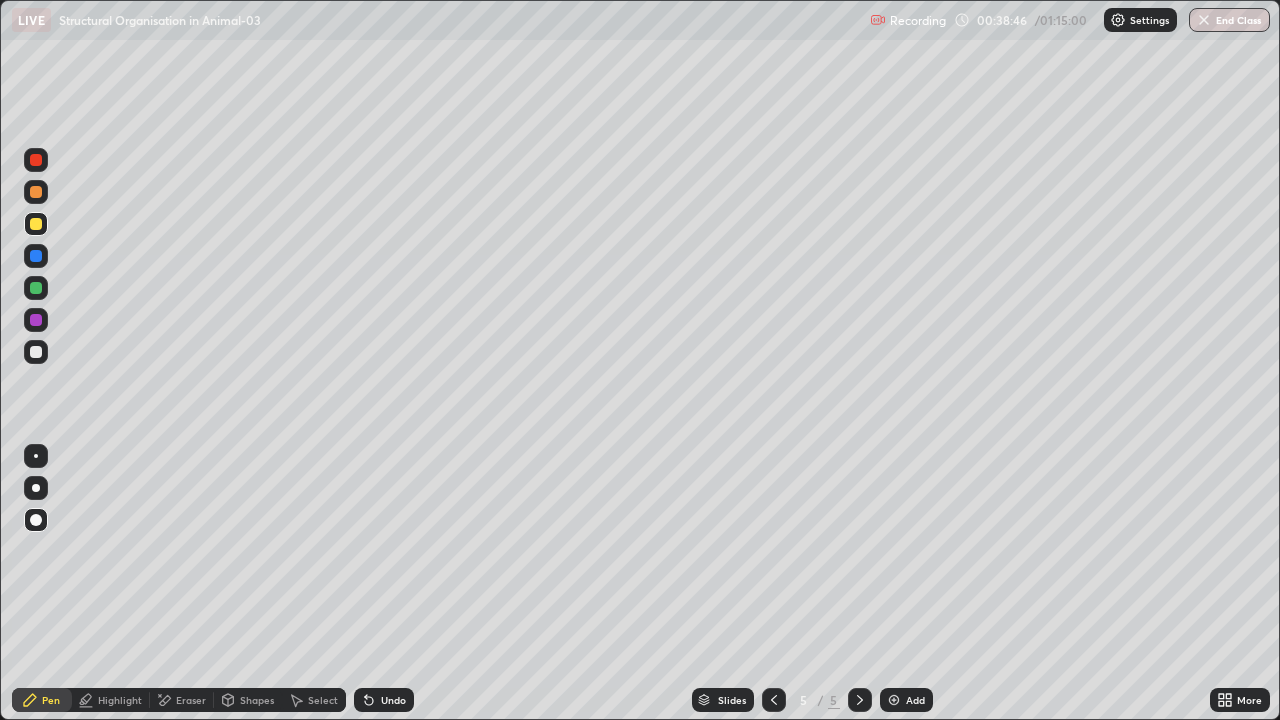 click at bounding box center [36, 224] 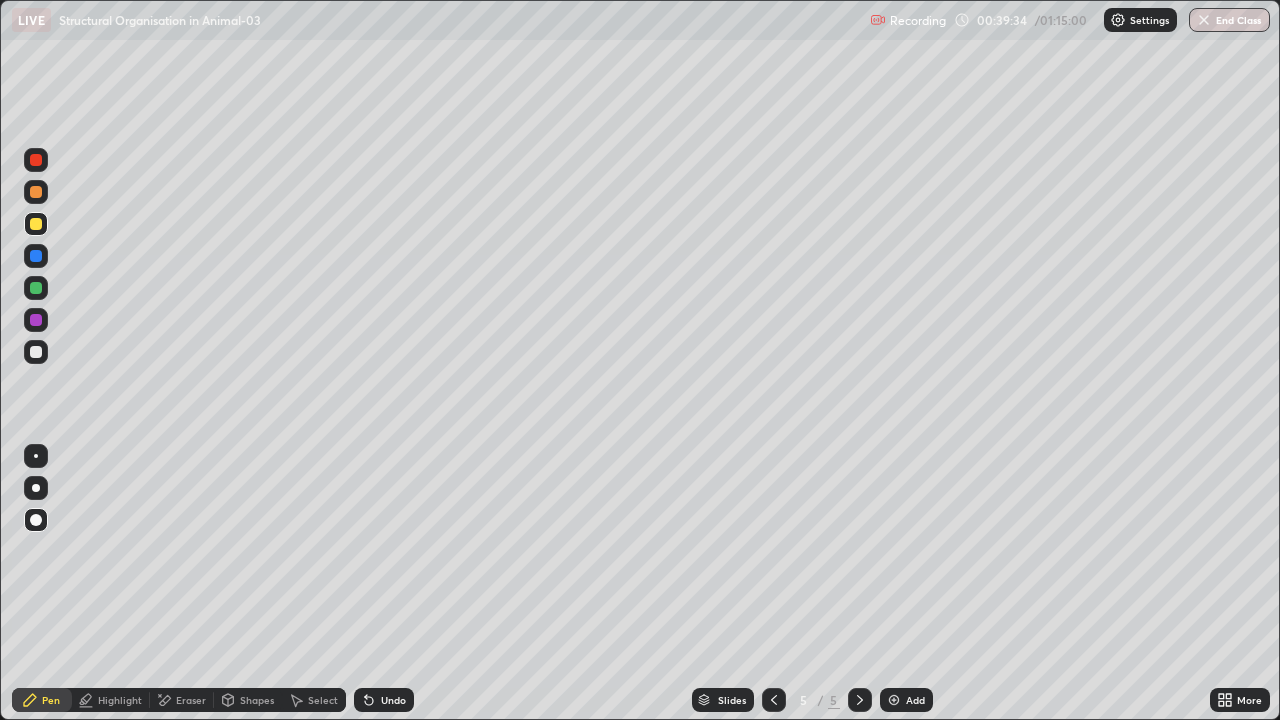 click at bounding box center (36, 256) 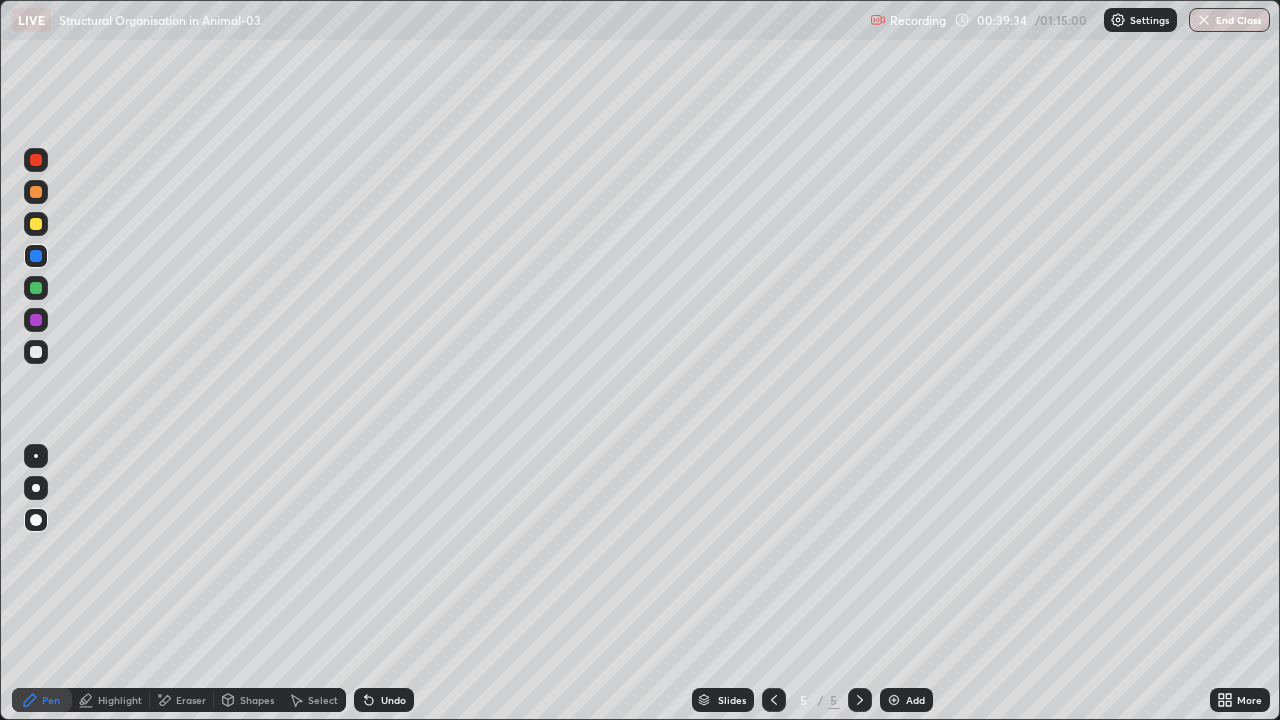 click at bounding box center (36, 488) 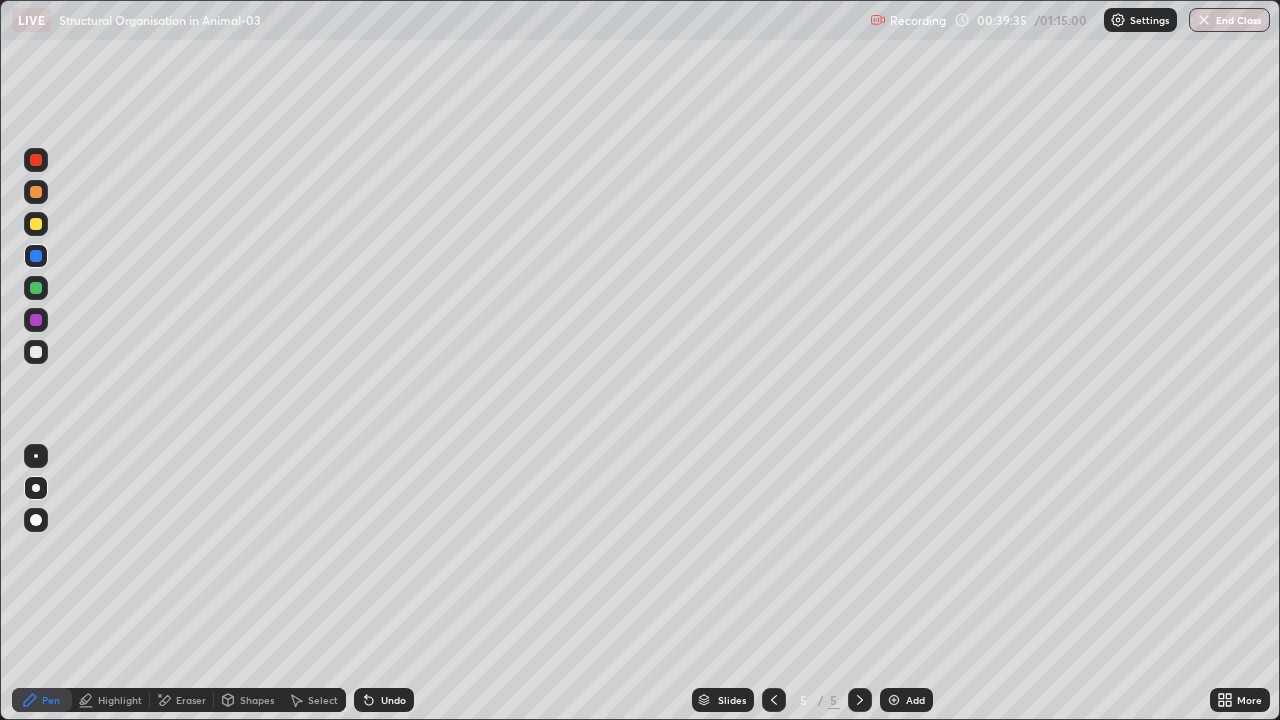click at bounding box center (36, 320) 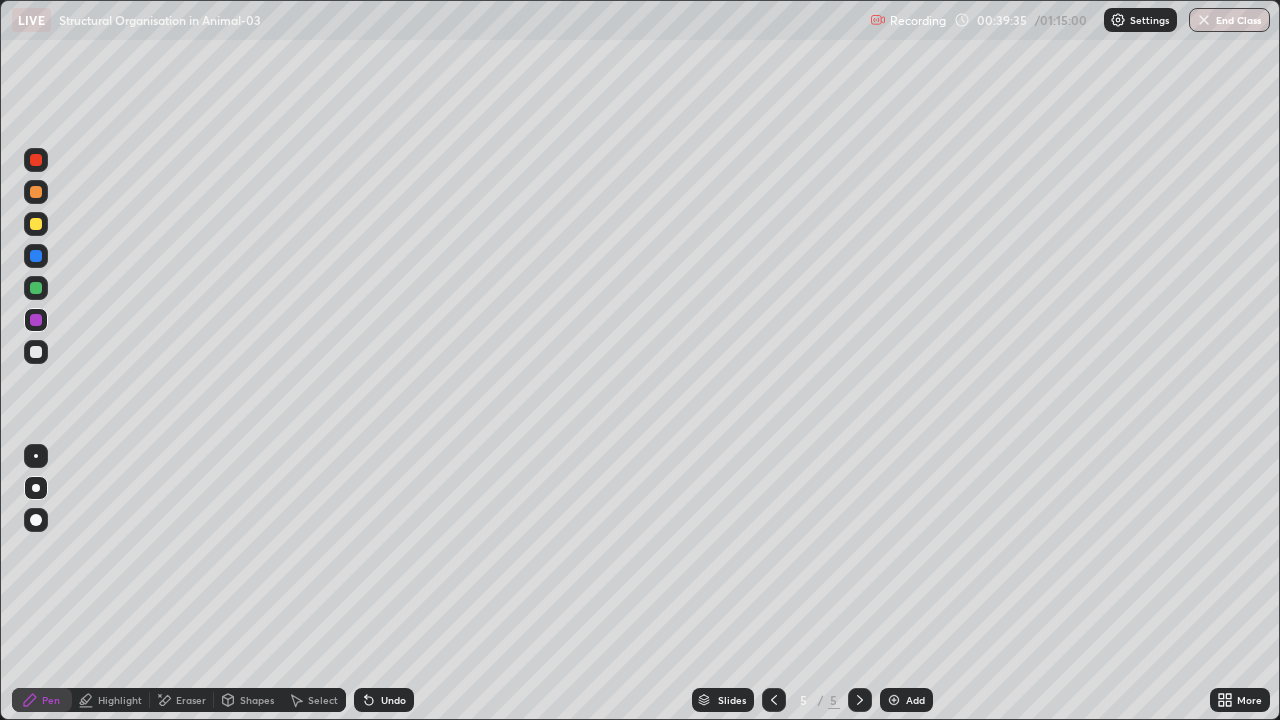 click at bounding box center [36, 352] 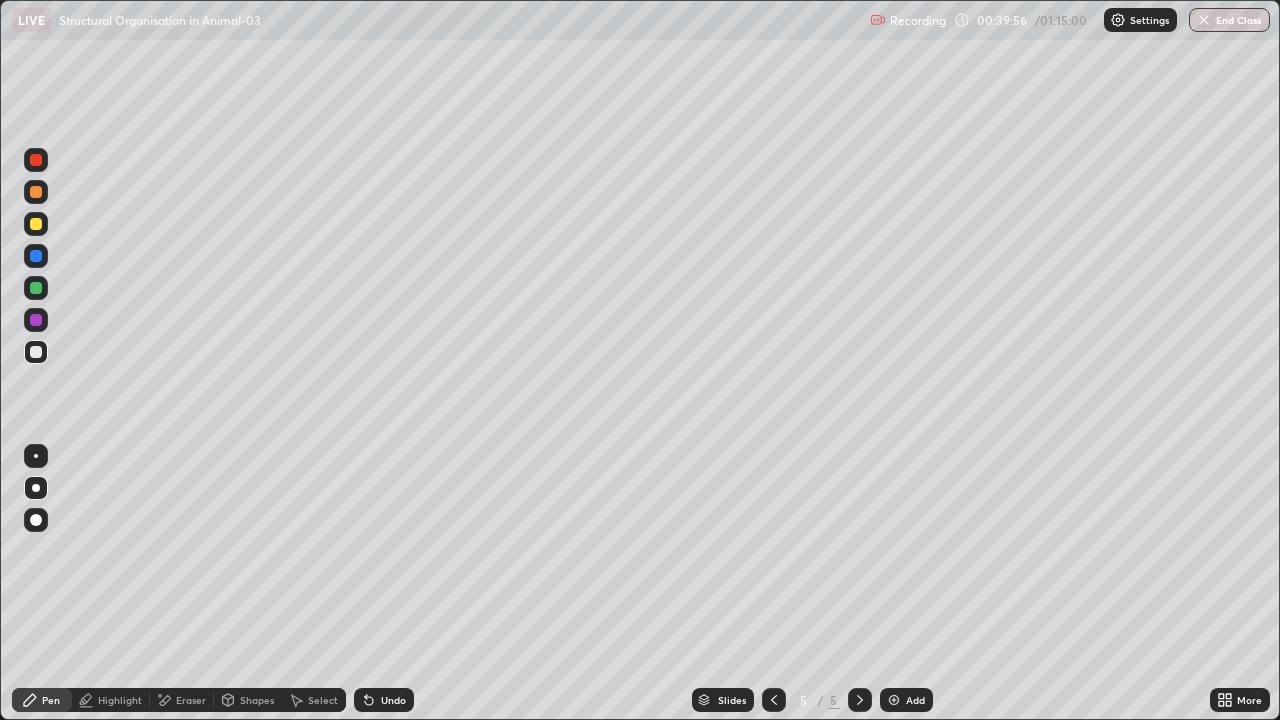click at bounding box center [774, 700] 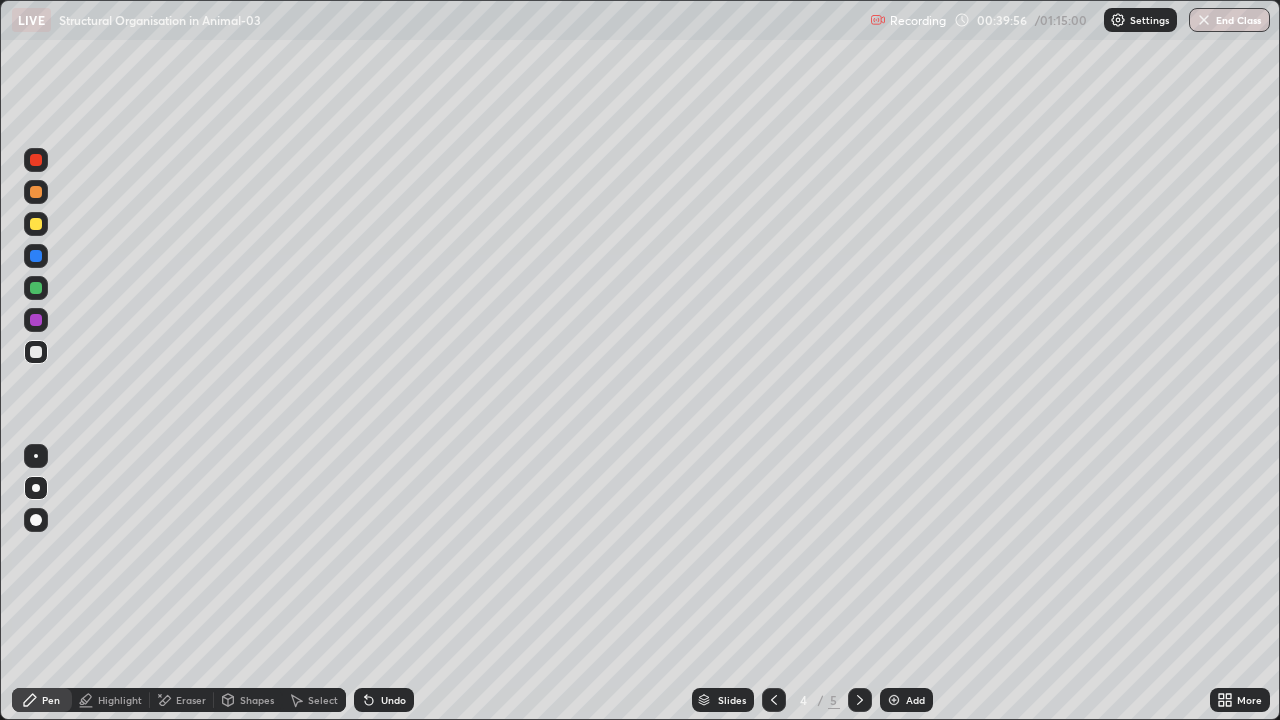 click 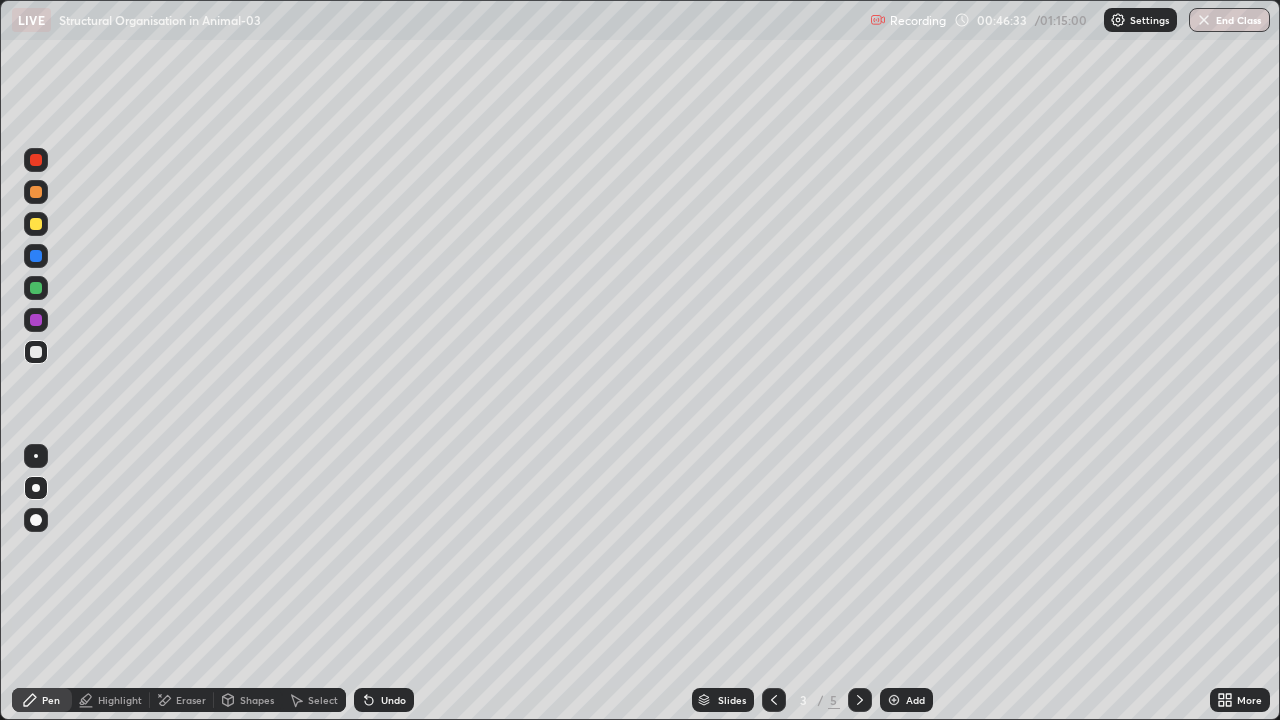 click 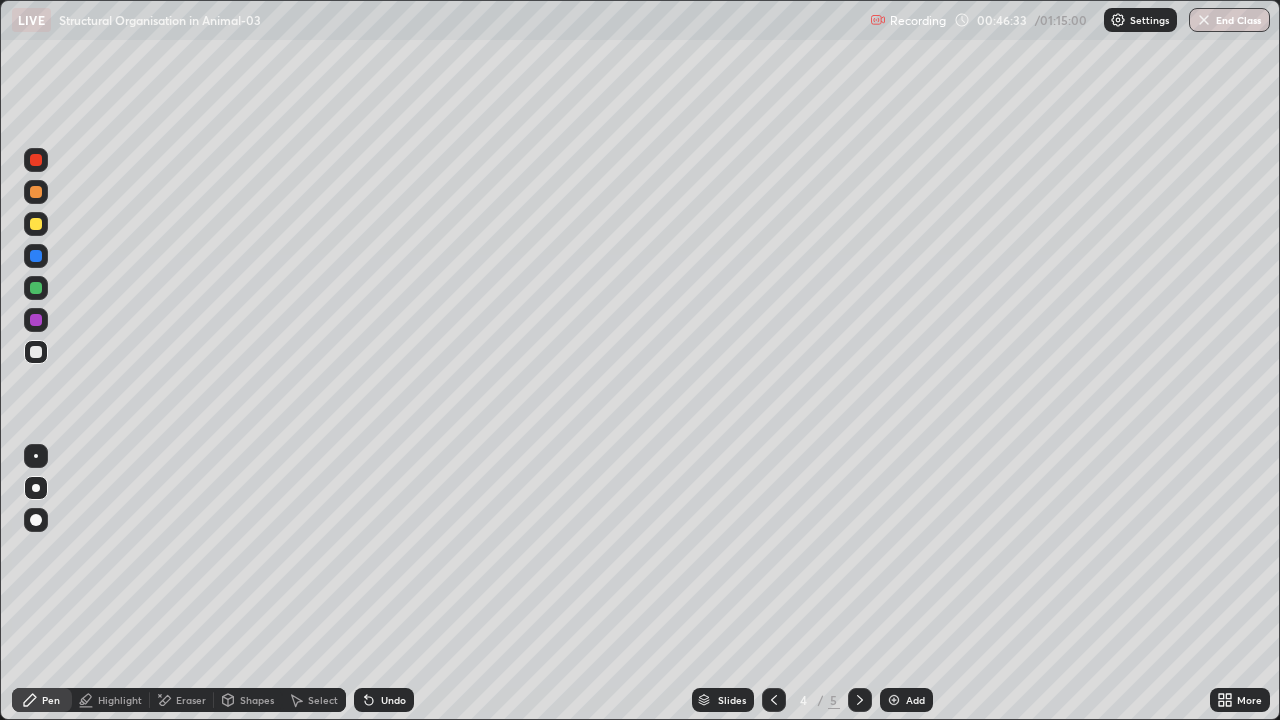 click 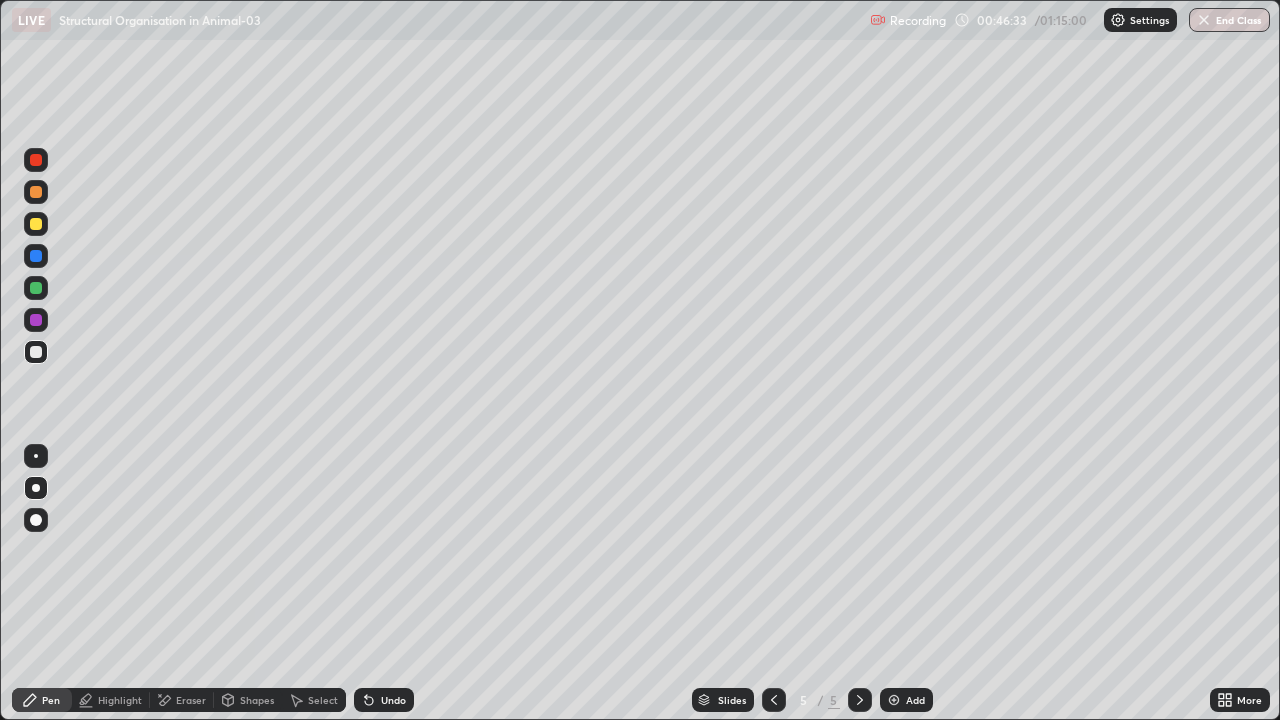 click 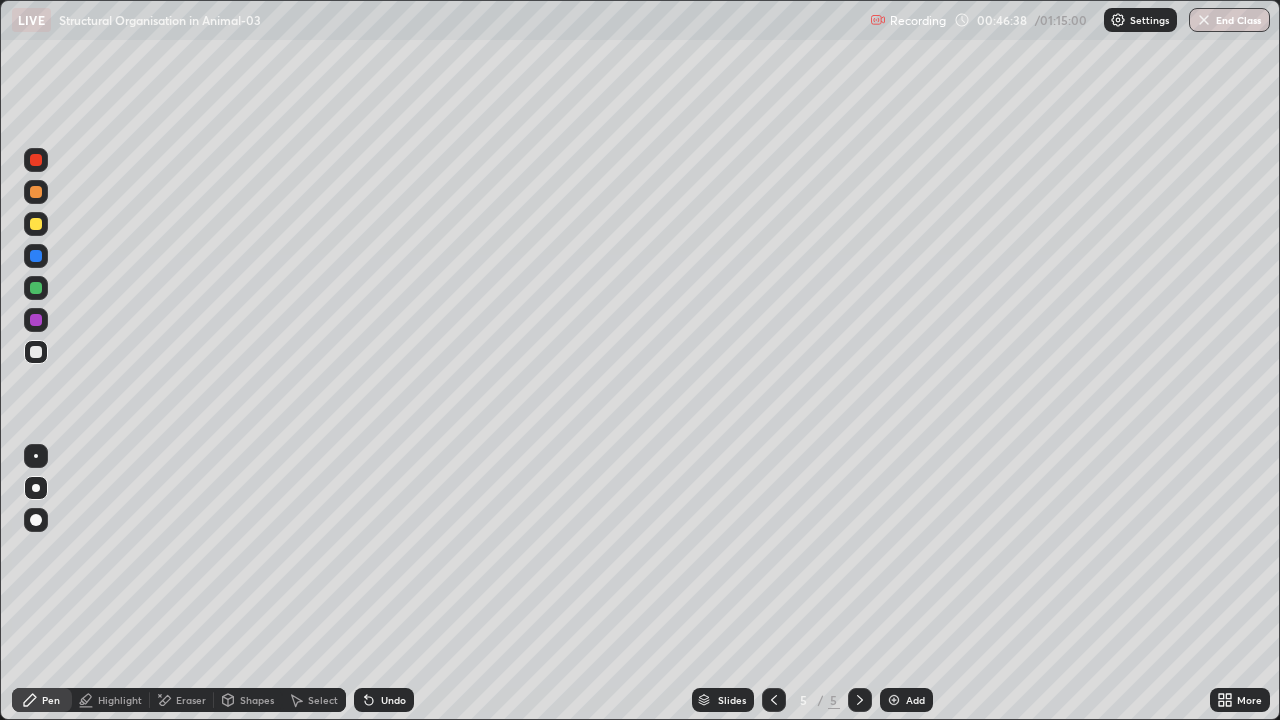 click at bounding box center (36, 224) 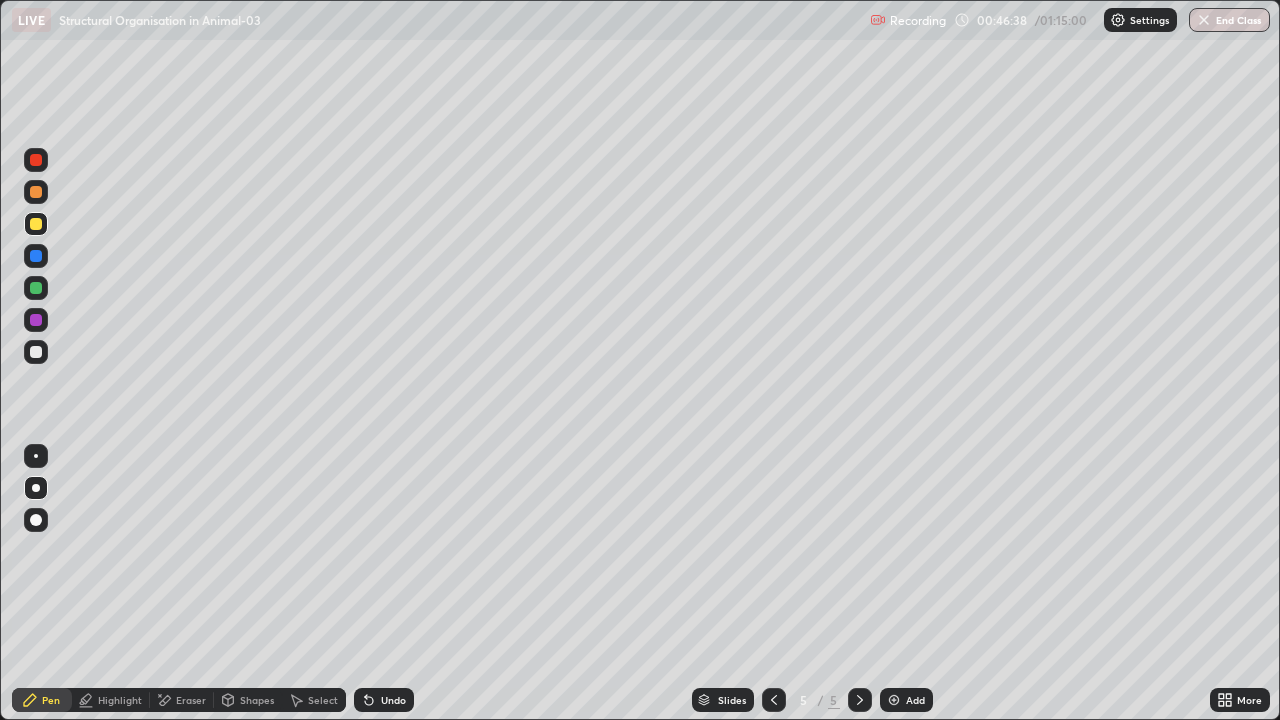 click at bounding box center (36, 520) 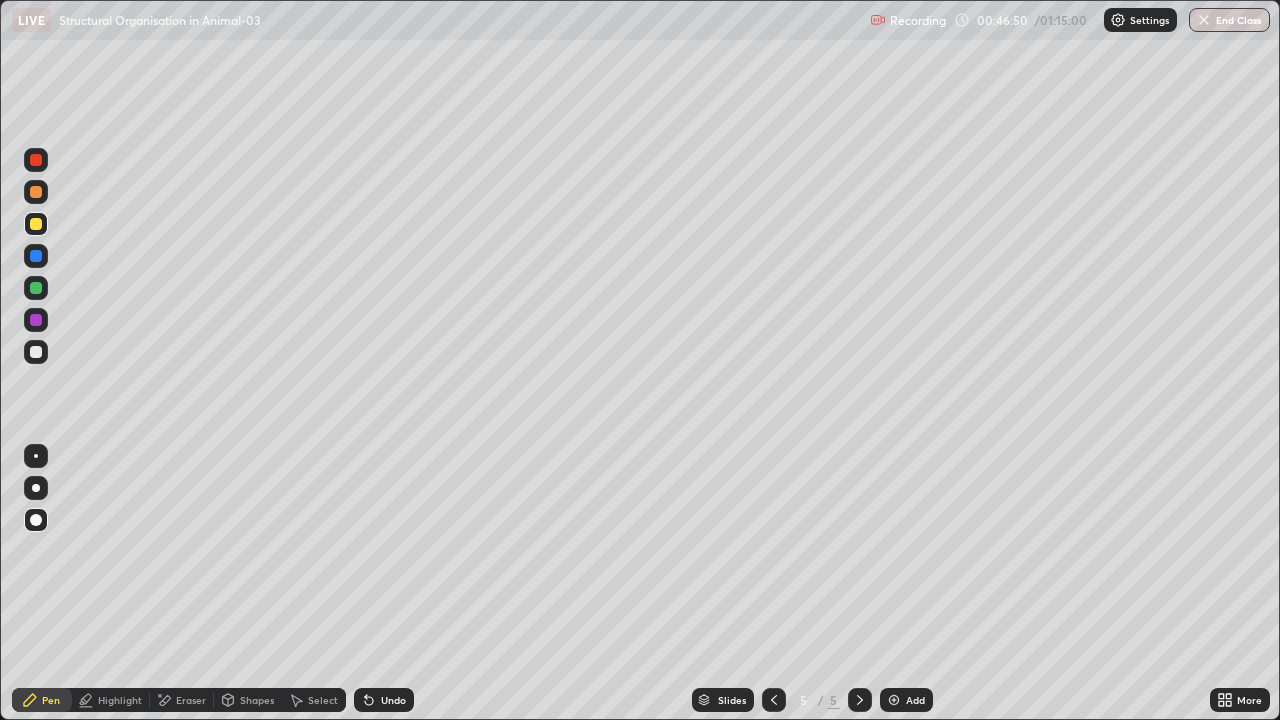 click at bounding box center (36, 256) 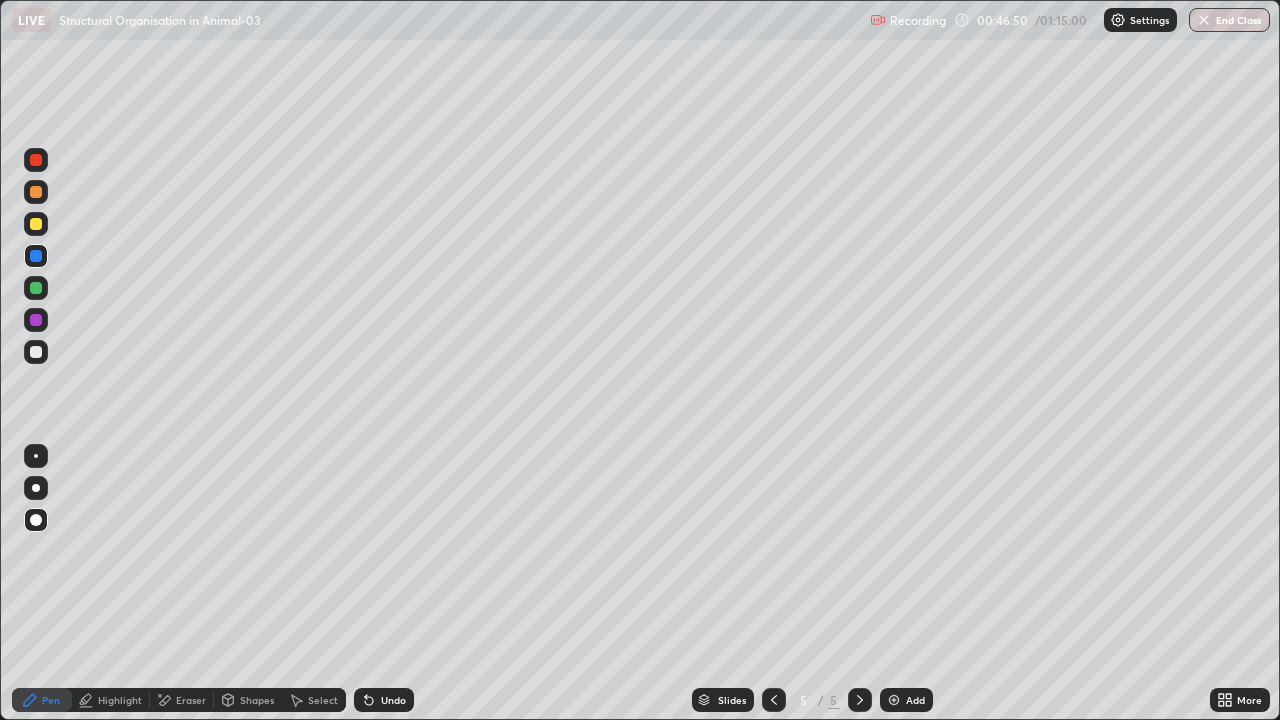 click at bounding box center [36, 256] 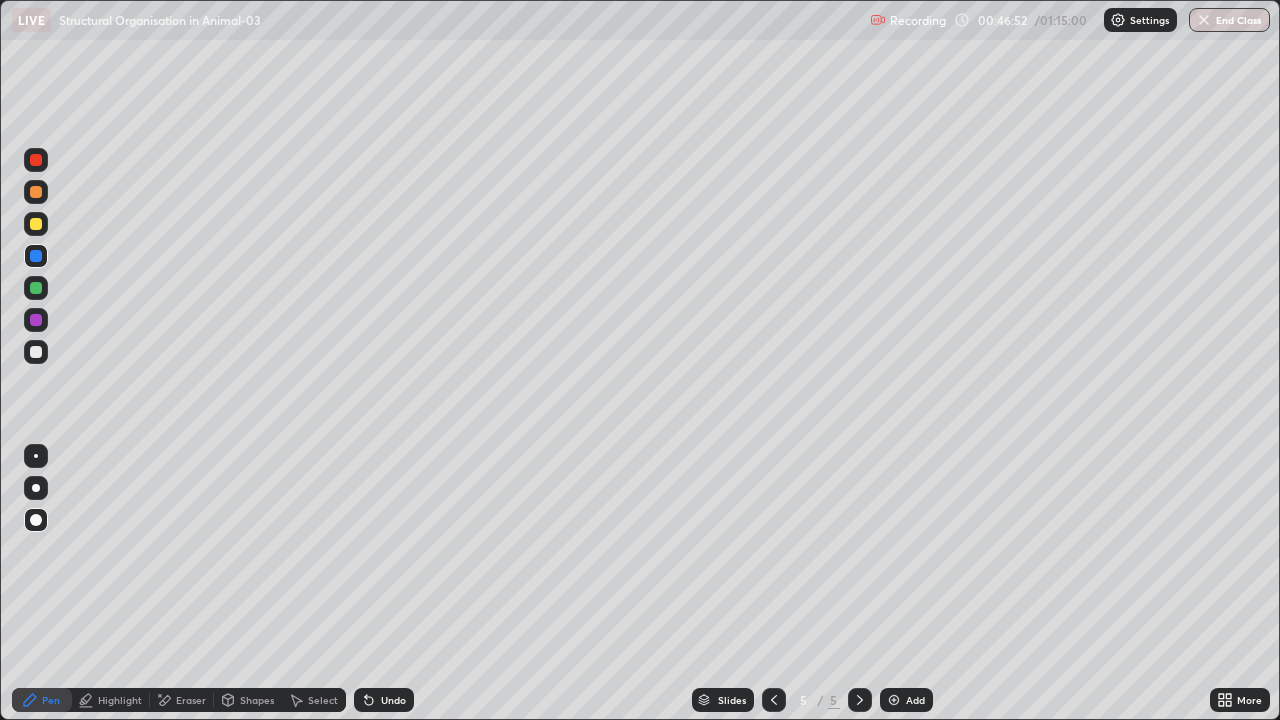 click at bounding box center (36, 352) 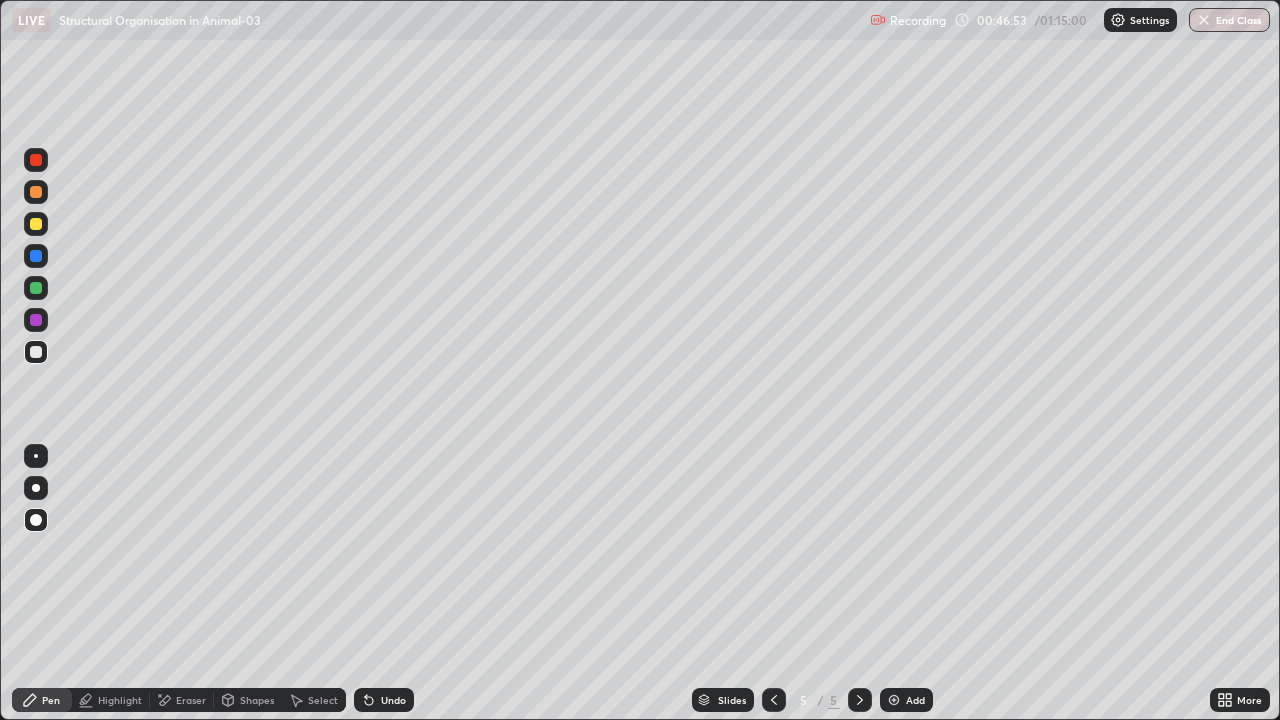 click at bounding box center [36, 352] 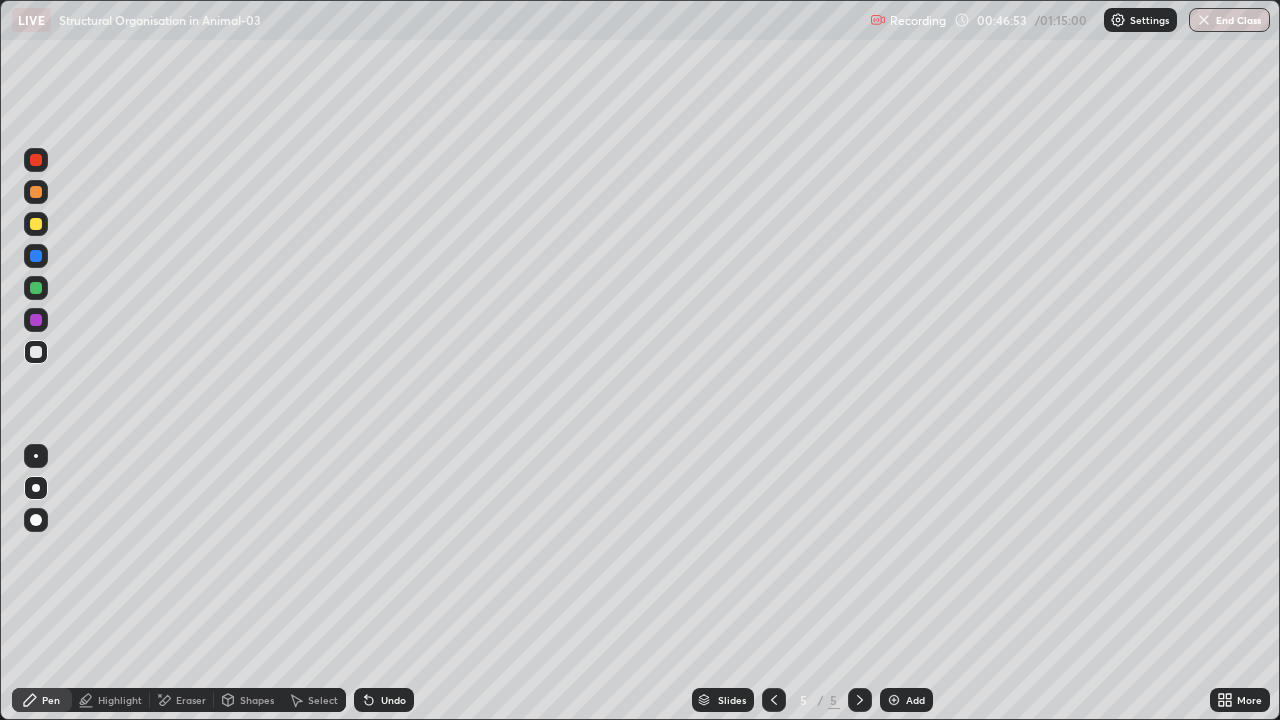 click at bounding box center (36, 488) 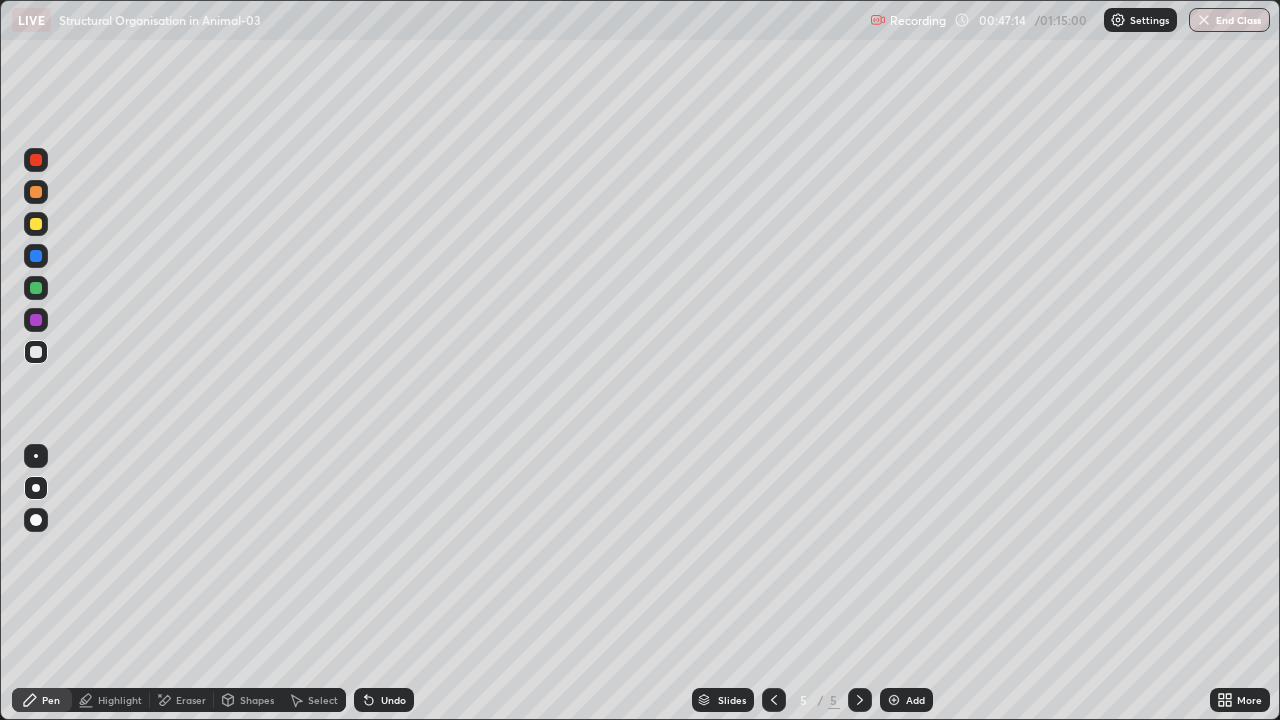 click at bounding box center (36, 224) 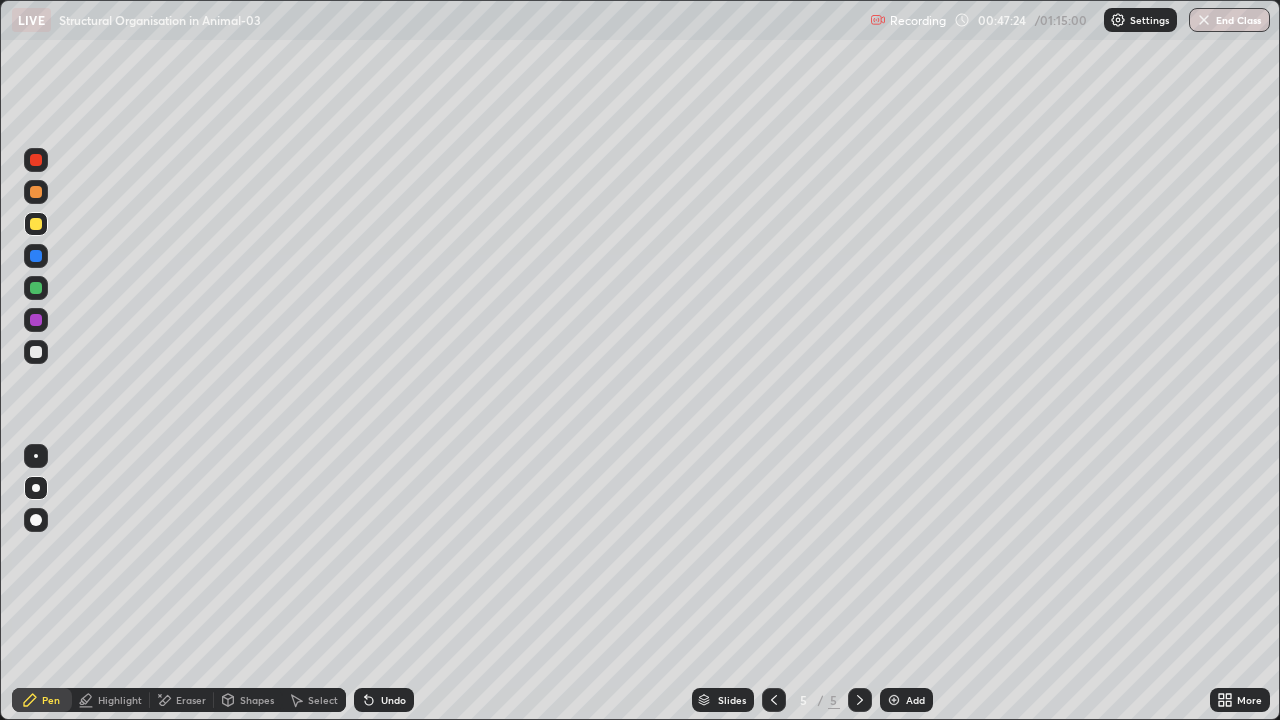 click at bounding box center [36, 352] 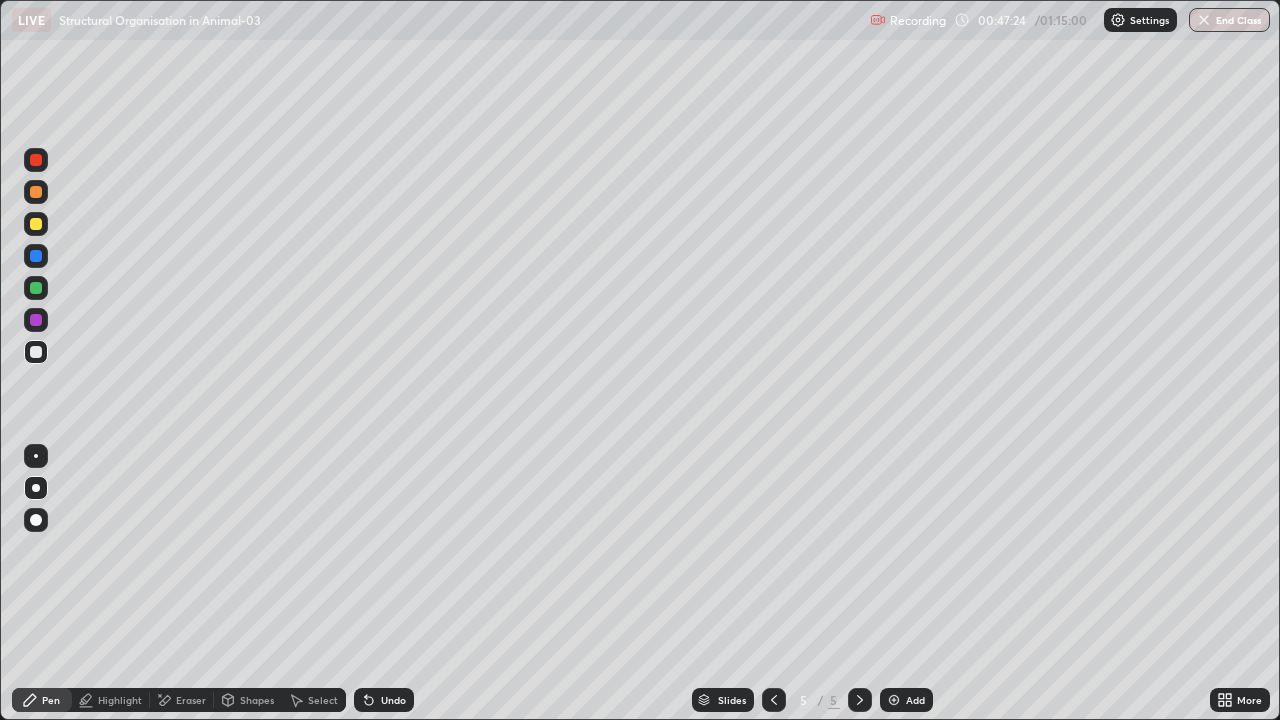 click at bounding box center [36, 352] 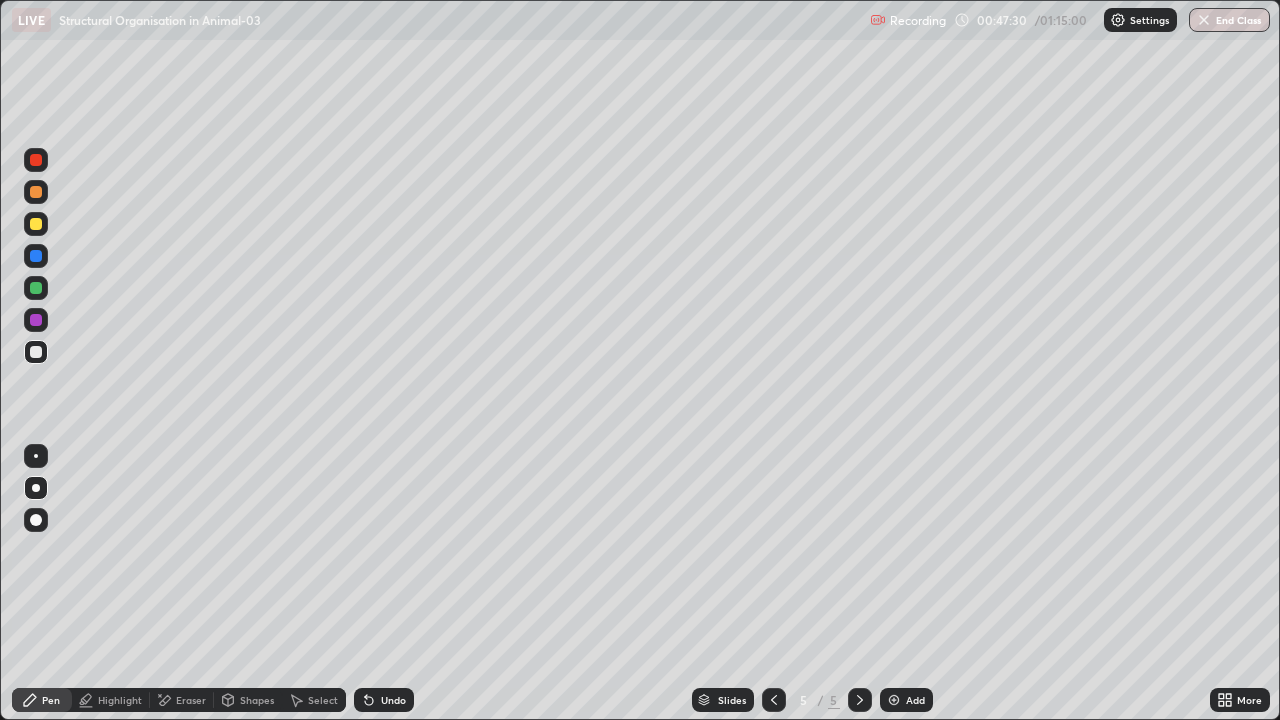click on "Undo" at bounding box center (384, 700) 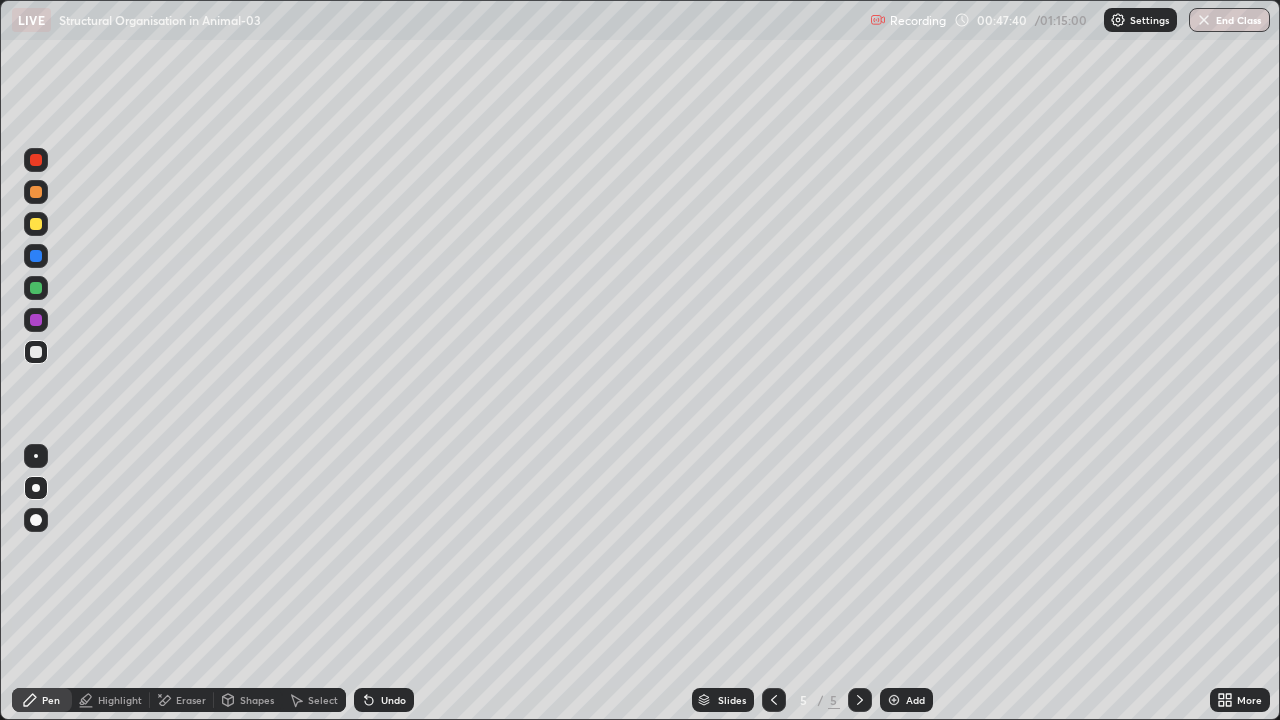 click on "Undo" at bounding box center [384, 700] 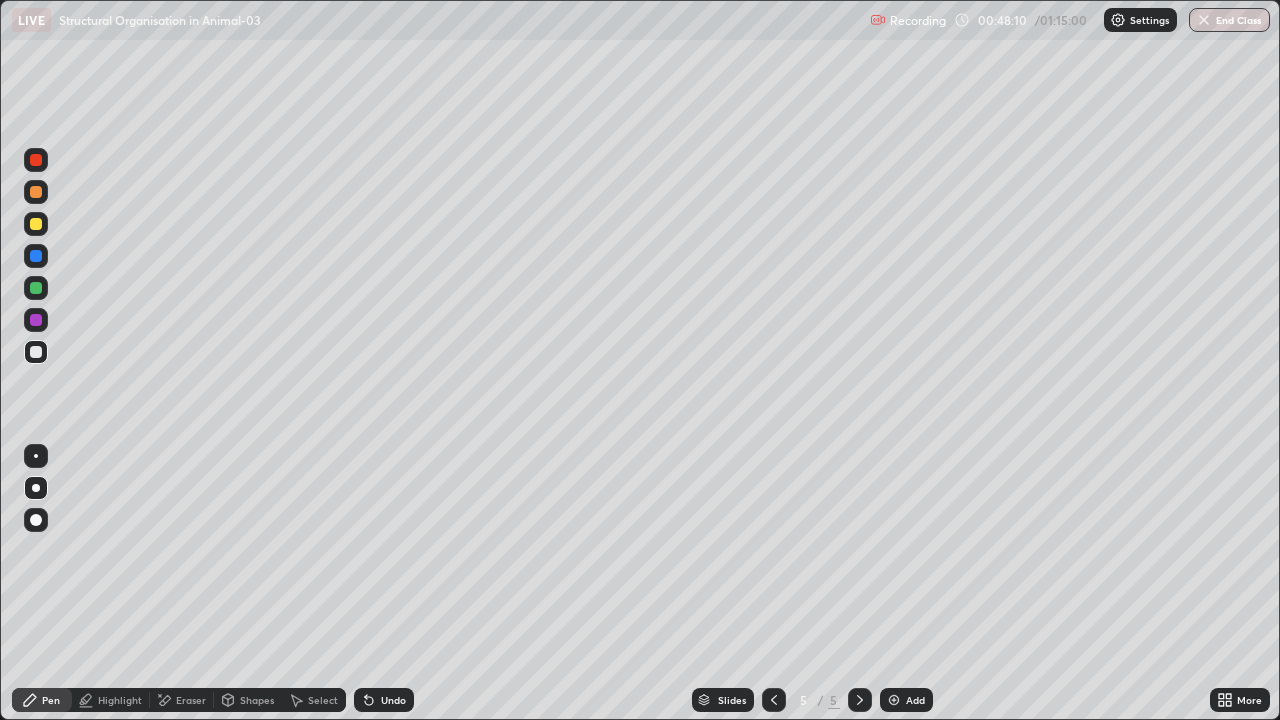 click at bounding box center (36, 520) 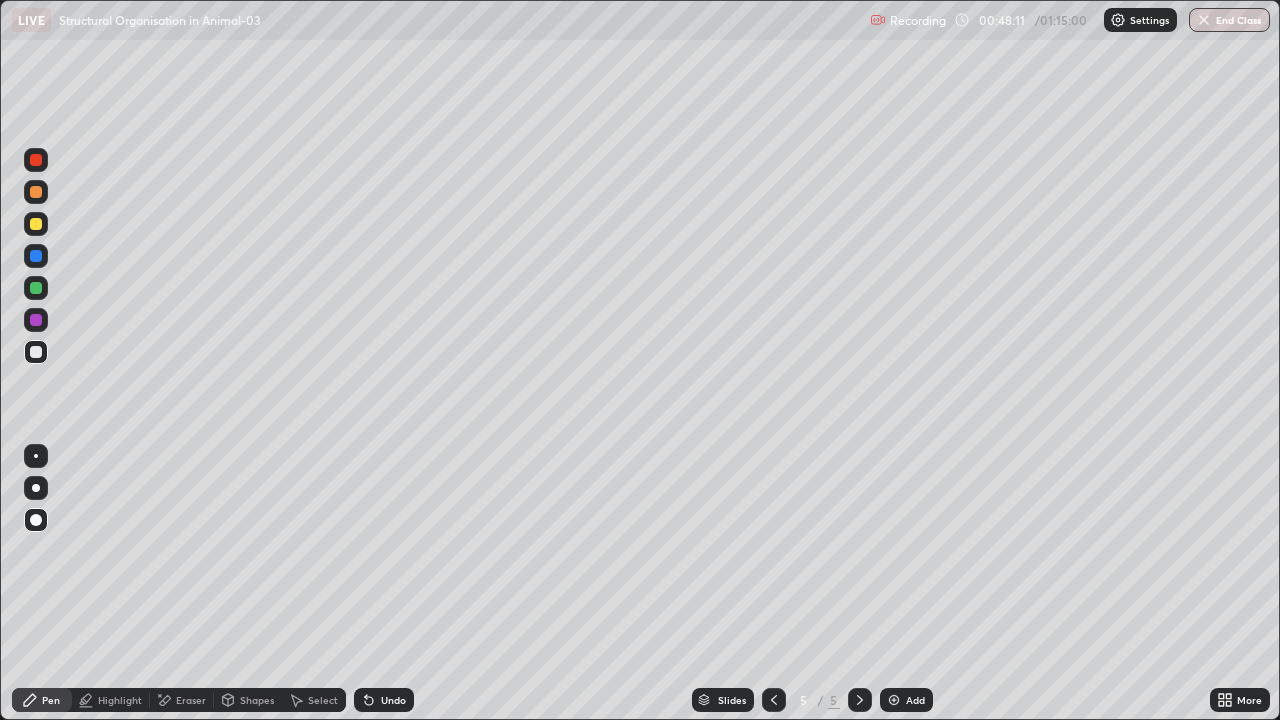 click at bounding box center (36, 224) 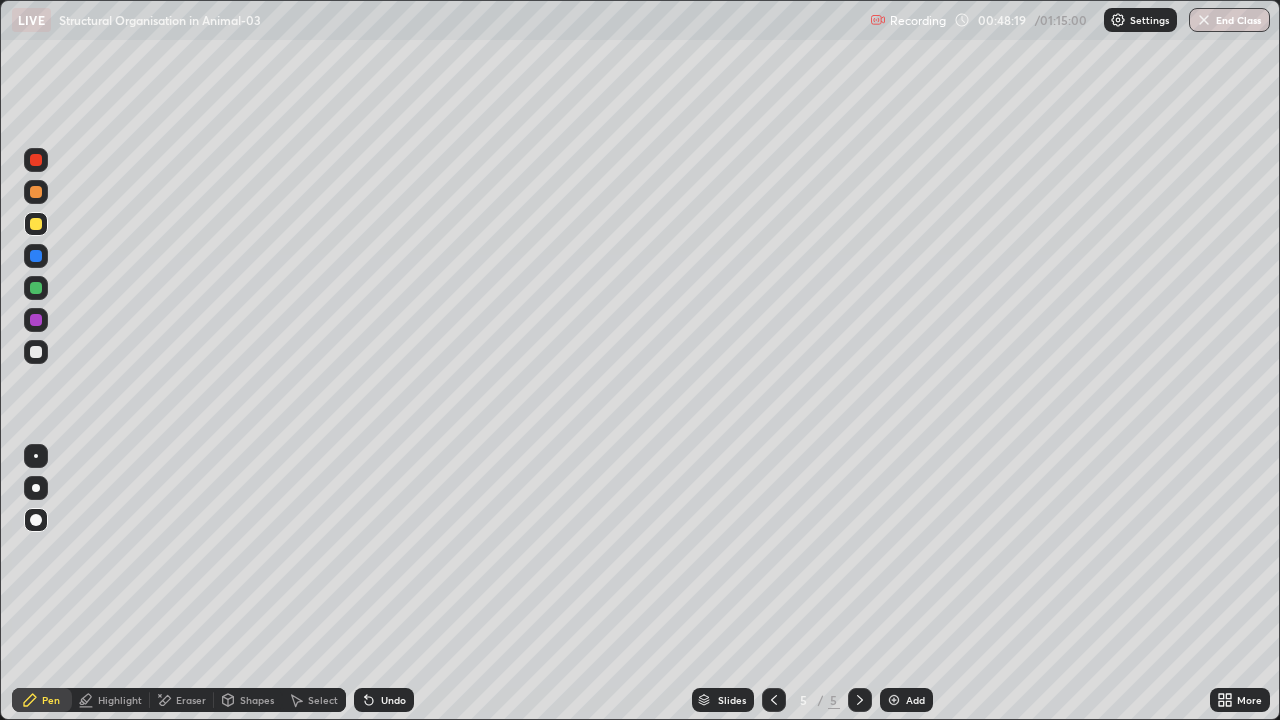 click at bounding box center (36, 352) 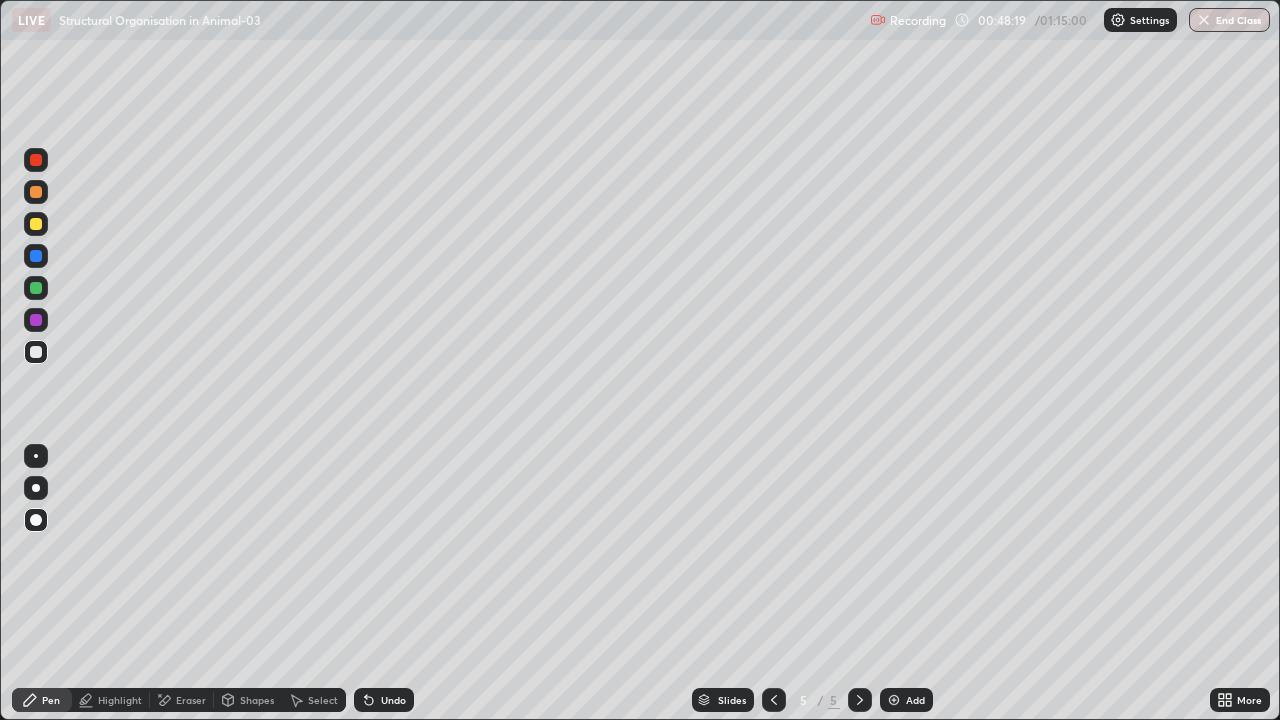 click at bounding box center (36, 352) 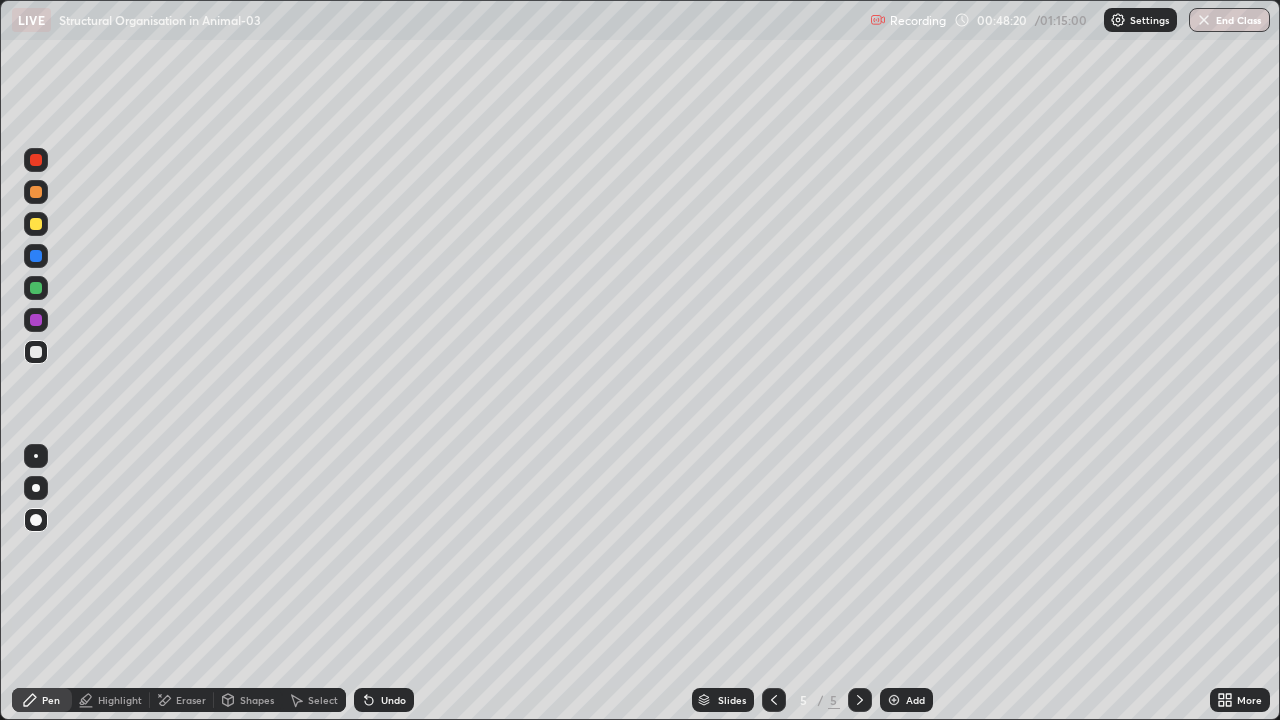click at bounding box center [36, 488] 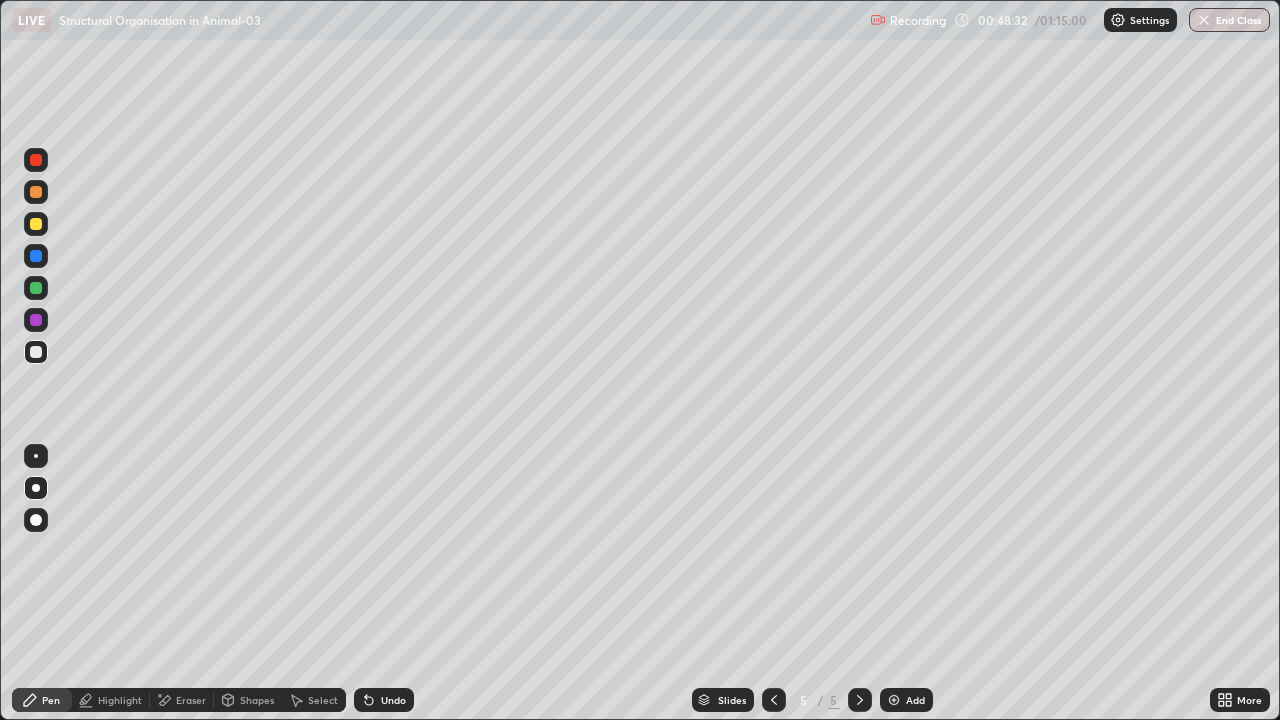 click at bounding box center [36, 224] 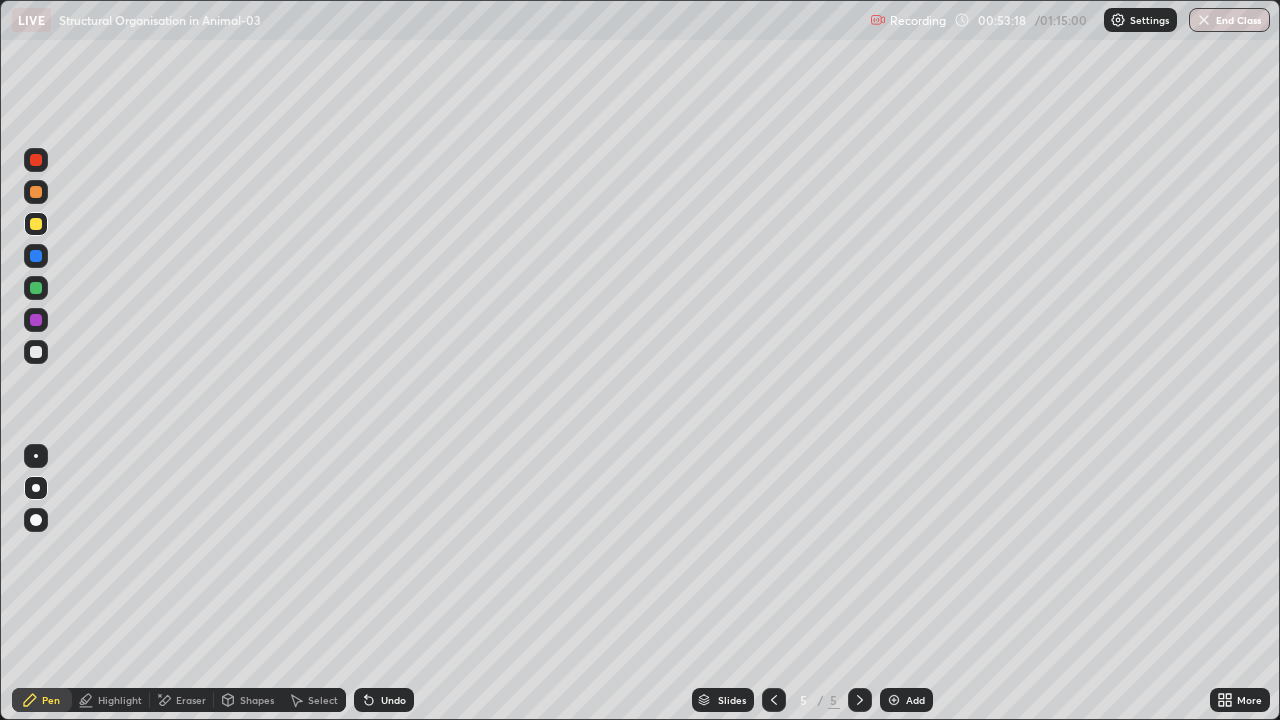 click at bounding box center [36, 488] 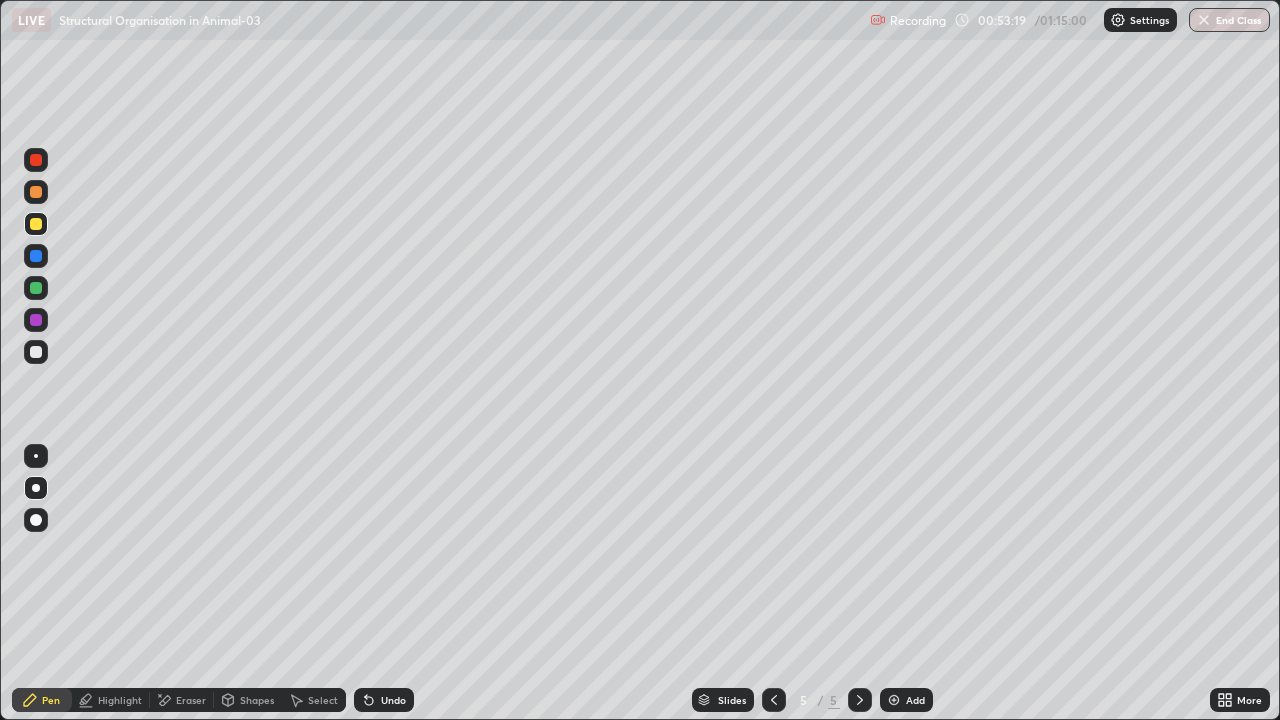 click at bounding box center [36, 224] 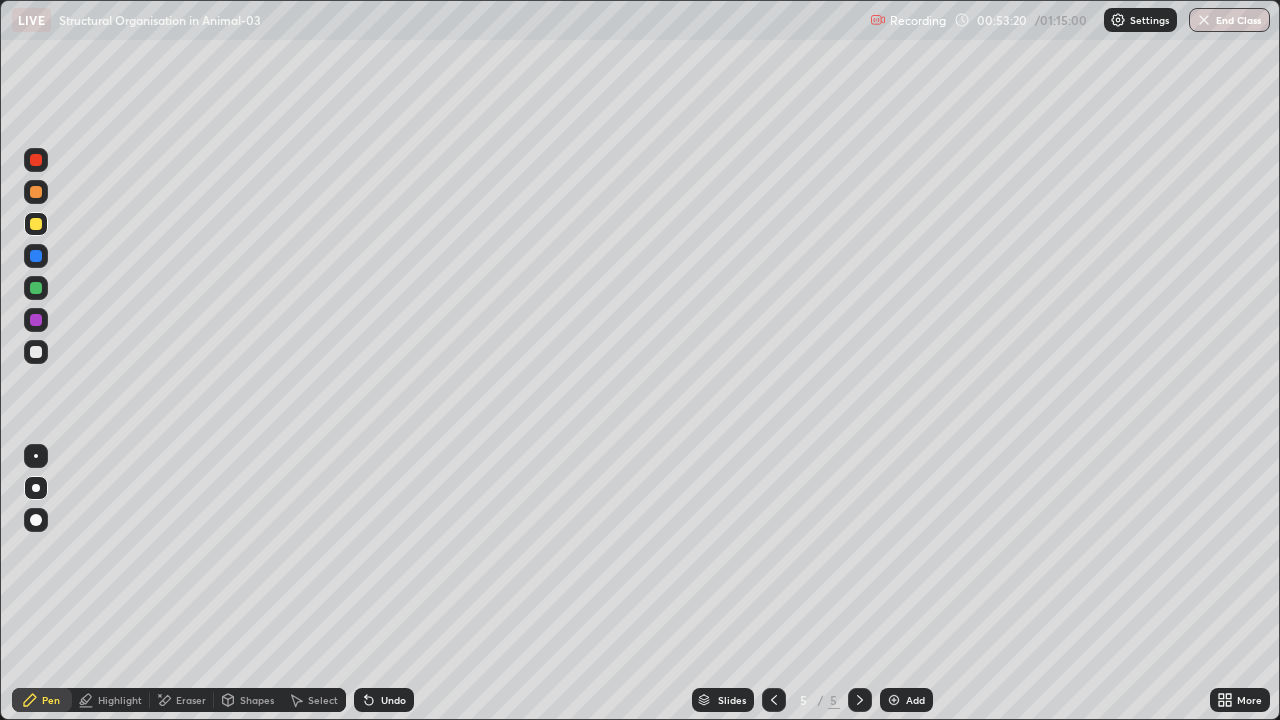click at bounding box center [36, 520] 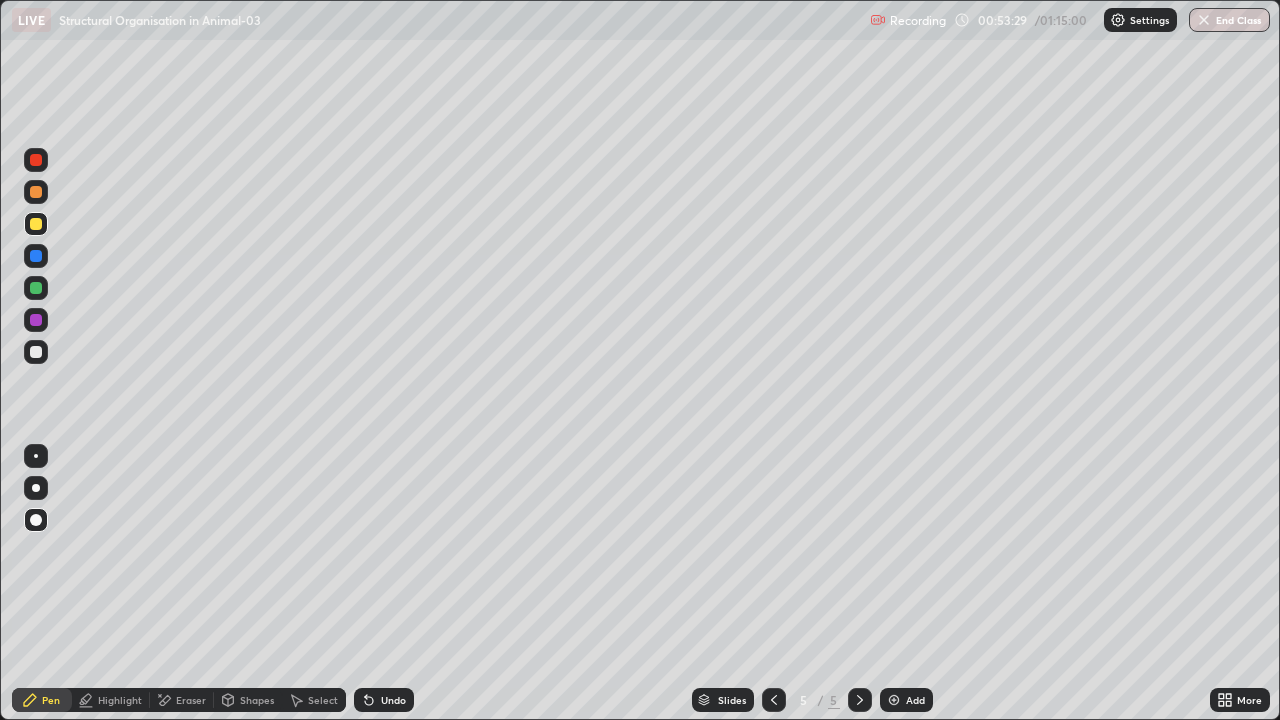 click at bounding box center (36, 352) 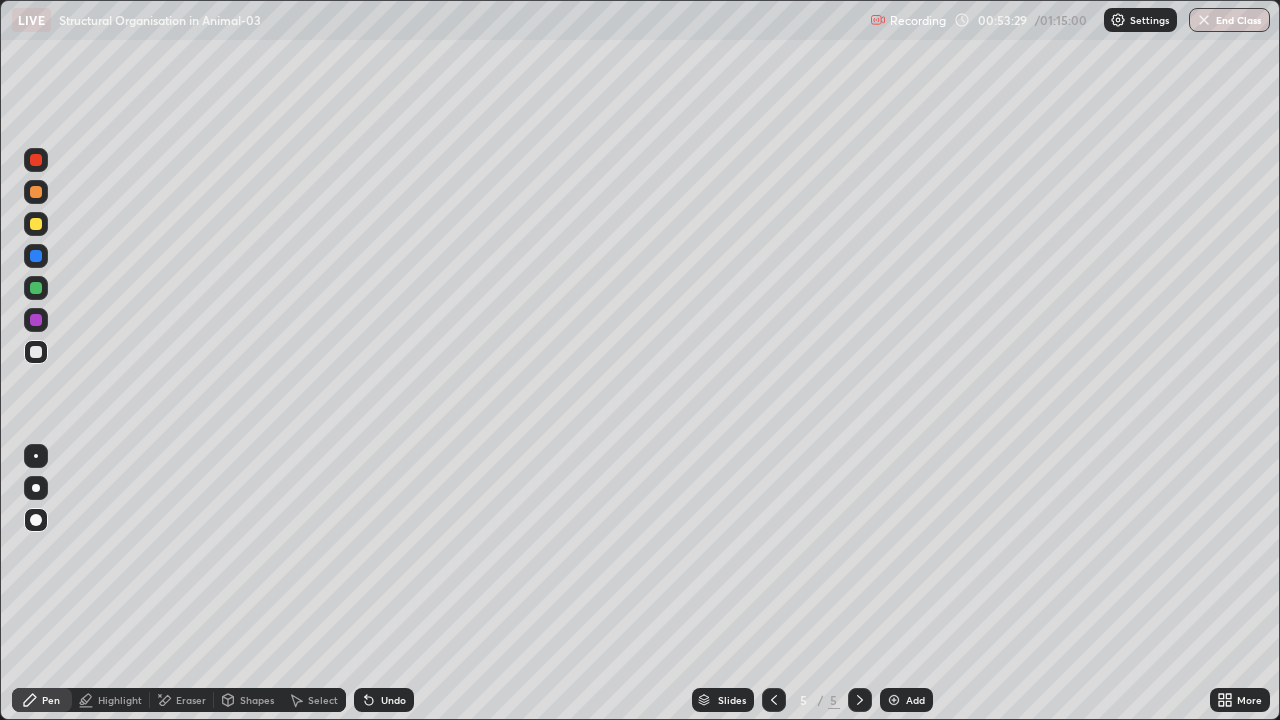 click at bounding box center [36, 488] 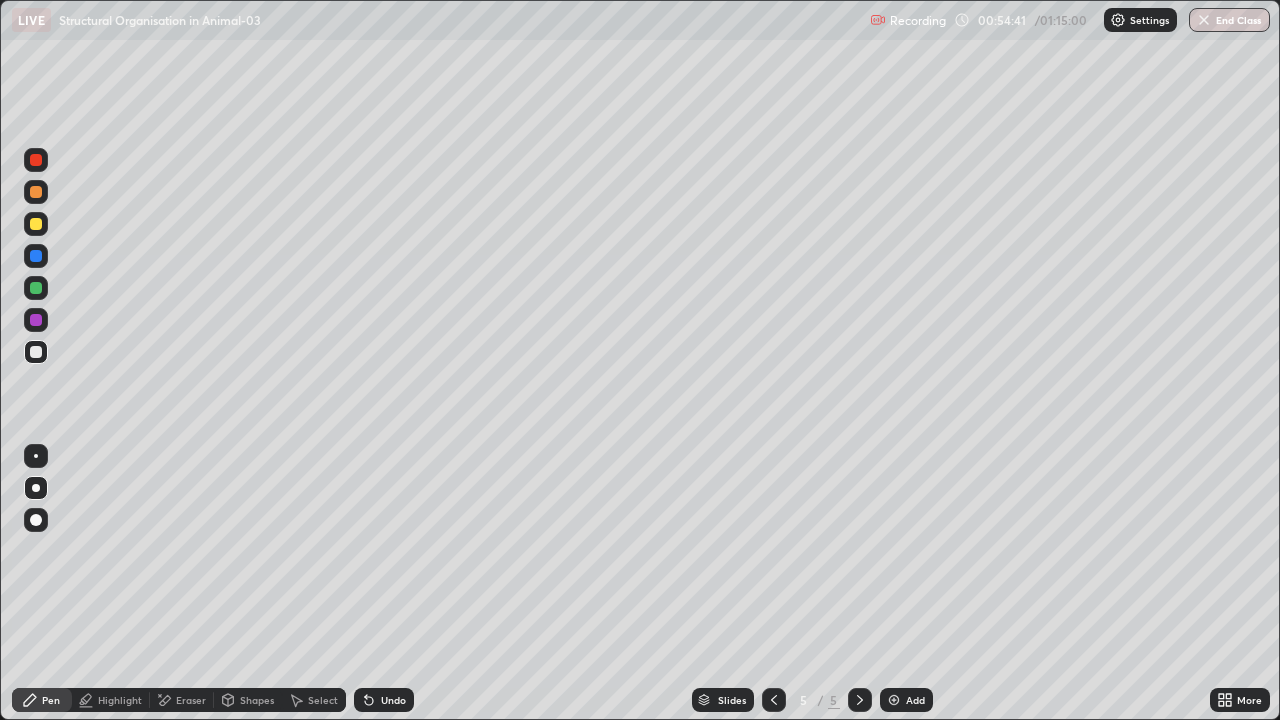 click on "Add" at bounding box center (915, 700) 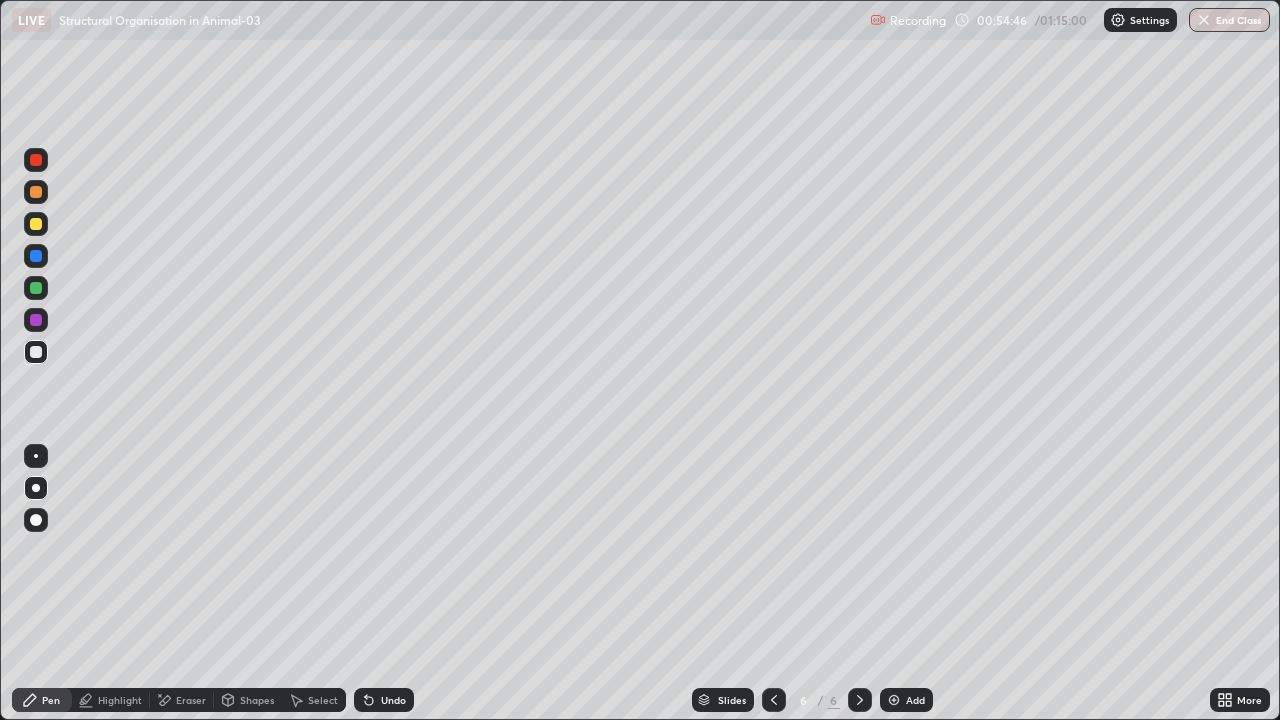 click at bounding box center [36, 160] 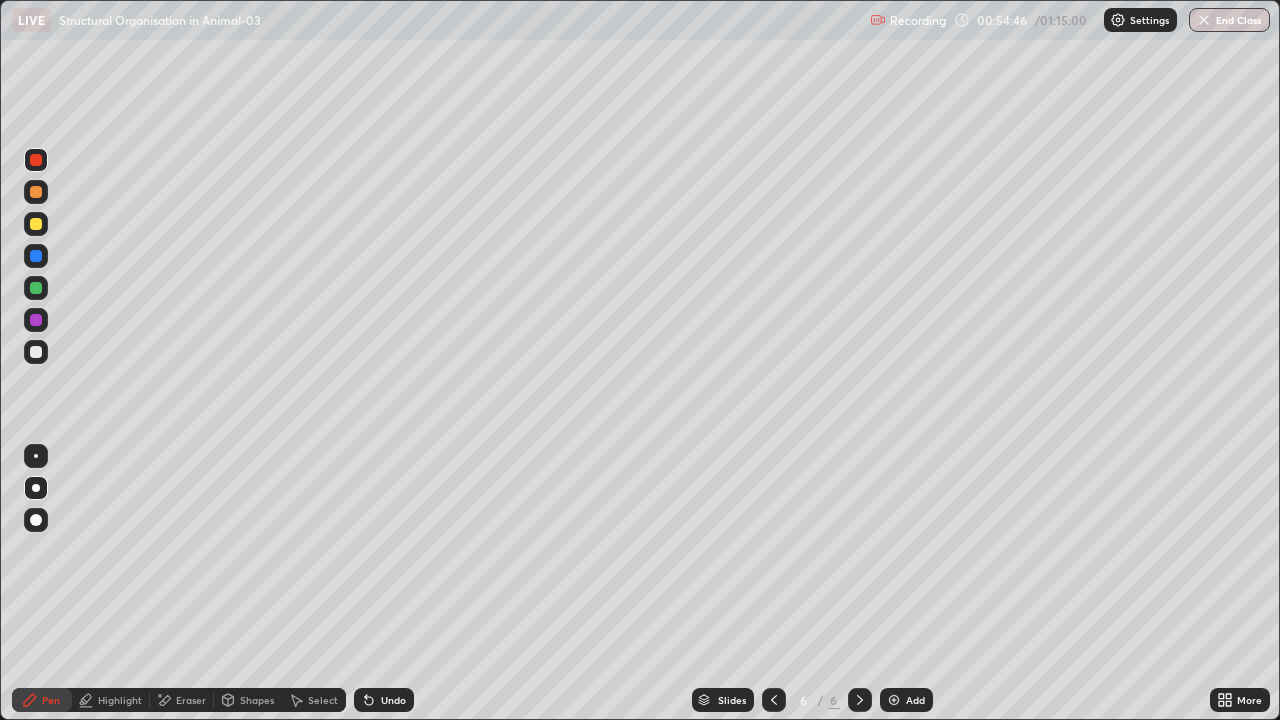 click at bounding box center [36, 160] 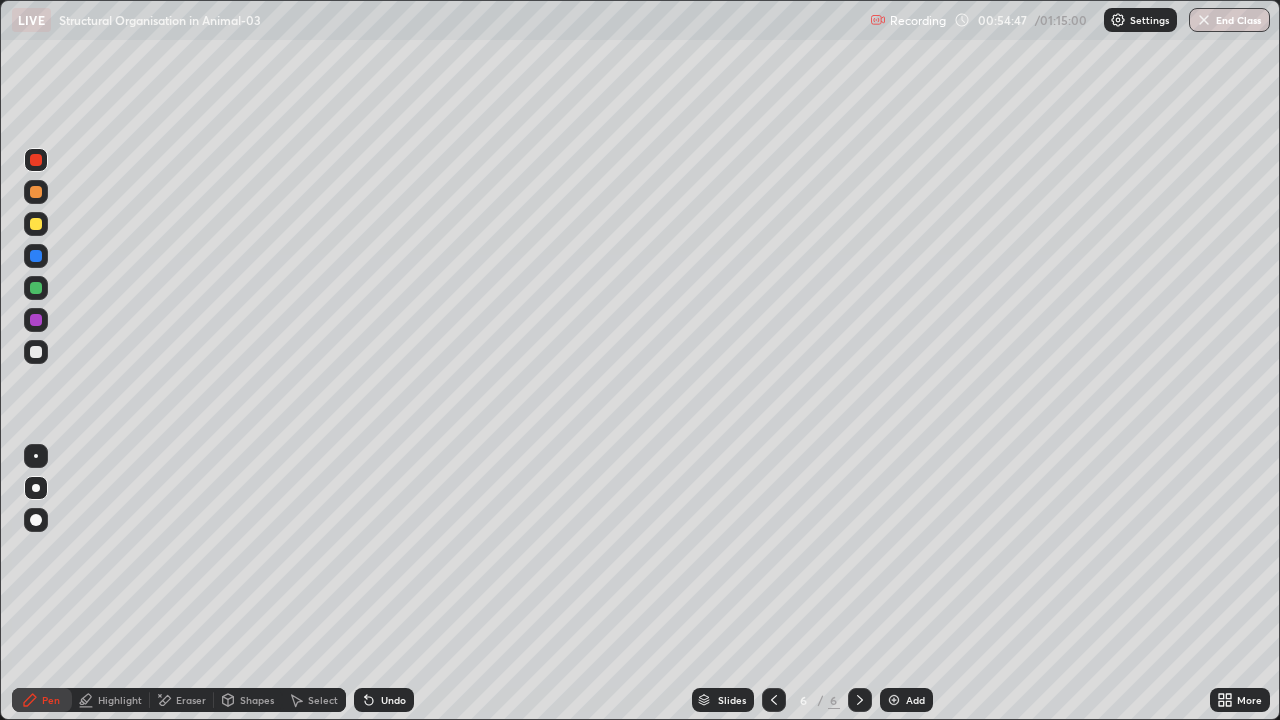 click at bounding box center [36, 520] 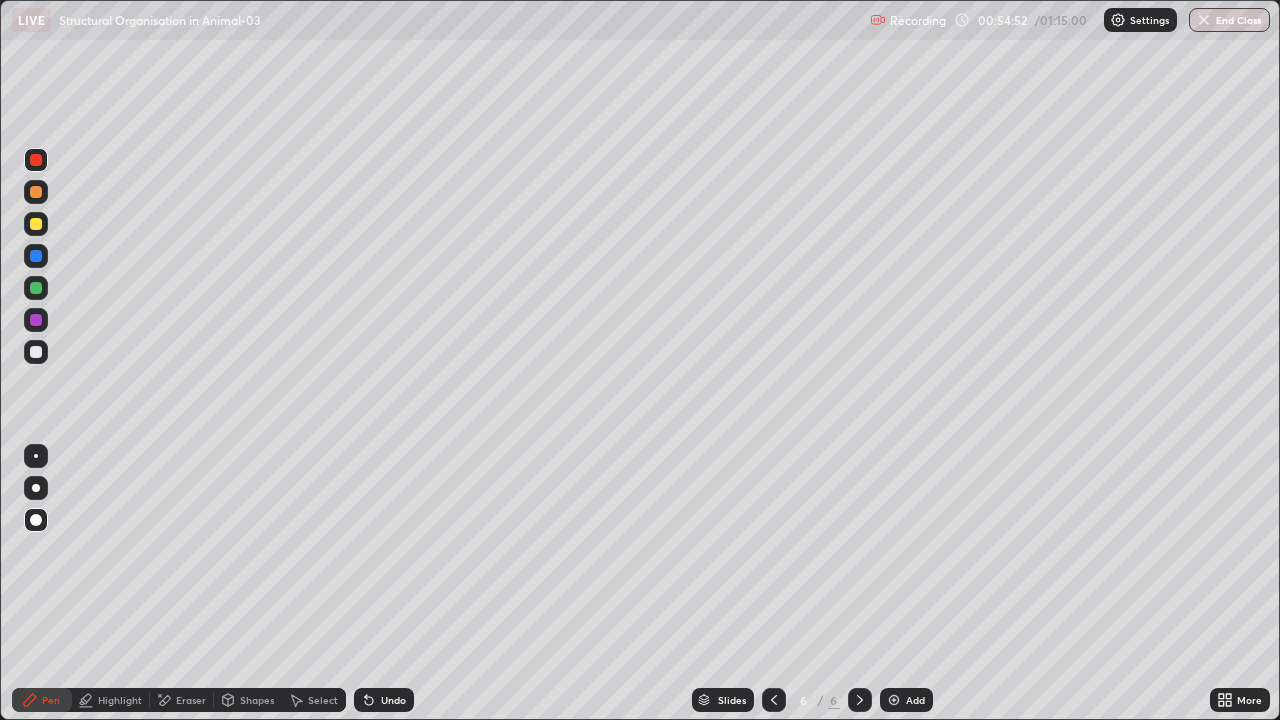 click at bounding box center [36, 352] 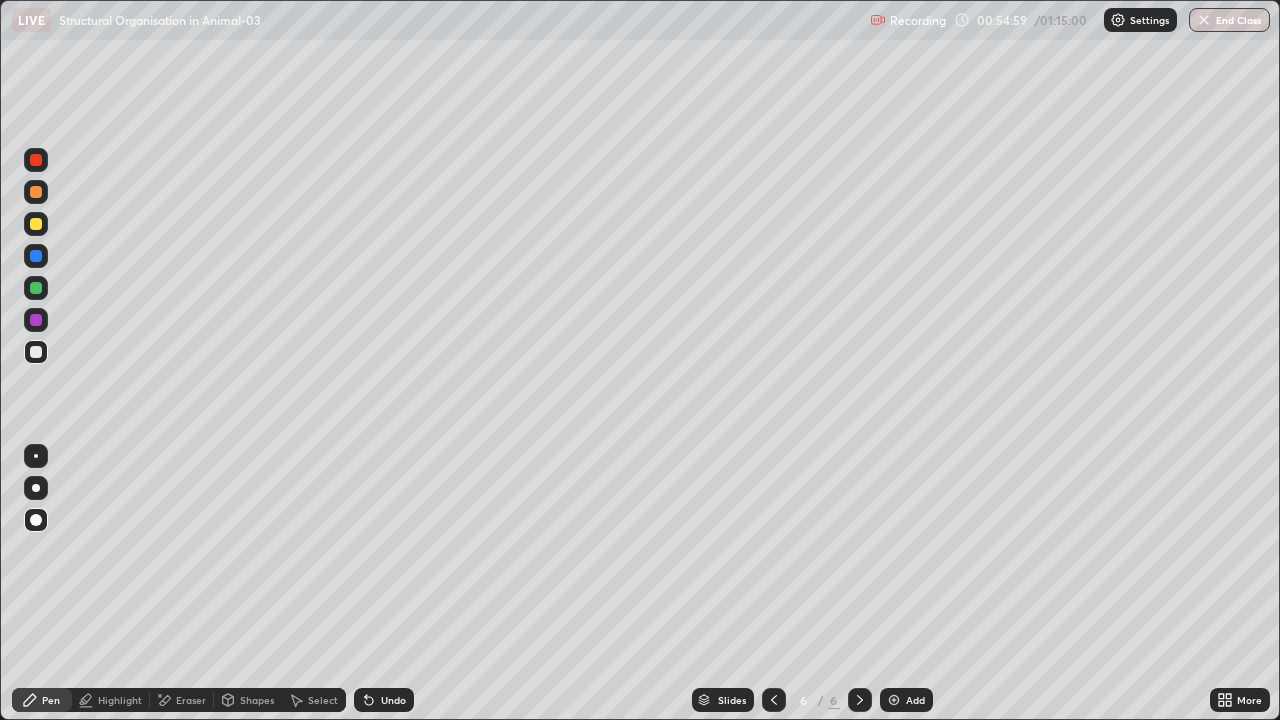 click on "Undo" at bounding box center (384, 700) 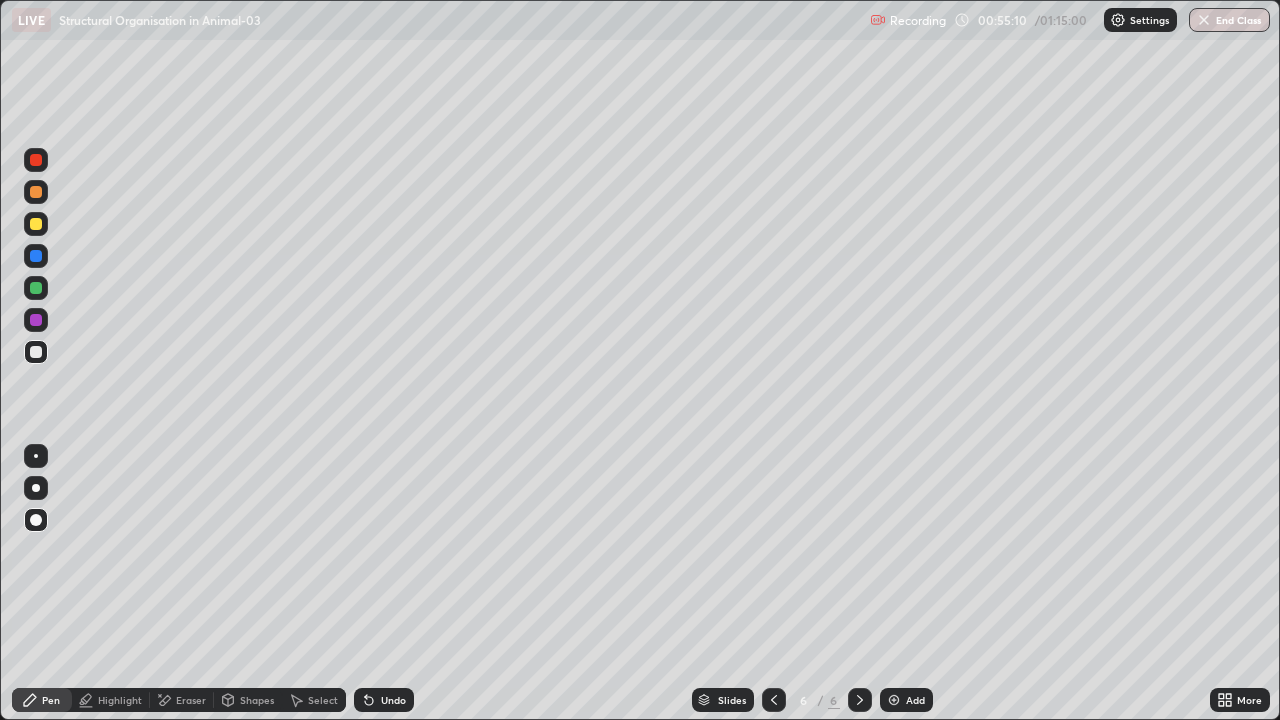 click at bounding box center [36, 352] 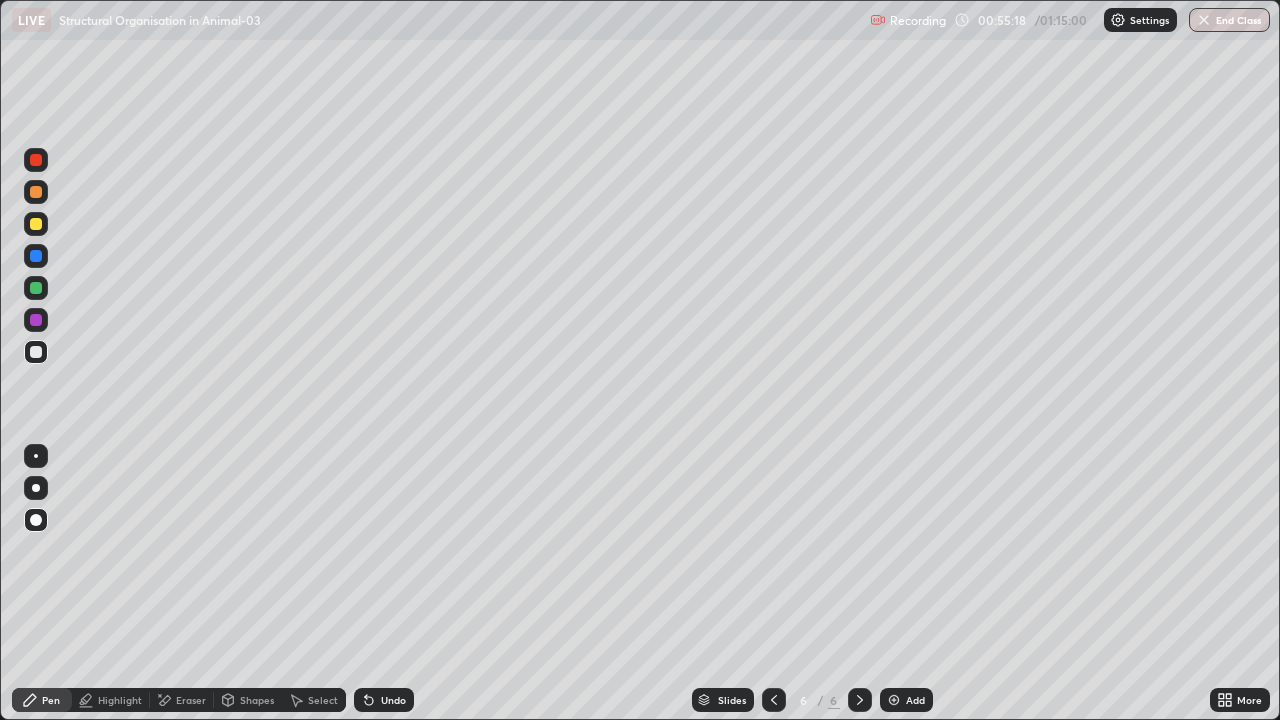 click at bounding box center (36, 160) 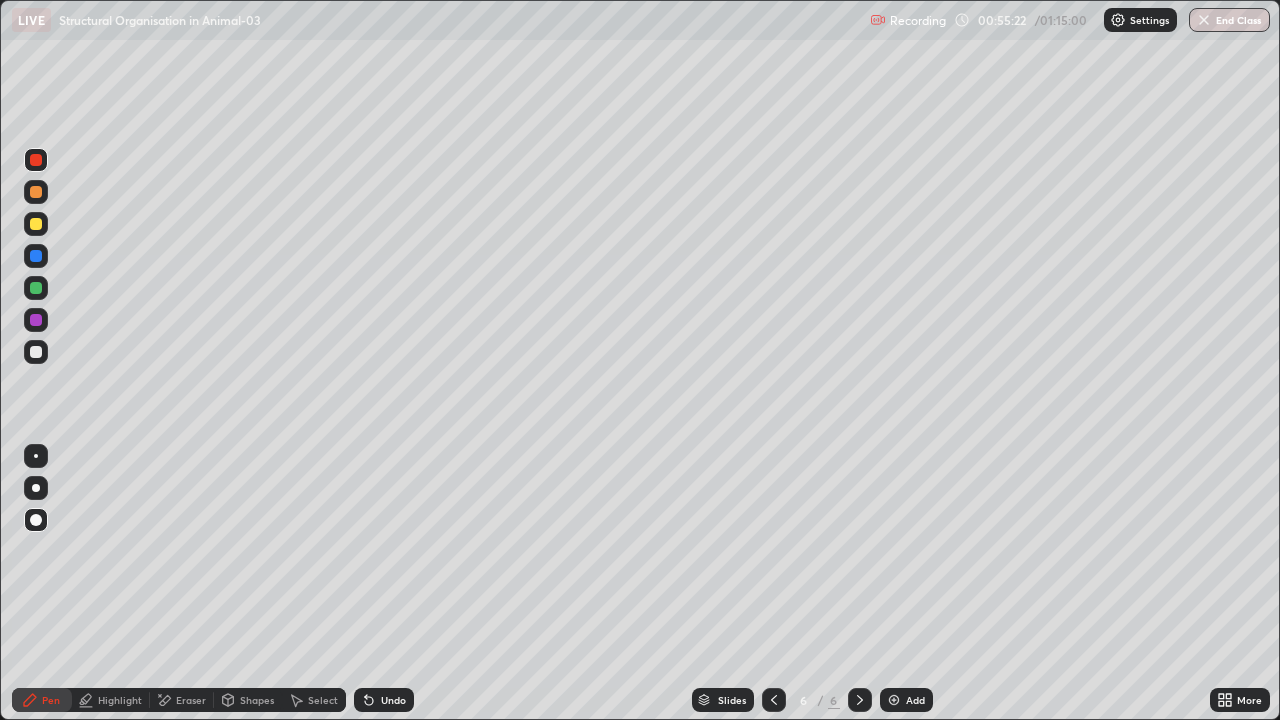 click at bounding box center [36, 288] 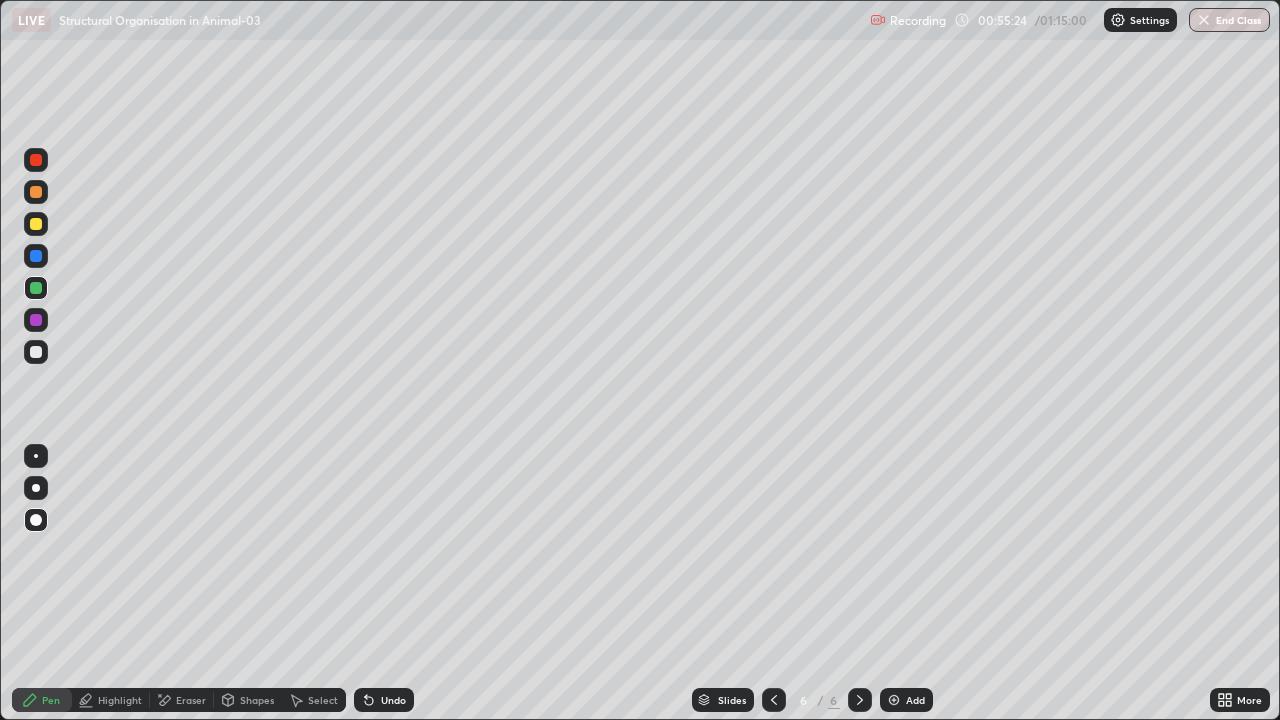 click at bounding box center [36, 320] 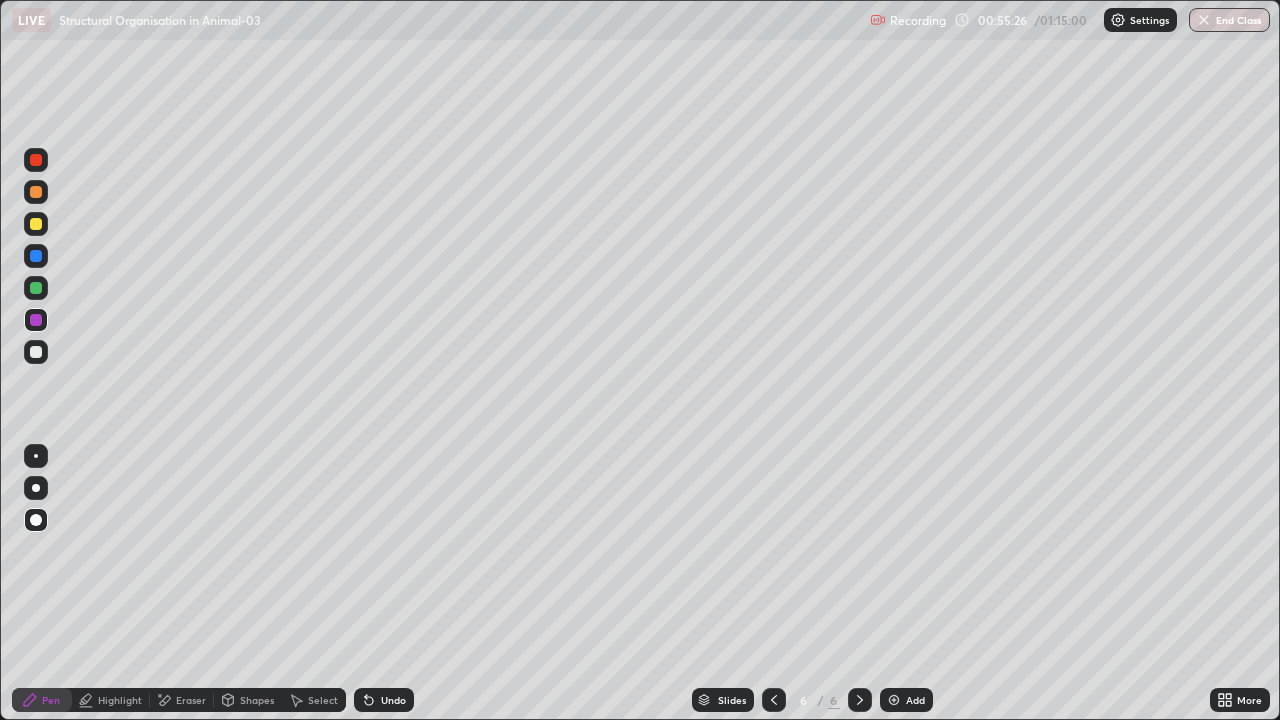 click at bounding box center [36, 352] 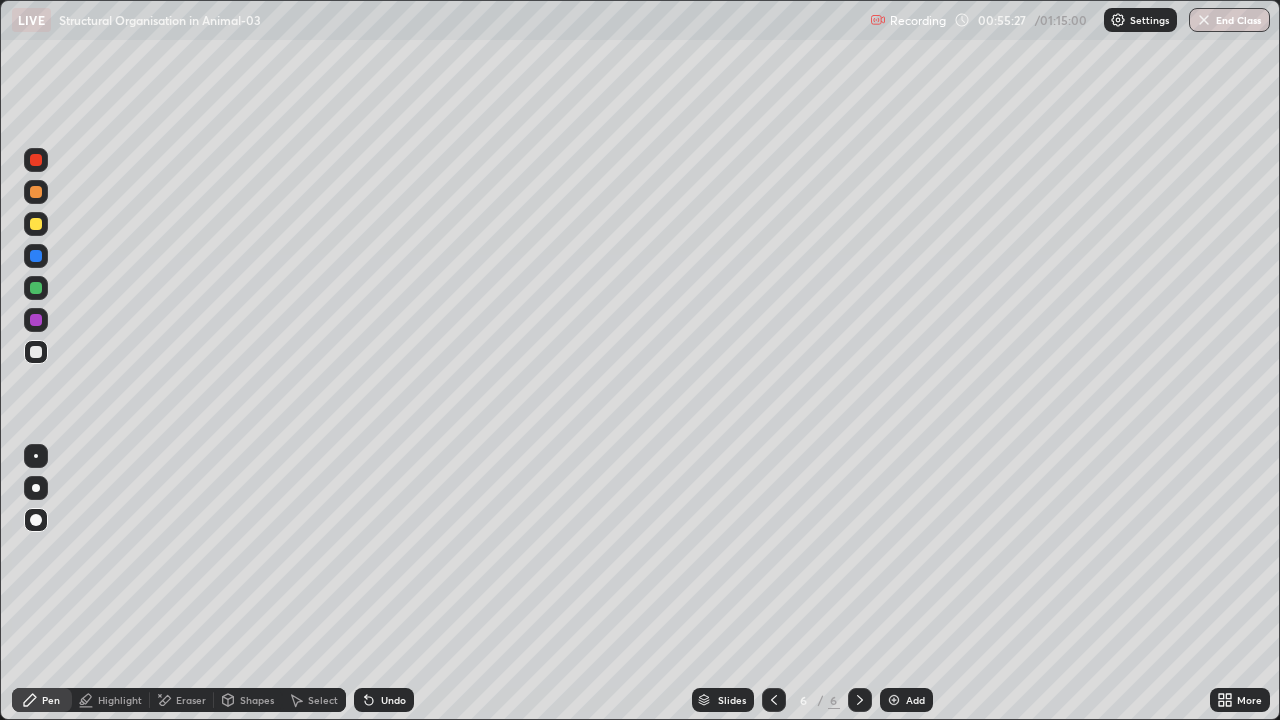 click at bounding box center (36, 224) 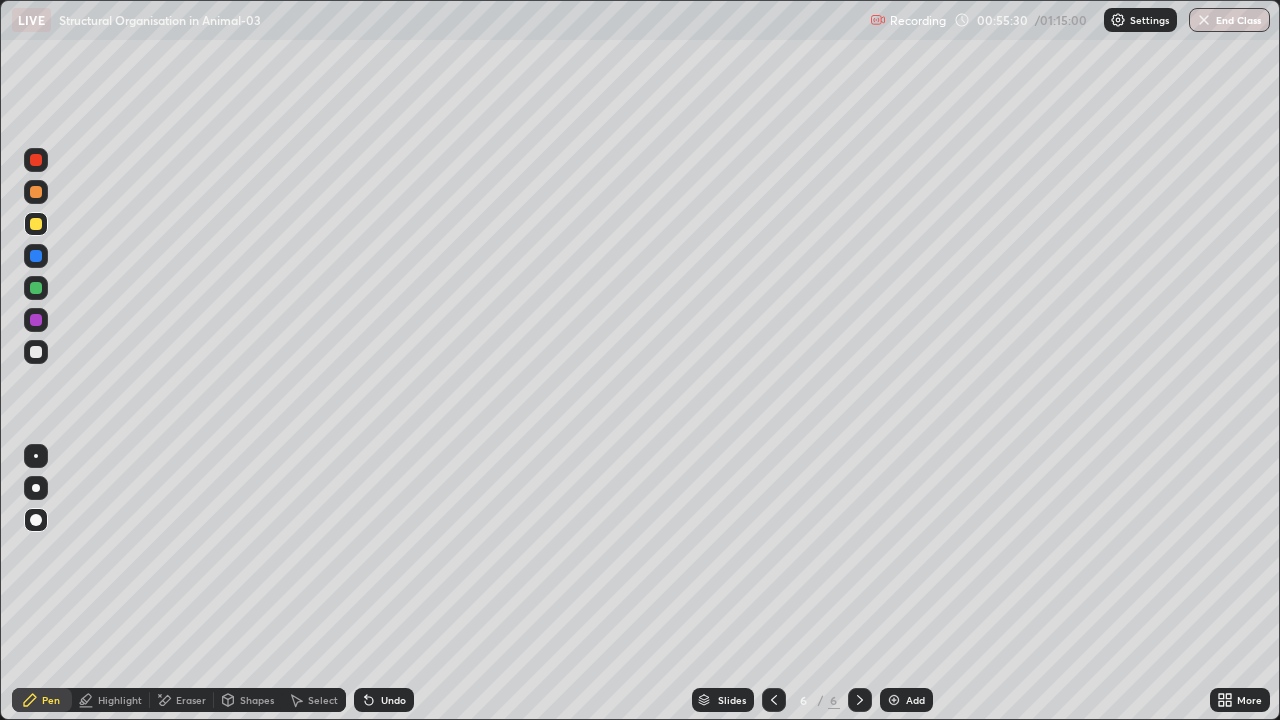 click at bounding box center (36, 288) 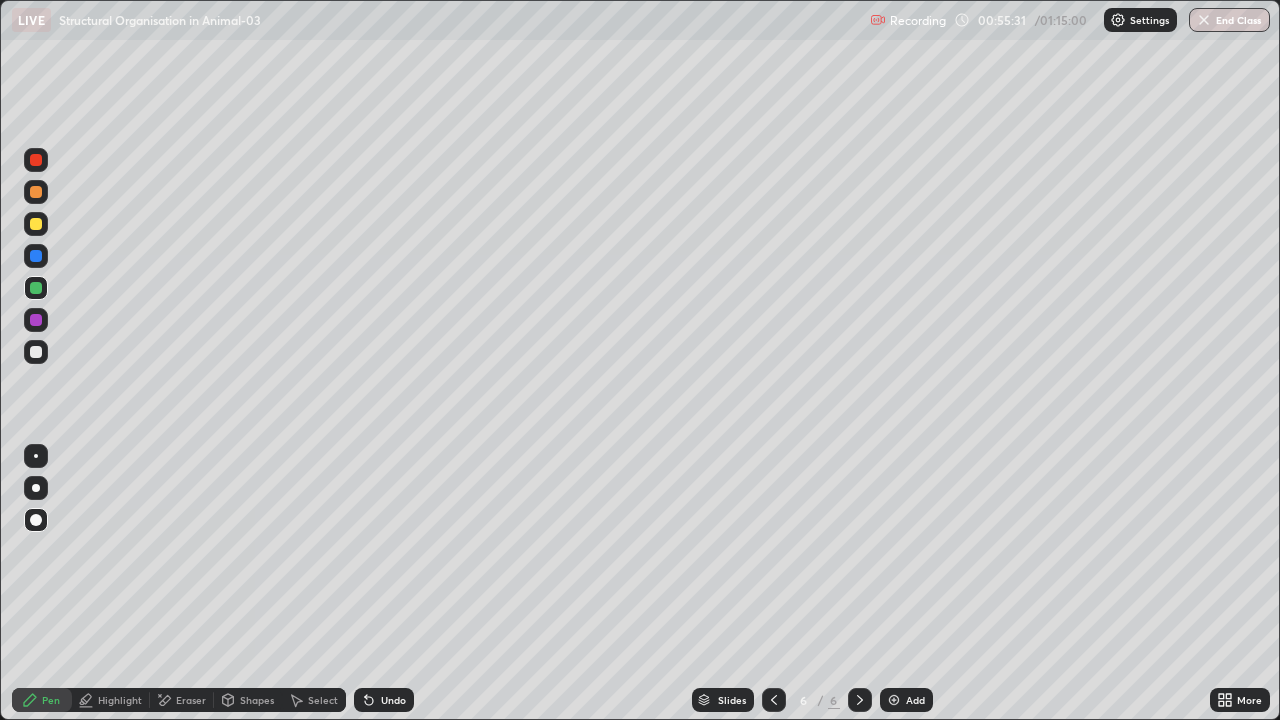 click at bounding box center [36, 320] 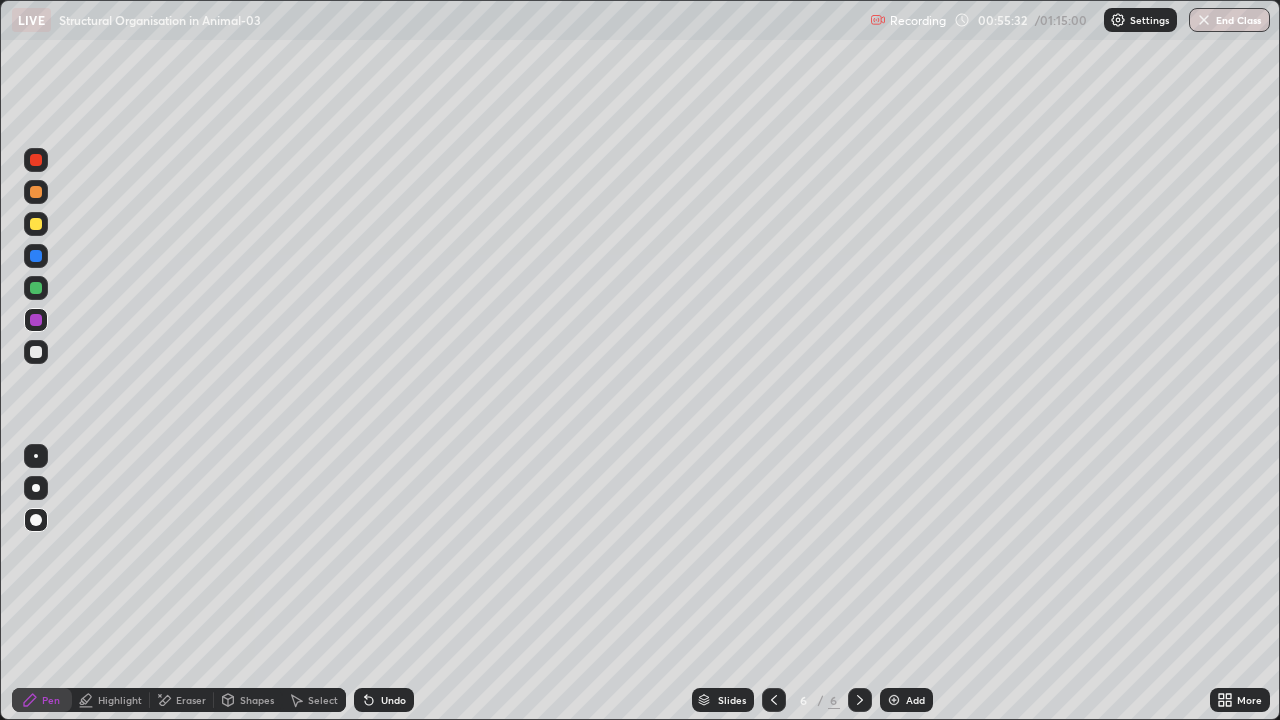 click at bounding box center (36, 352) 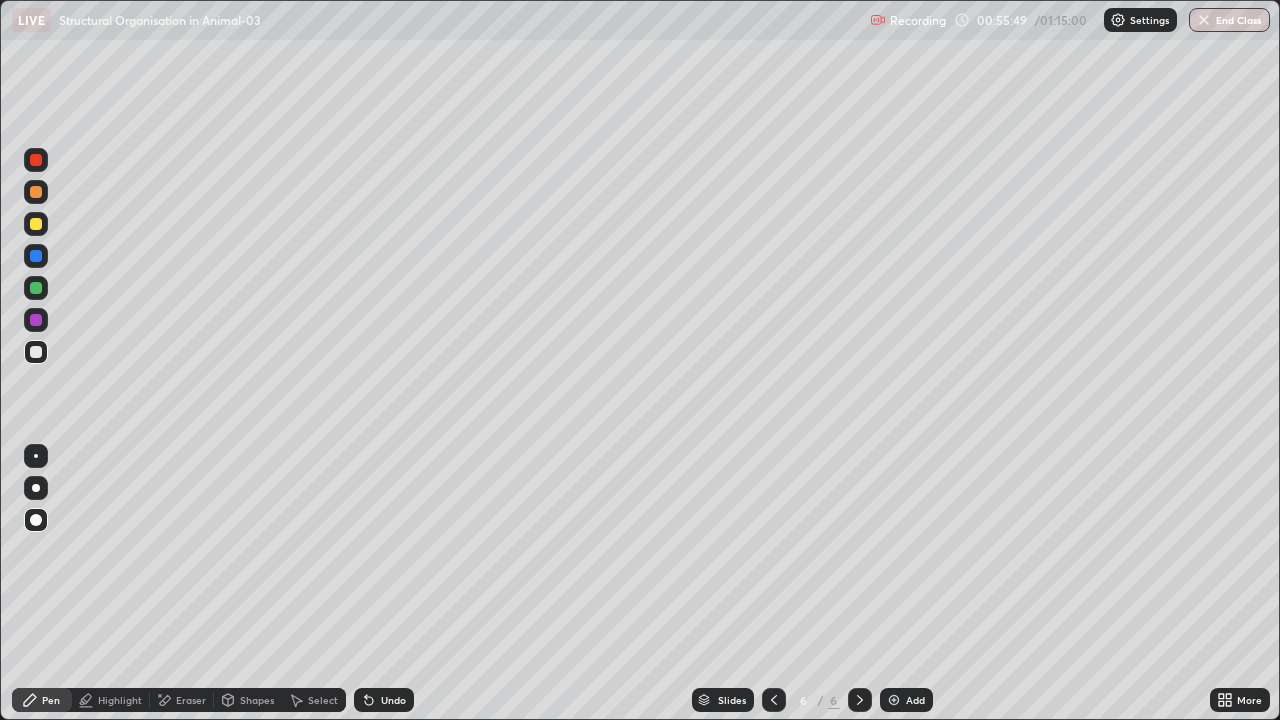 click at bounding box center (36, 352) 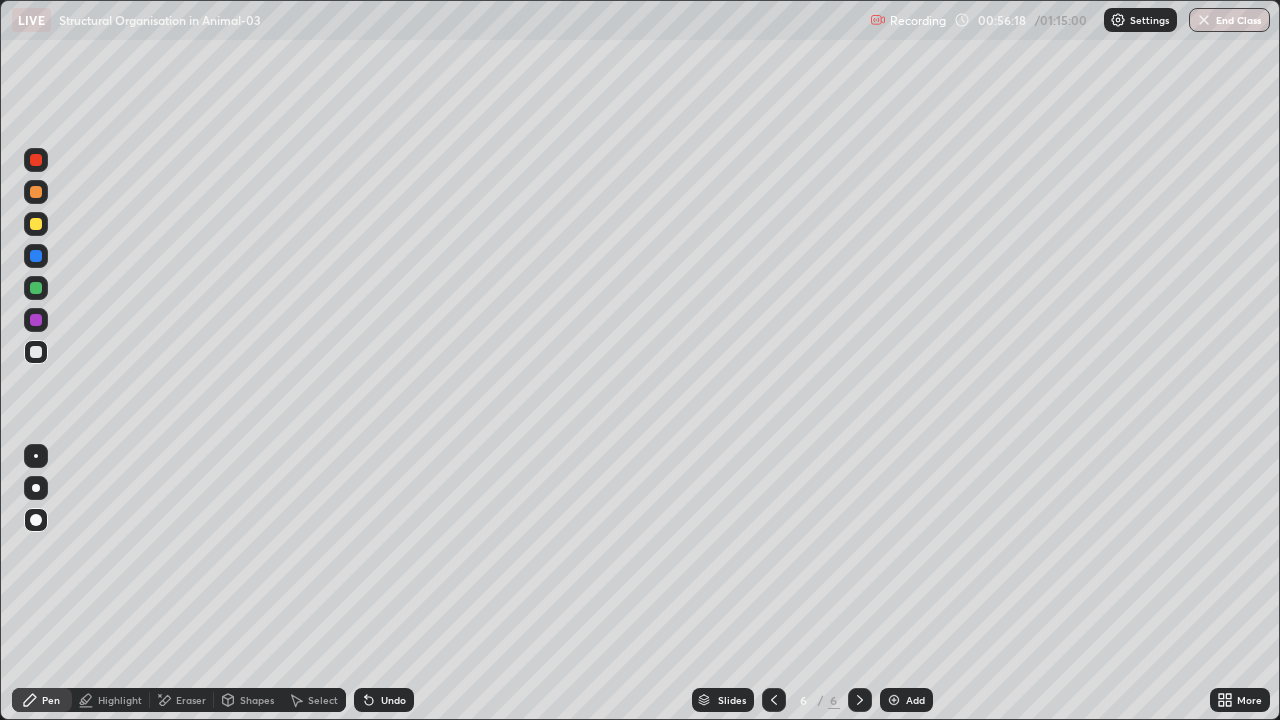 click at bounding box center [36, 320] 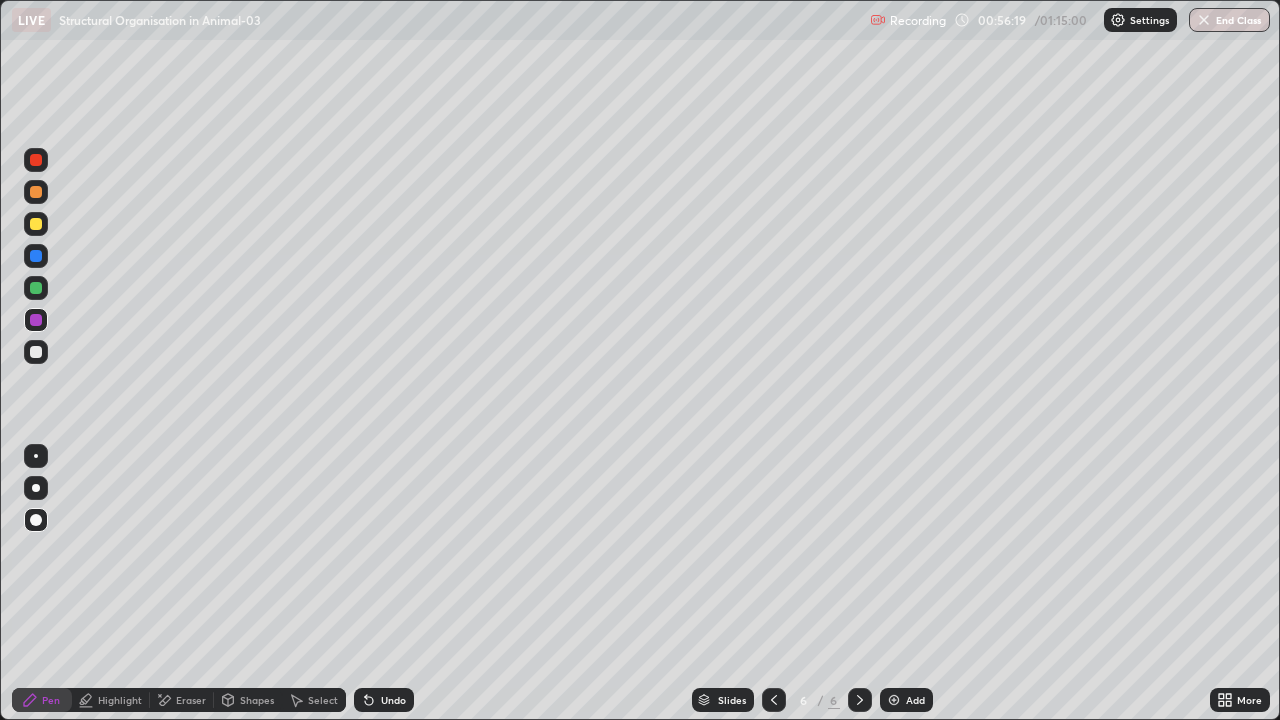 click at bounding box center [36, 192] 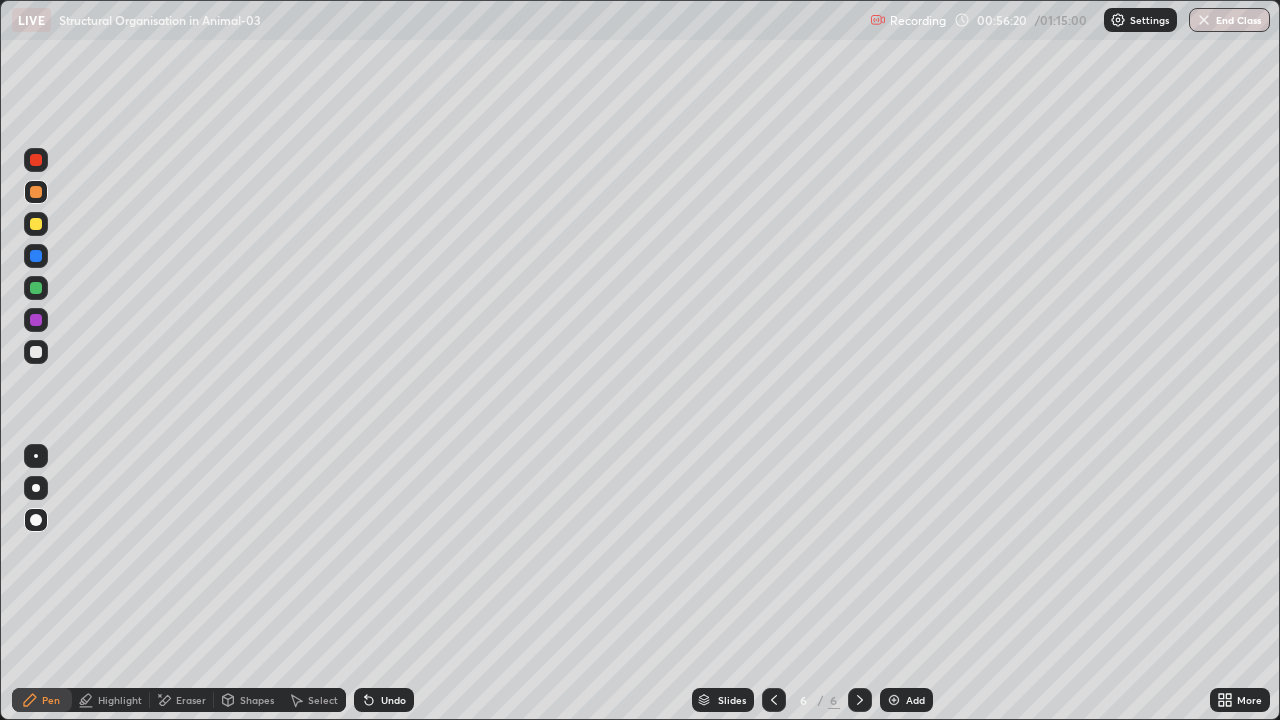 click at bounding box center (36, 488) 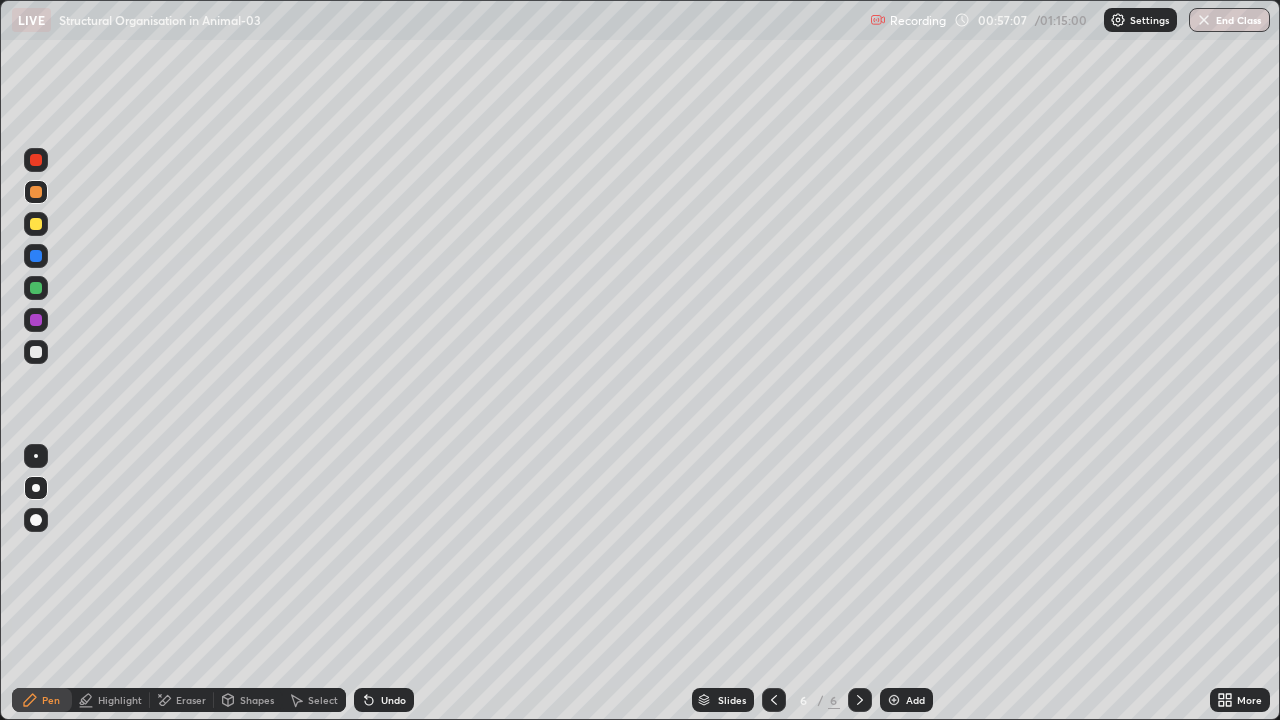 click at bounding box center (36, 256) 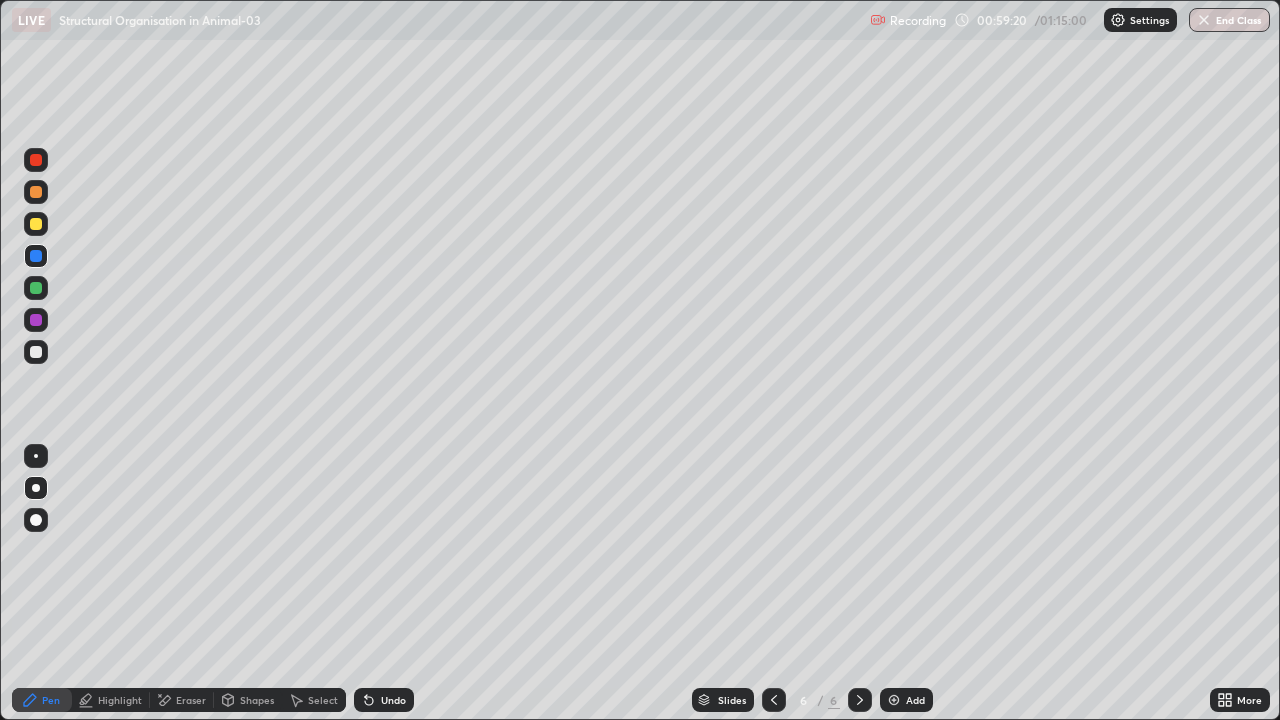 click at bounding box center [36, 288] 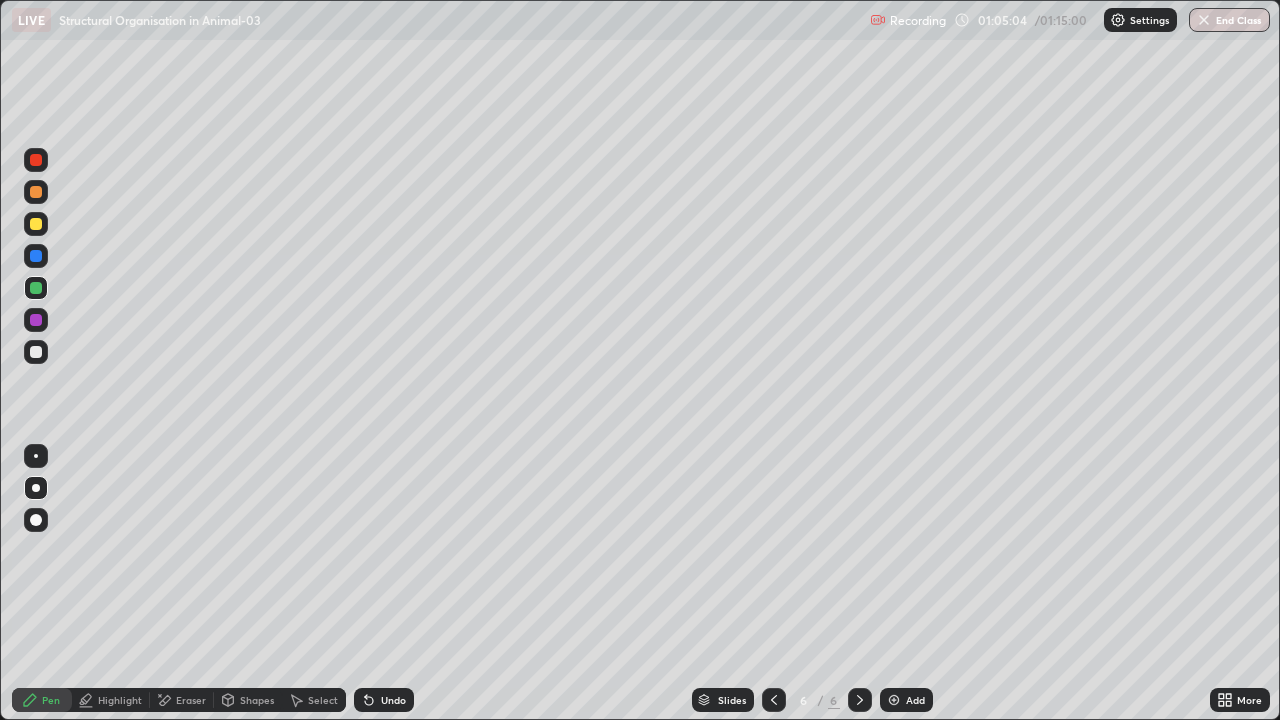 click on "End Class" at bounding box center [1229, 20] 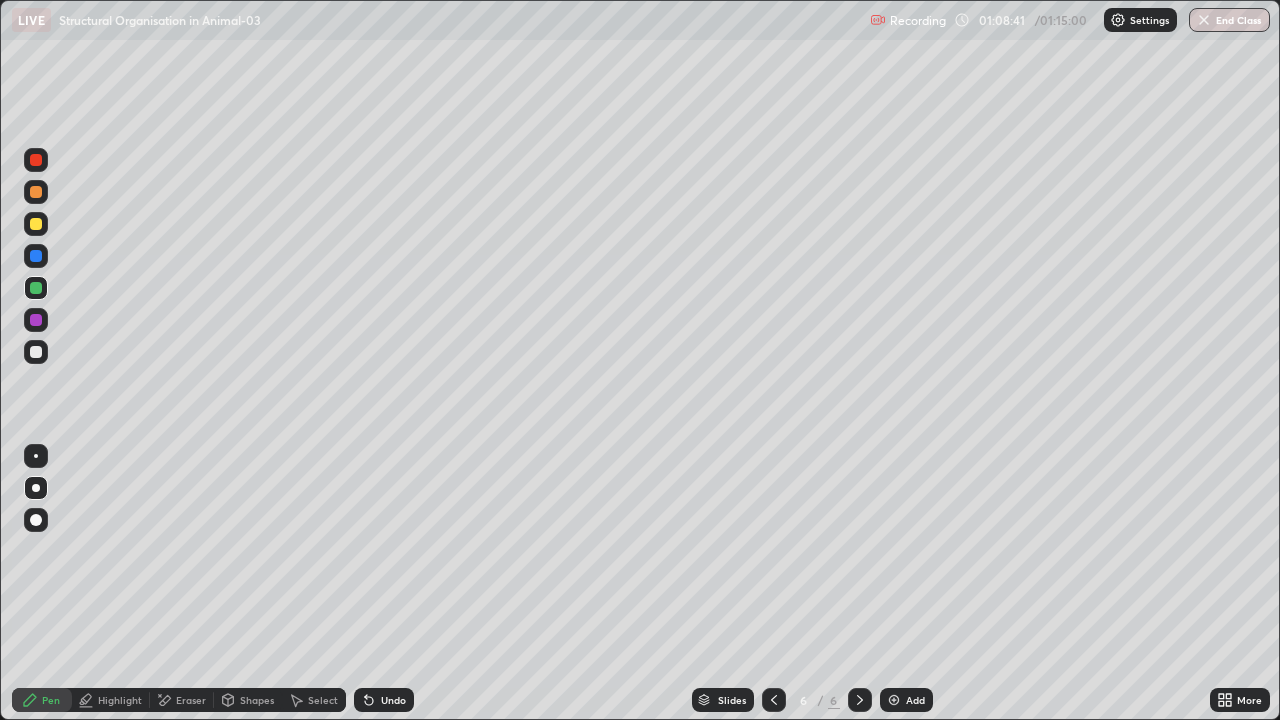 click at bounding box center (1204, 20) 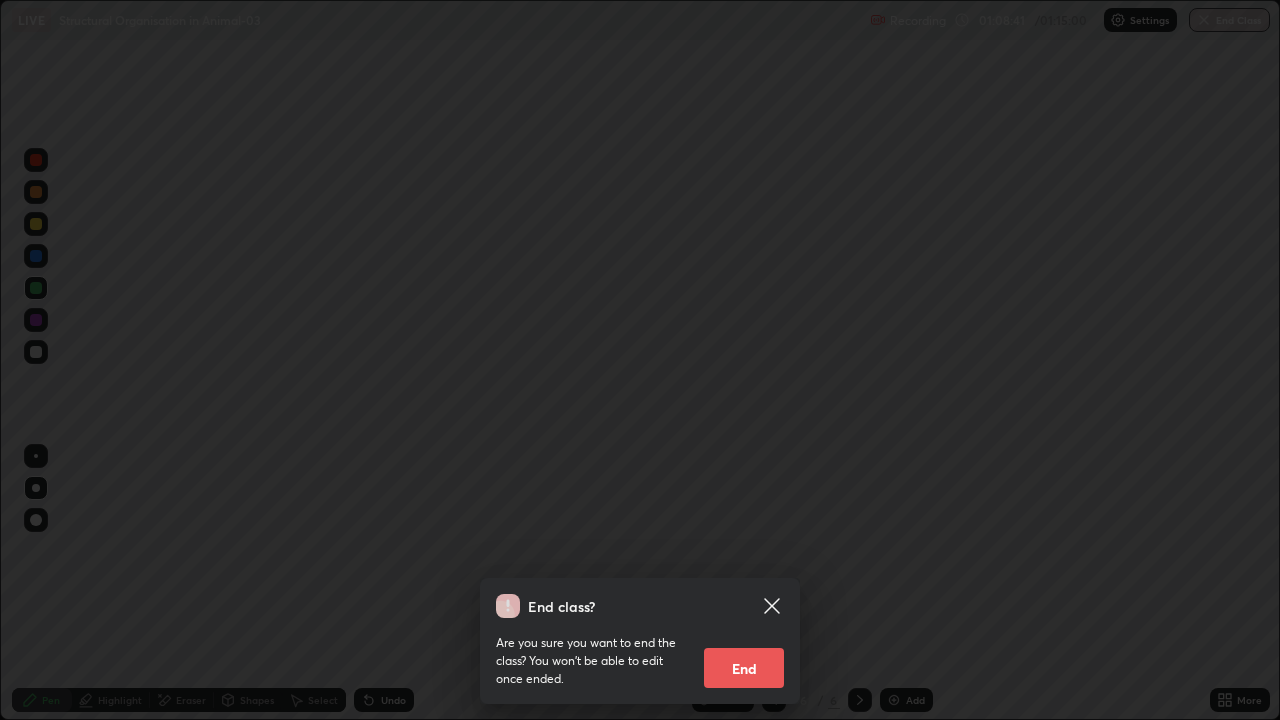 click on "End class? Are you sure you want to end the class? You won’t be able to edit once ended. End" at bounding box center (640, 360) 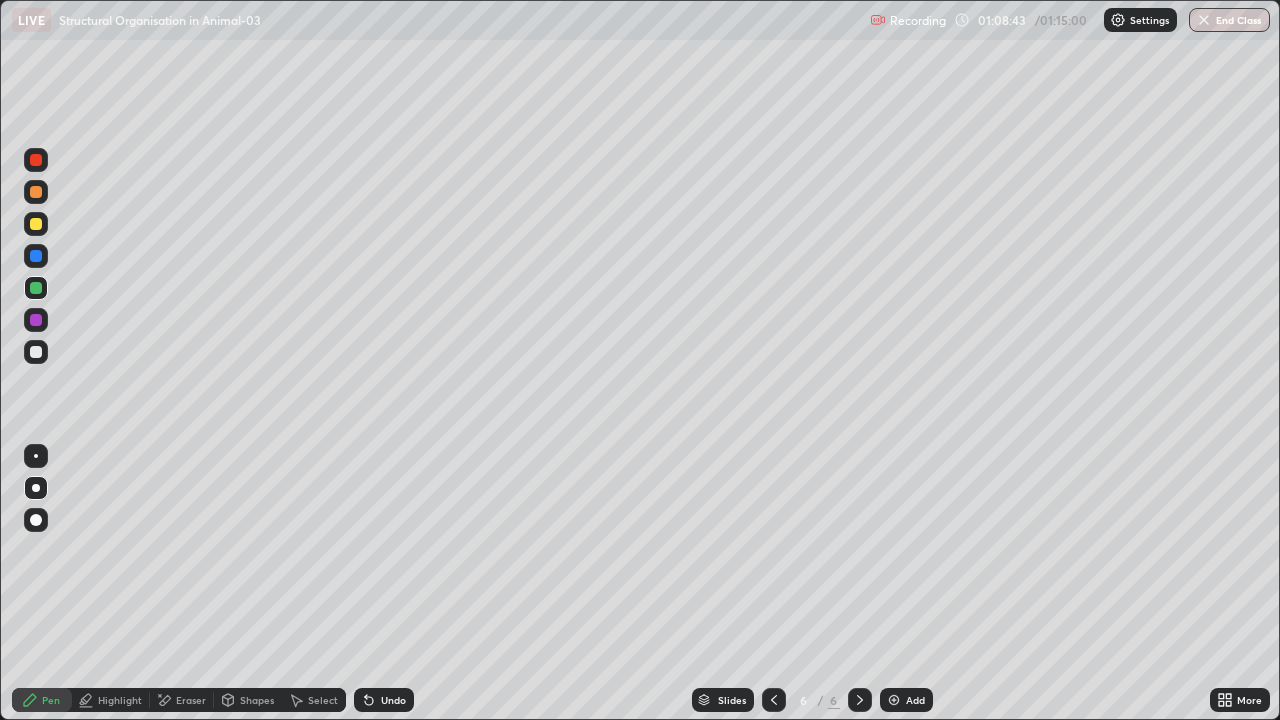 click on "End Class" at bounding box center [1229, 20] 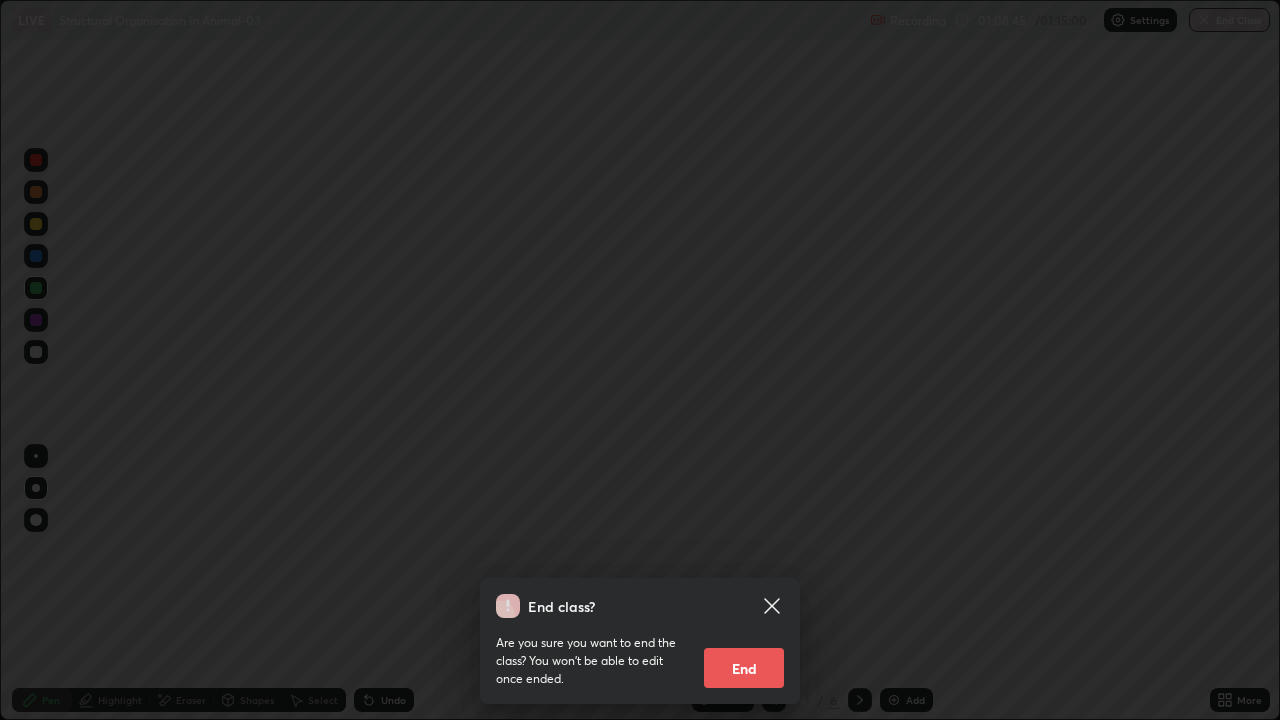 click on "End" at bounding box center [744, 668] 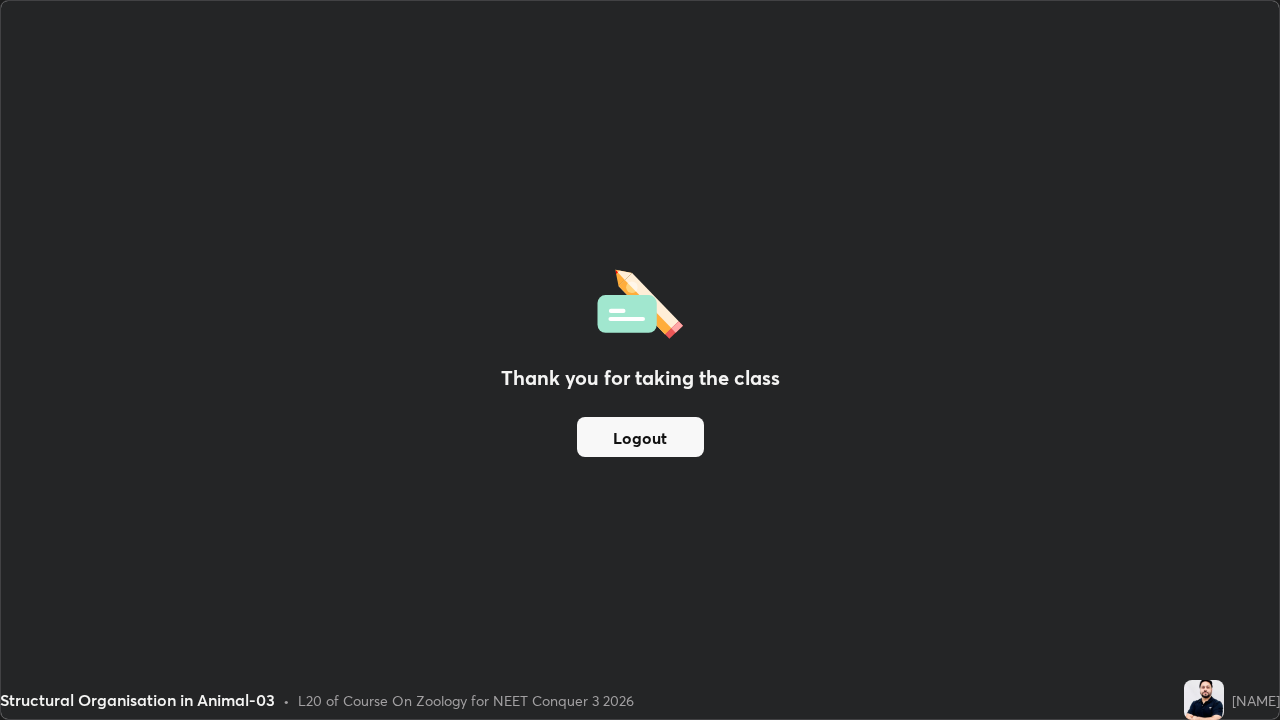 click on "Logout" at bounding box center [640, 437] 